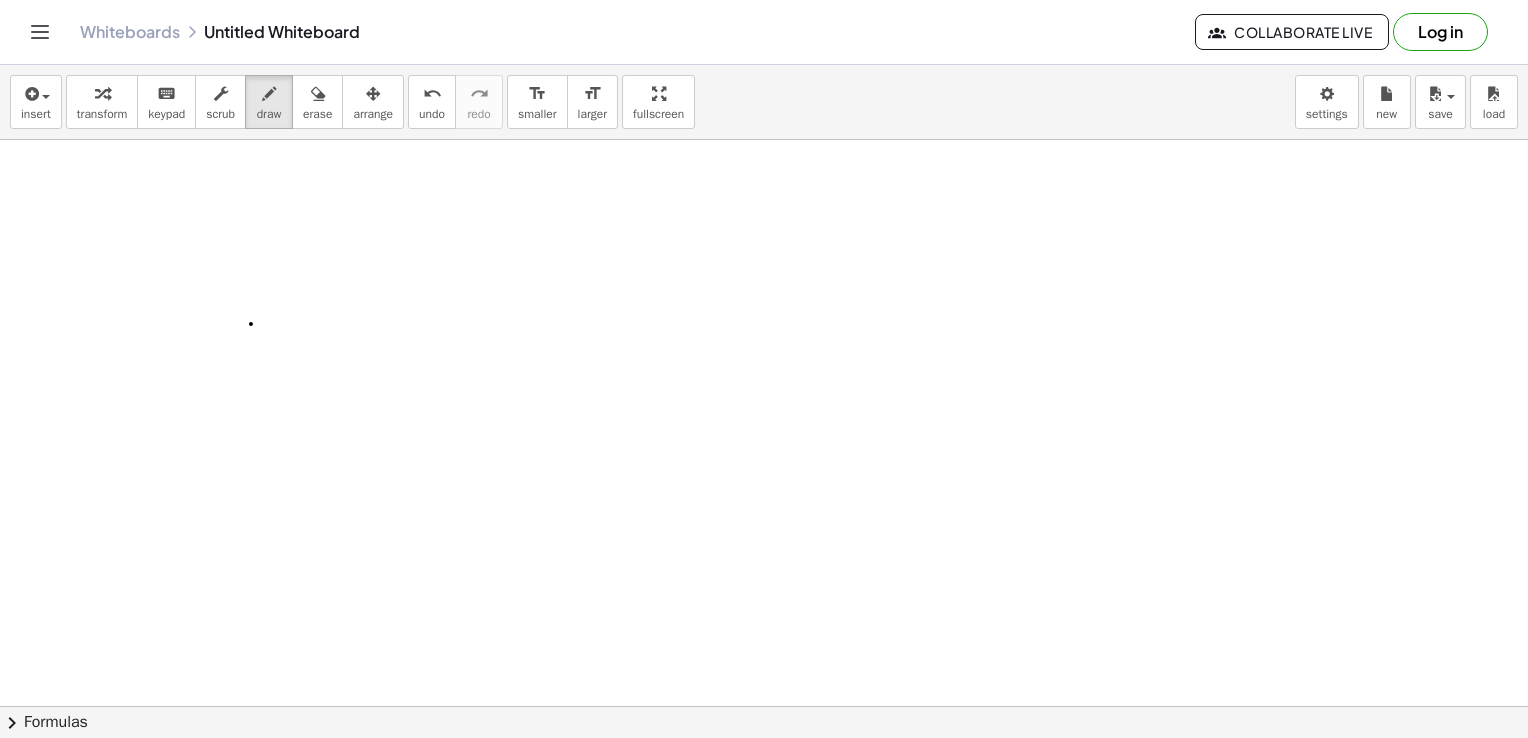 scroll, scrollTop: 0, scrollLeft: 0, axis: both 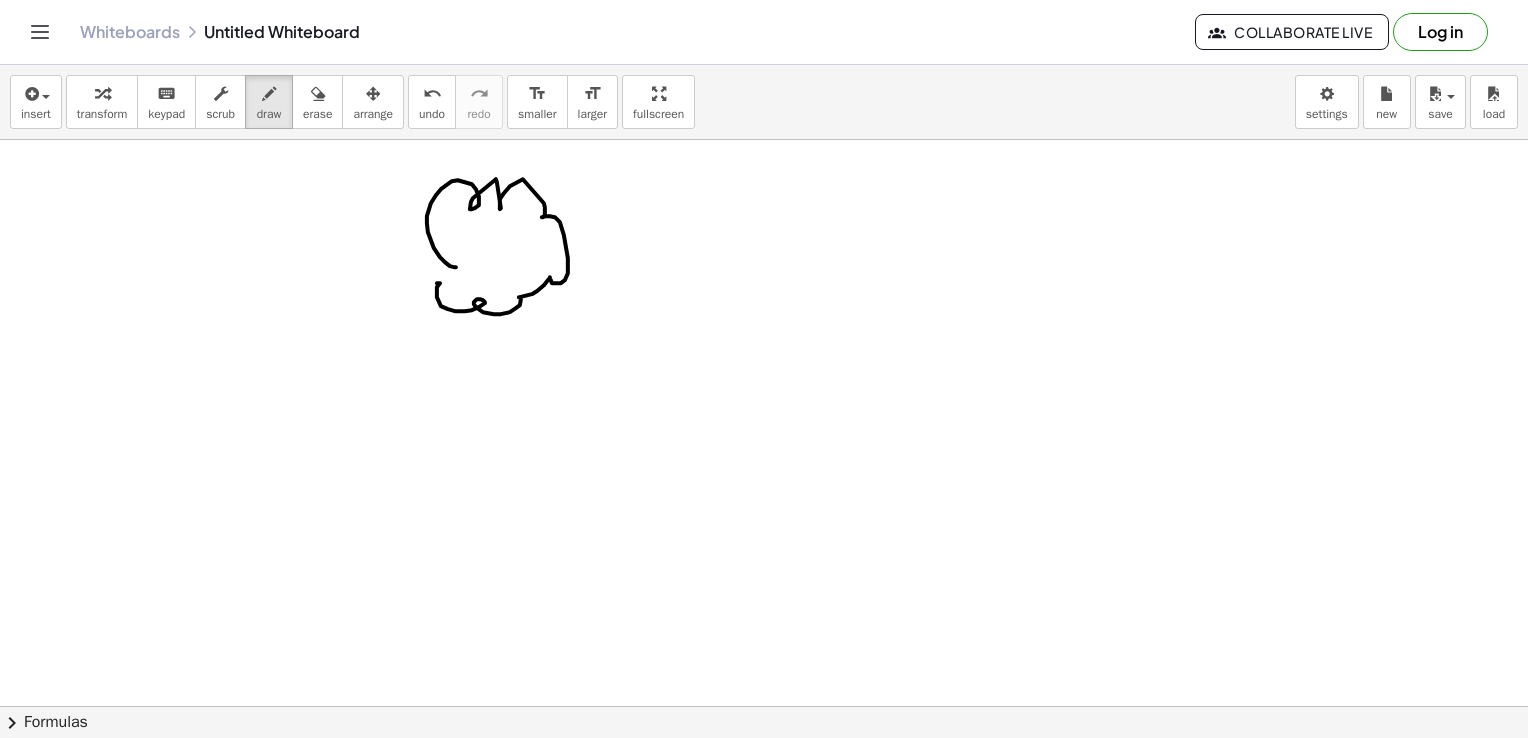 click at bounding box center (769, 120) 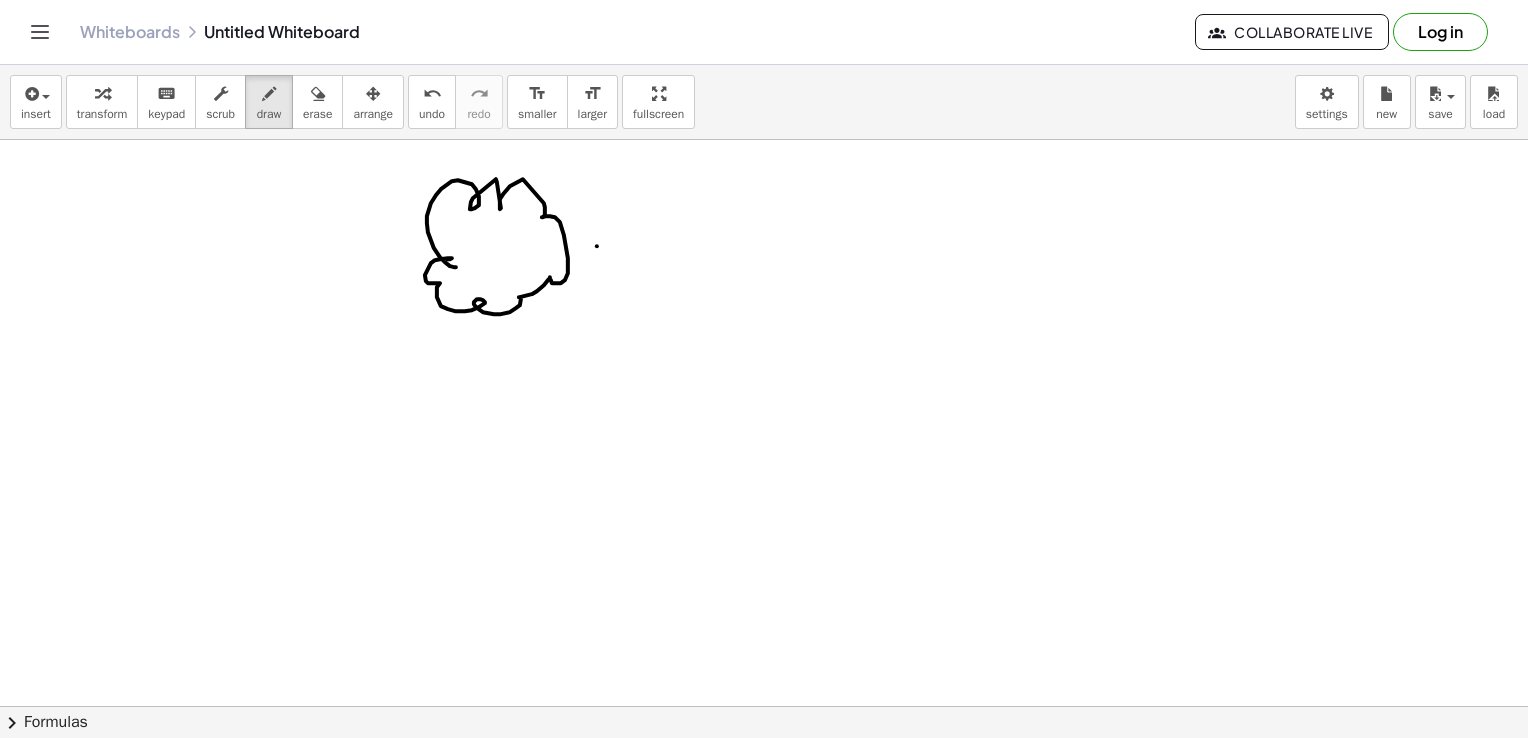 drag, startPoint x: 597, startPoint y: 245, endPoint x: 641, endPoint y: 219, distance: 51.10773 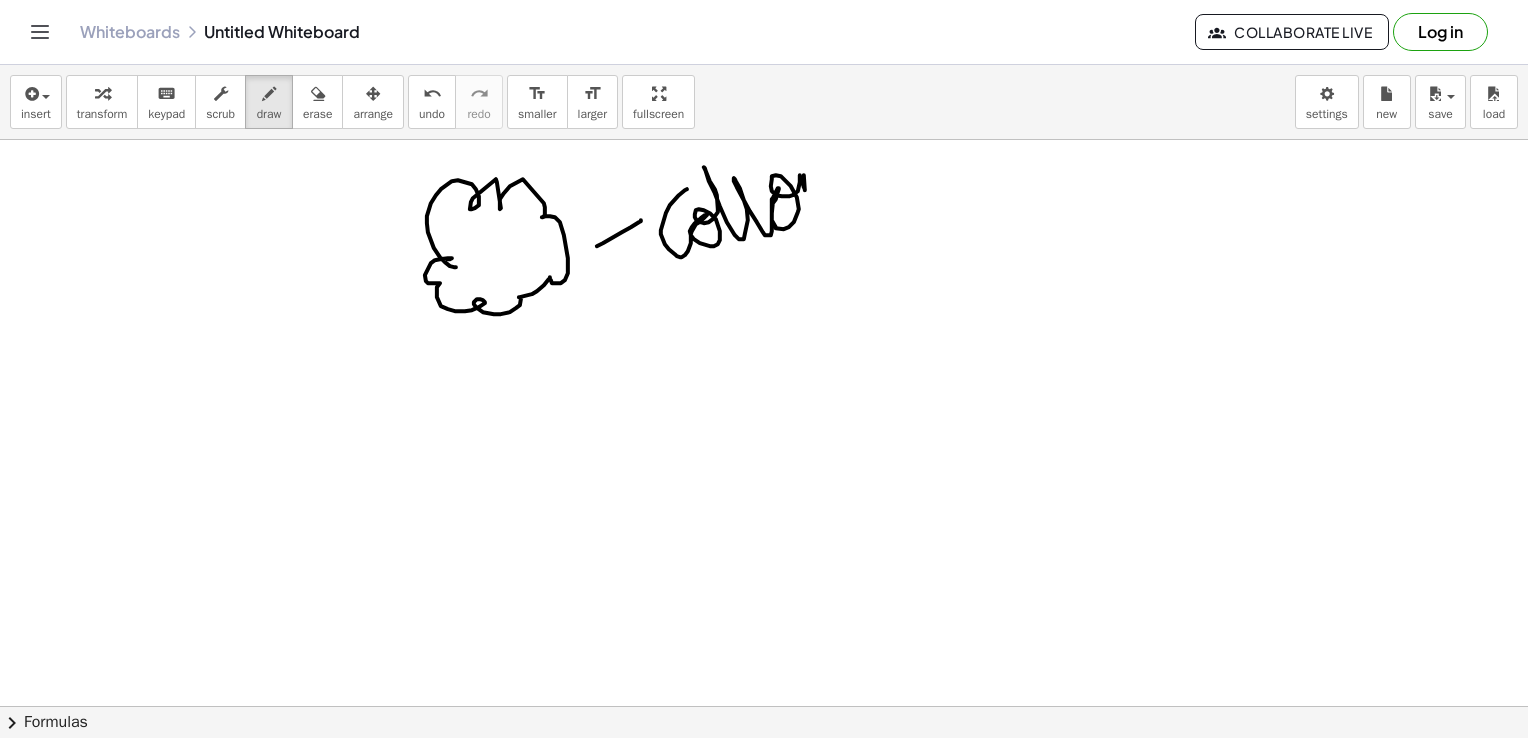 drag, startPoint x: 687, startPoint y: 188, endPoint x: 843, endPoint y: 186, distance: 156.01282 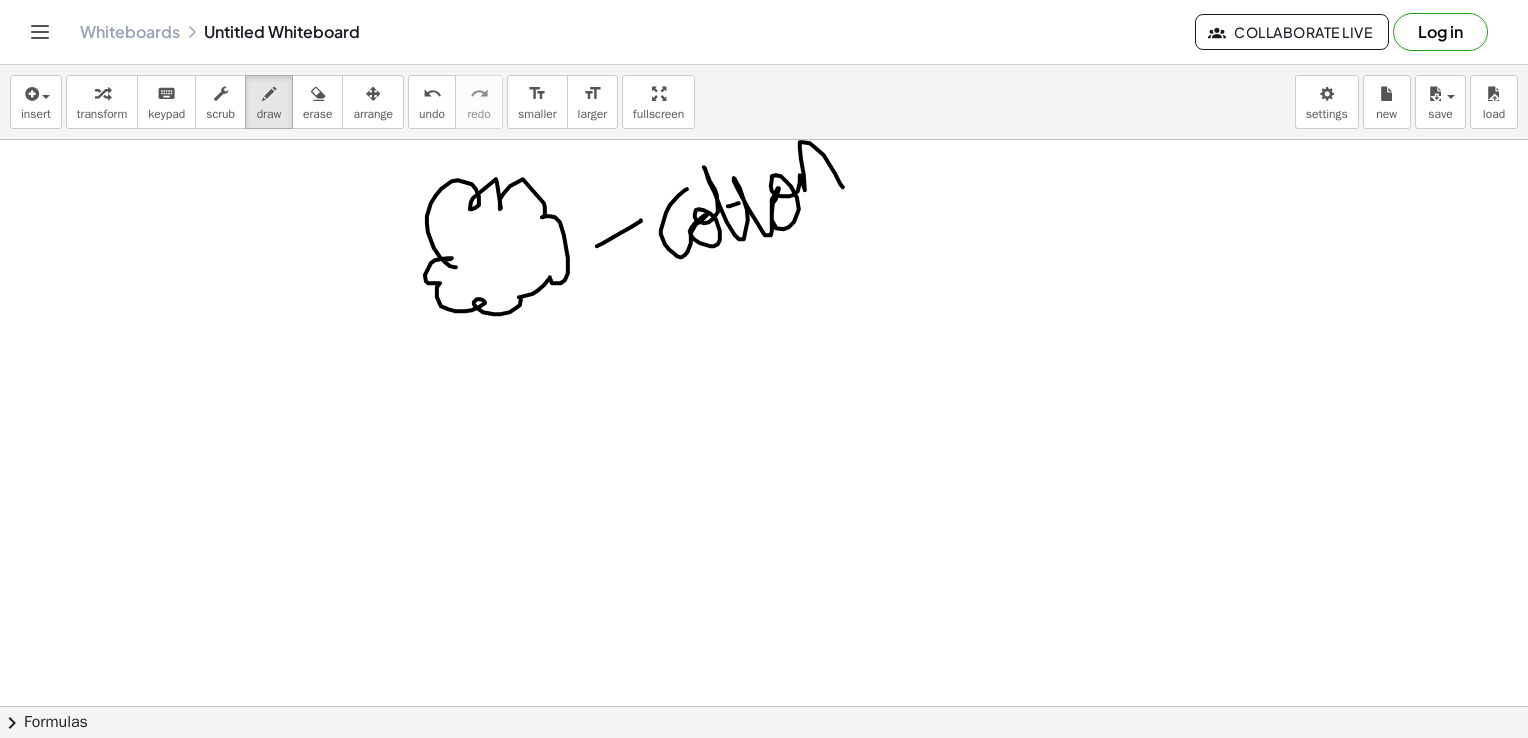 click at bounding box center [769, 120] 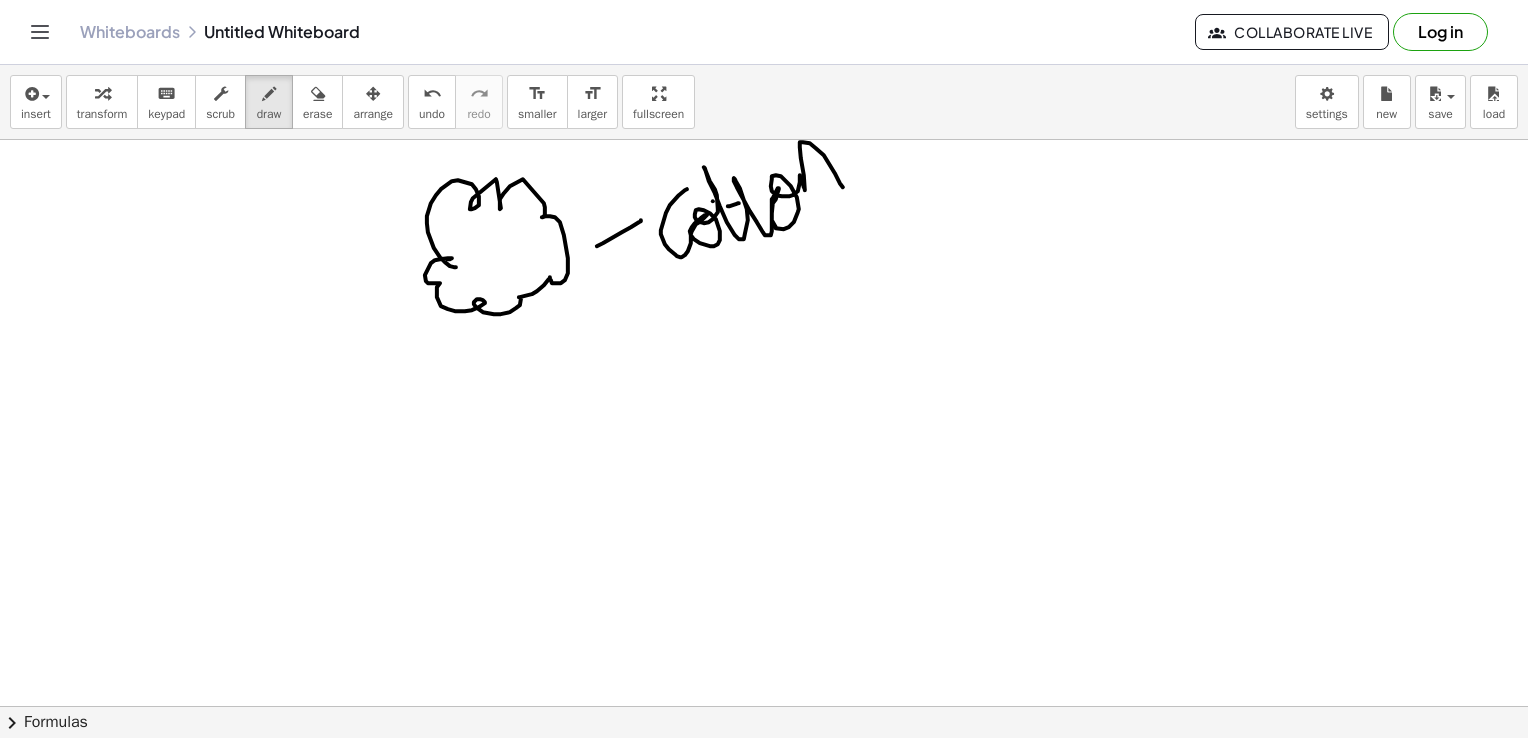 drag, startPoint x: 713, startPoint y: 200, endPoint x: 732, endPoint y: 199, distance: 19.026299 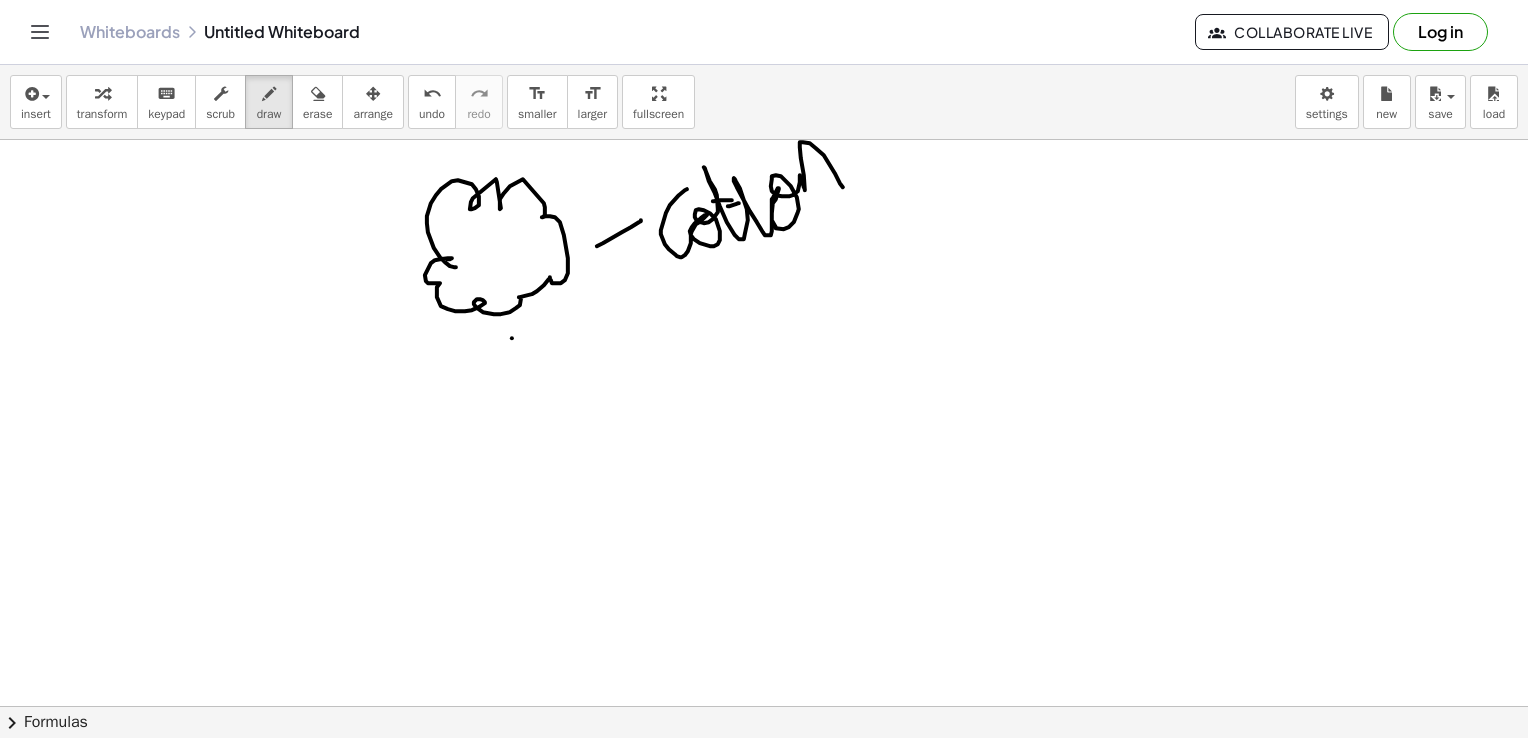 drag, startPoint x: 512, startPoint y: 337, endPoint x: 543, endPoint y: 437, distance: 104.69479 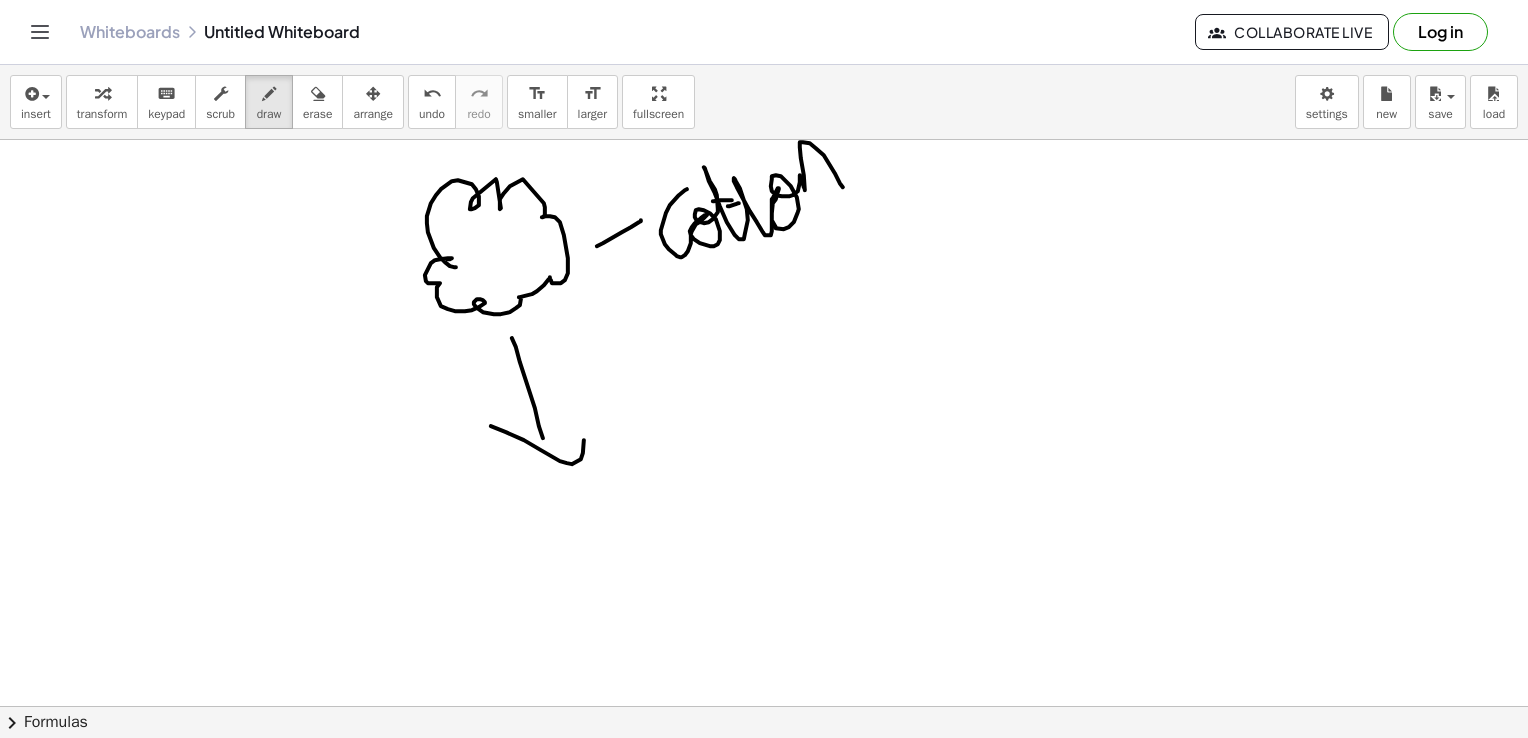drag, startPoint x: 491, startPoint y: 425, endPoint x: 585, endPoint y: 406, distance: 95.90099 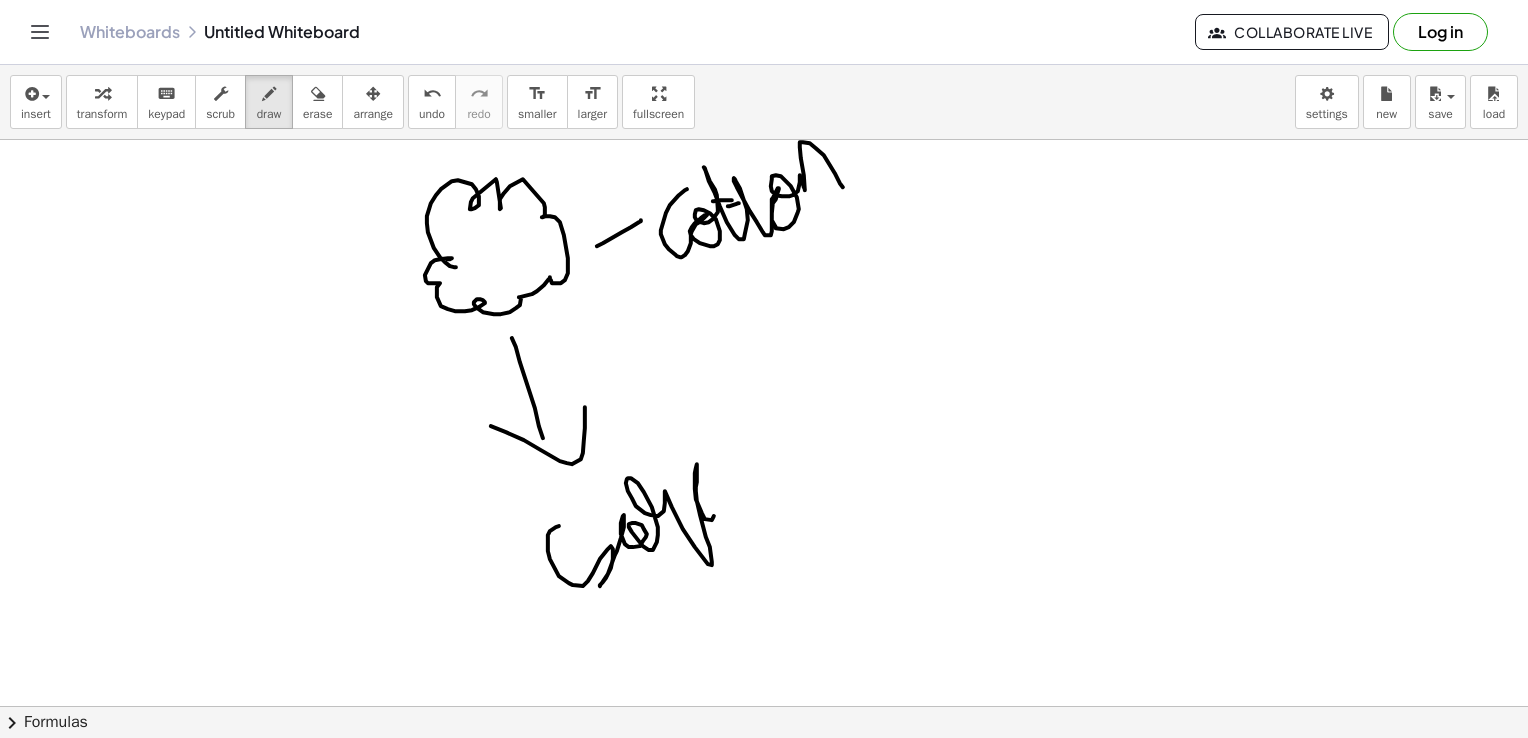 drag, startPoint x: 559, startPoint y: 525, endPoint x: 783, endPoint y: 595, distance: 234.68277 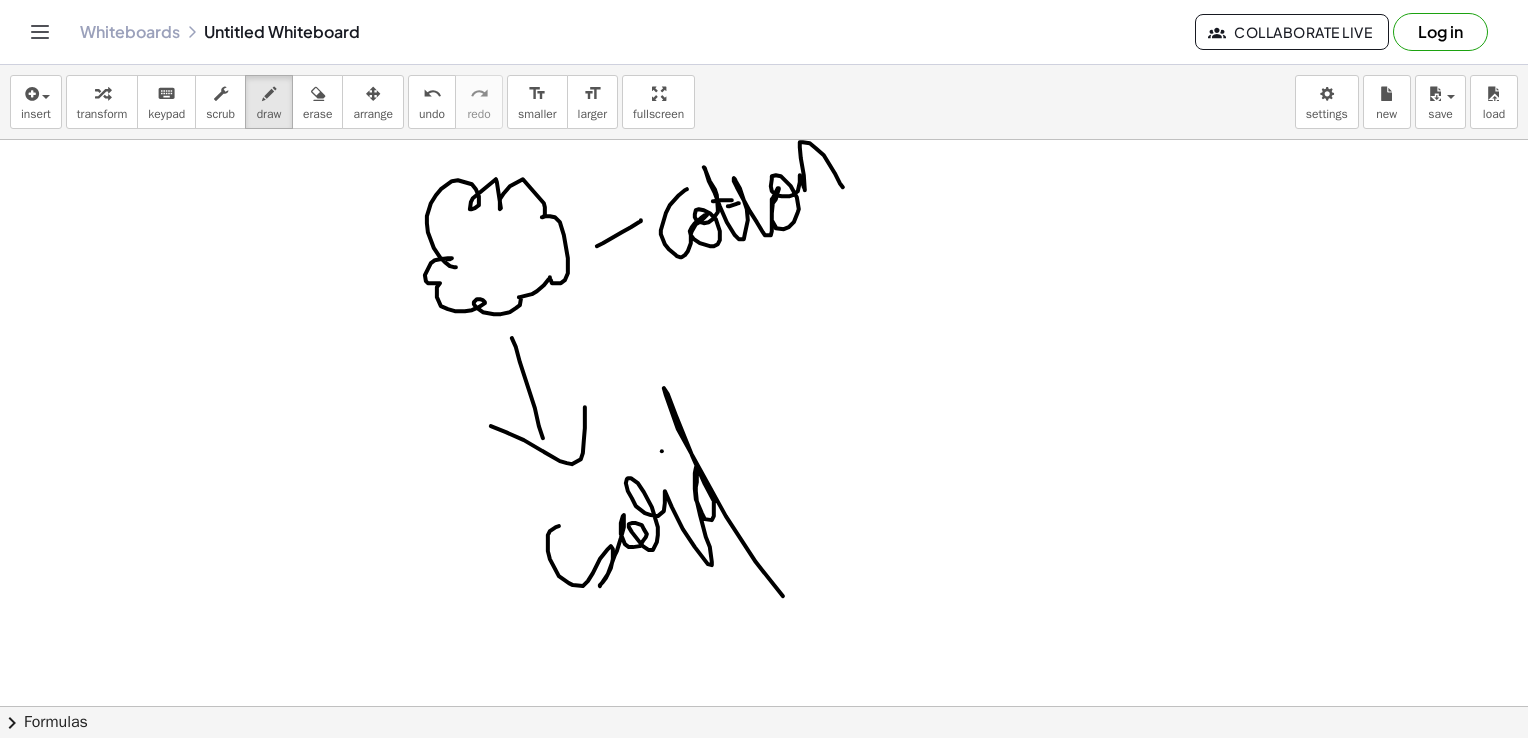 click at bounding box center (769, 120) 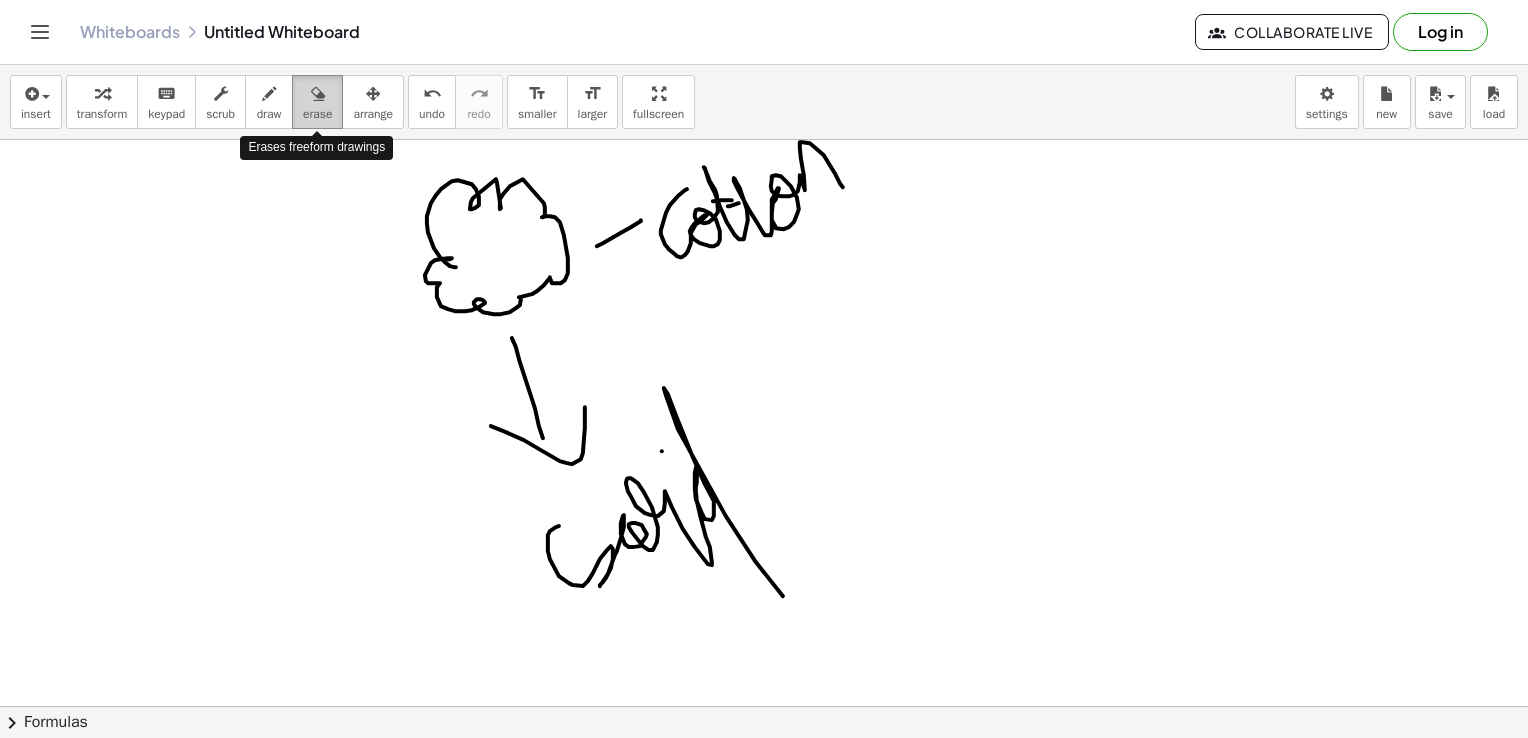click on "erase" at bounding box center (317, 102) 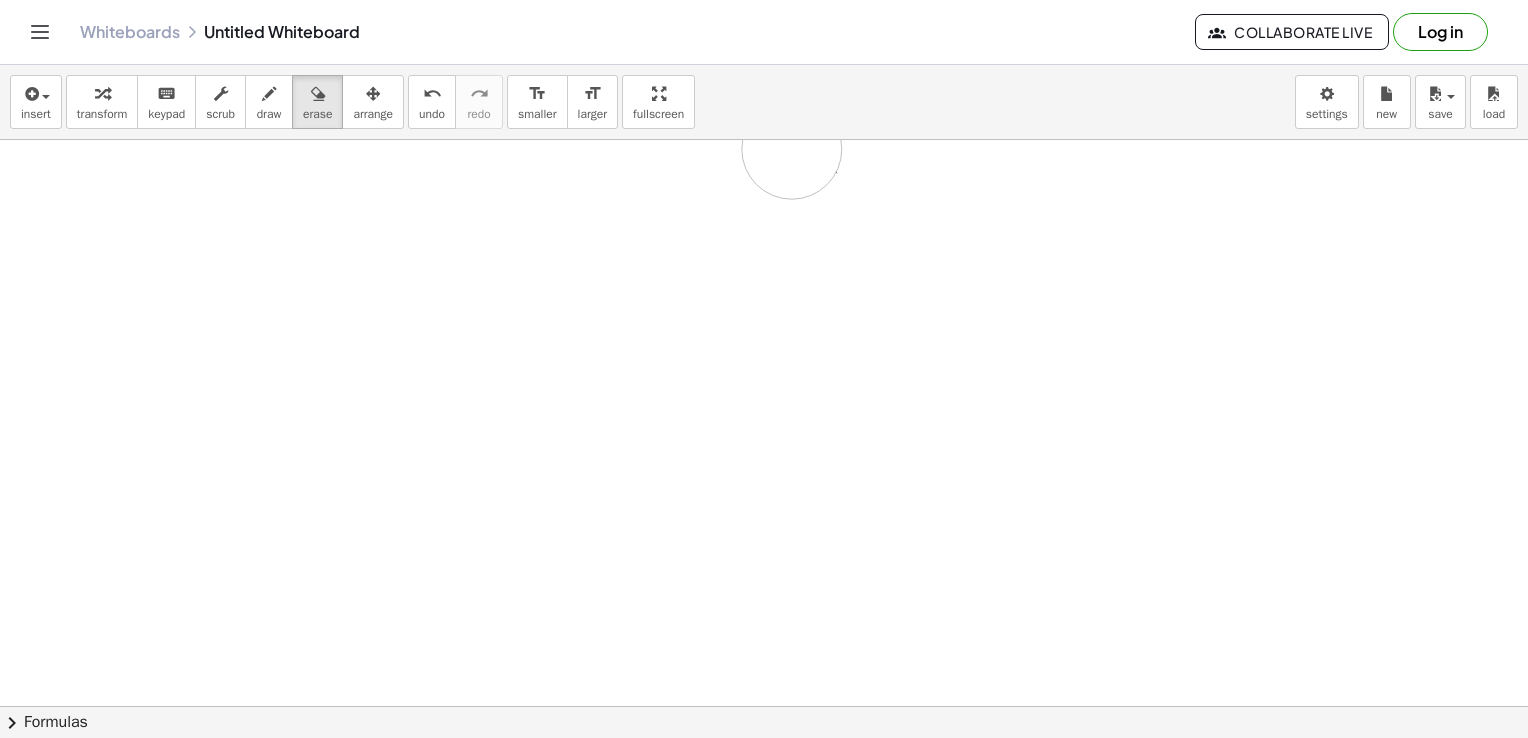 drag, startPoint x: 686, startPoint y: 577, endPoint x: 819, endPoint y: 187, distance: 412.0546 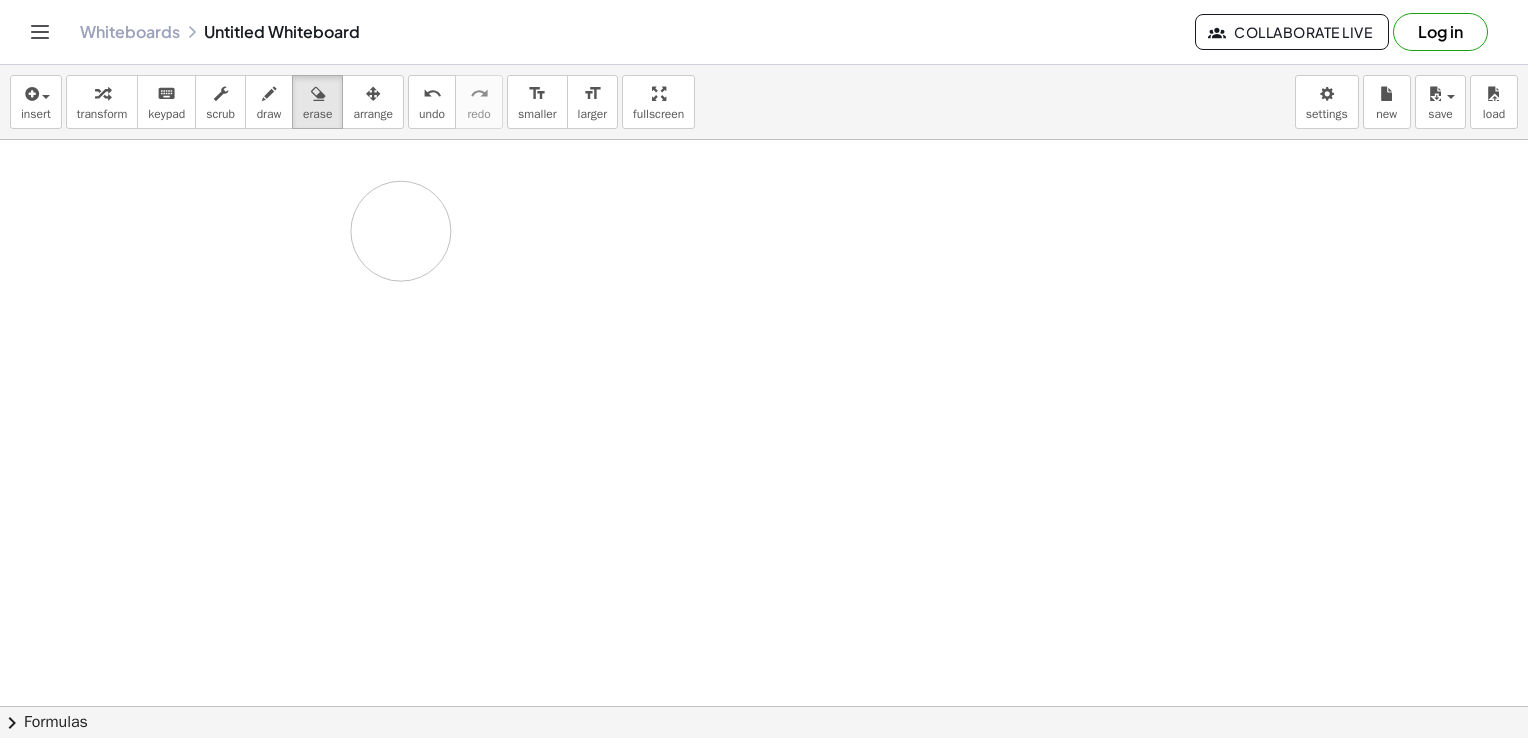 drag, startPoint x: 461, startPoint y: 222, endPoint x: 449, endPoint y: 179, distance: 44.64303 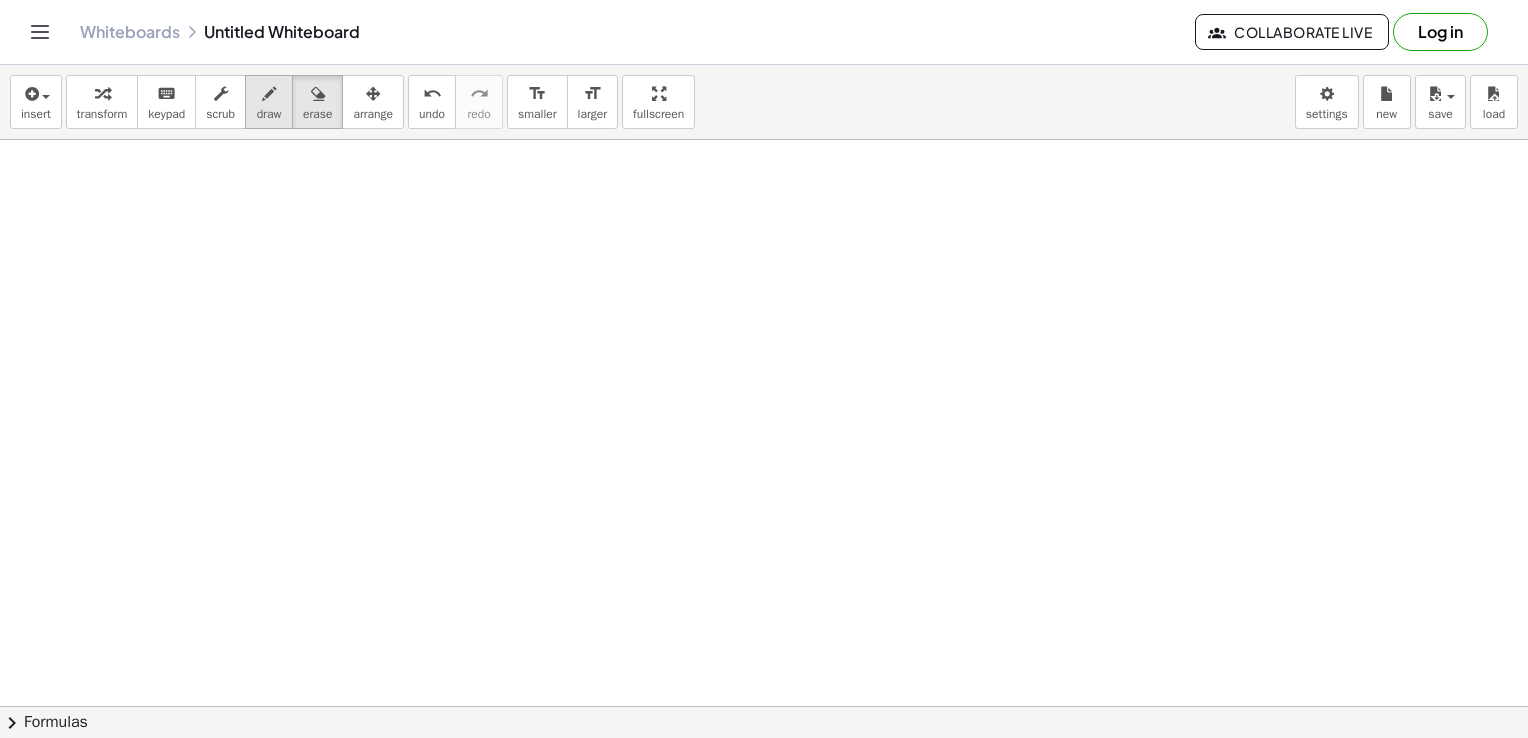 click at bounding box center (269, 94) 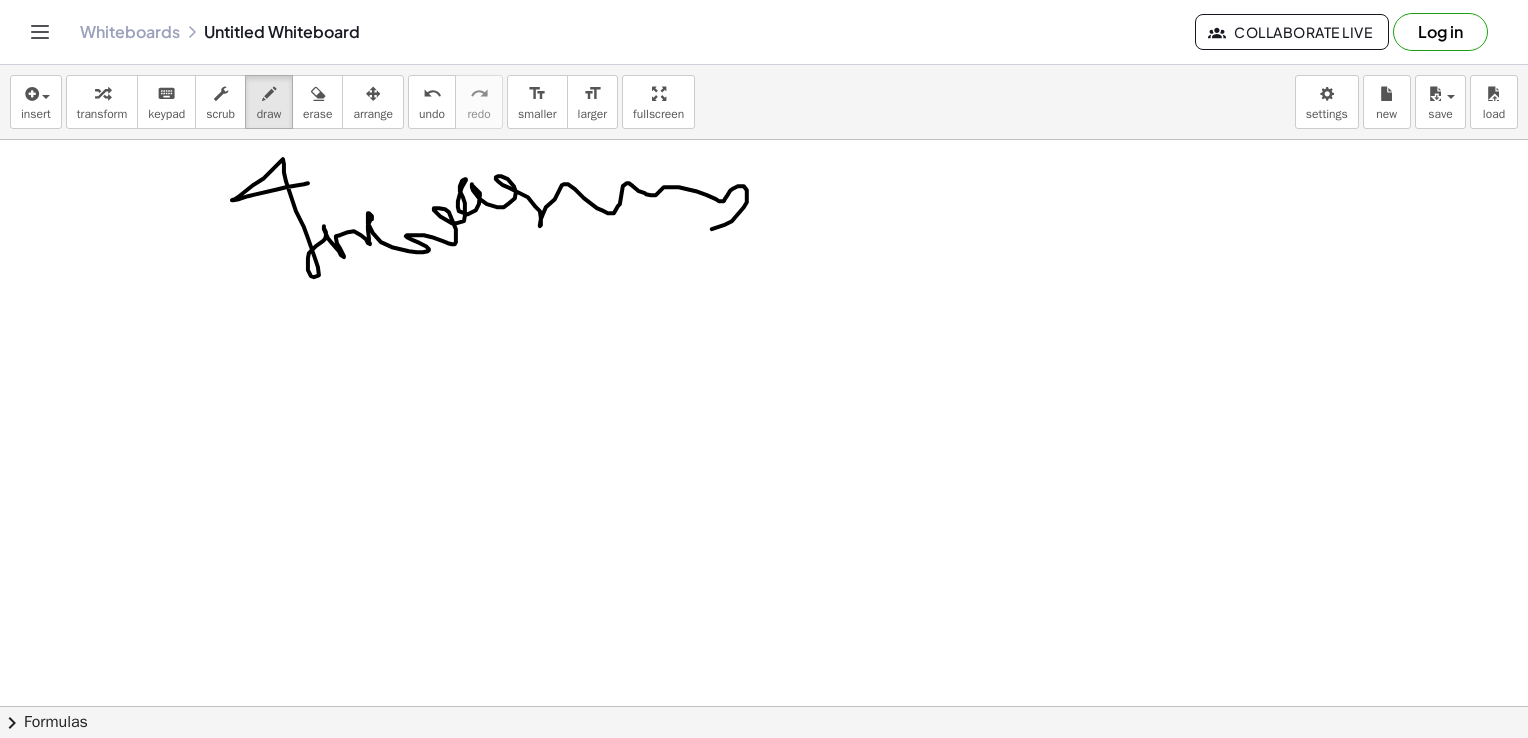 drag, startPoint x: 308, startPoint y: 182, endPoint x: 823, endPoint y: 247, distance: 519.08575 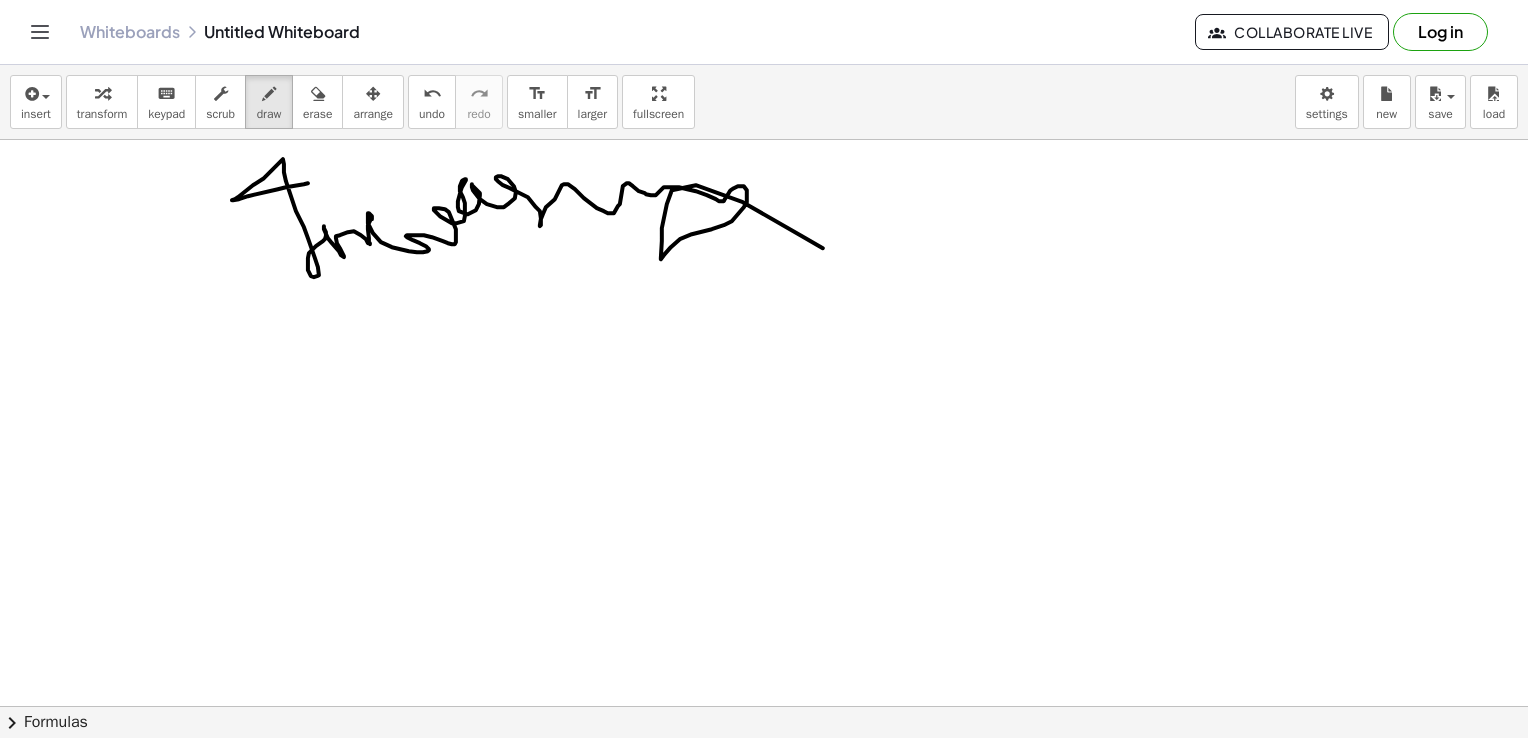 click at bounding box center [769, 120] 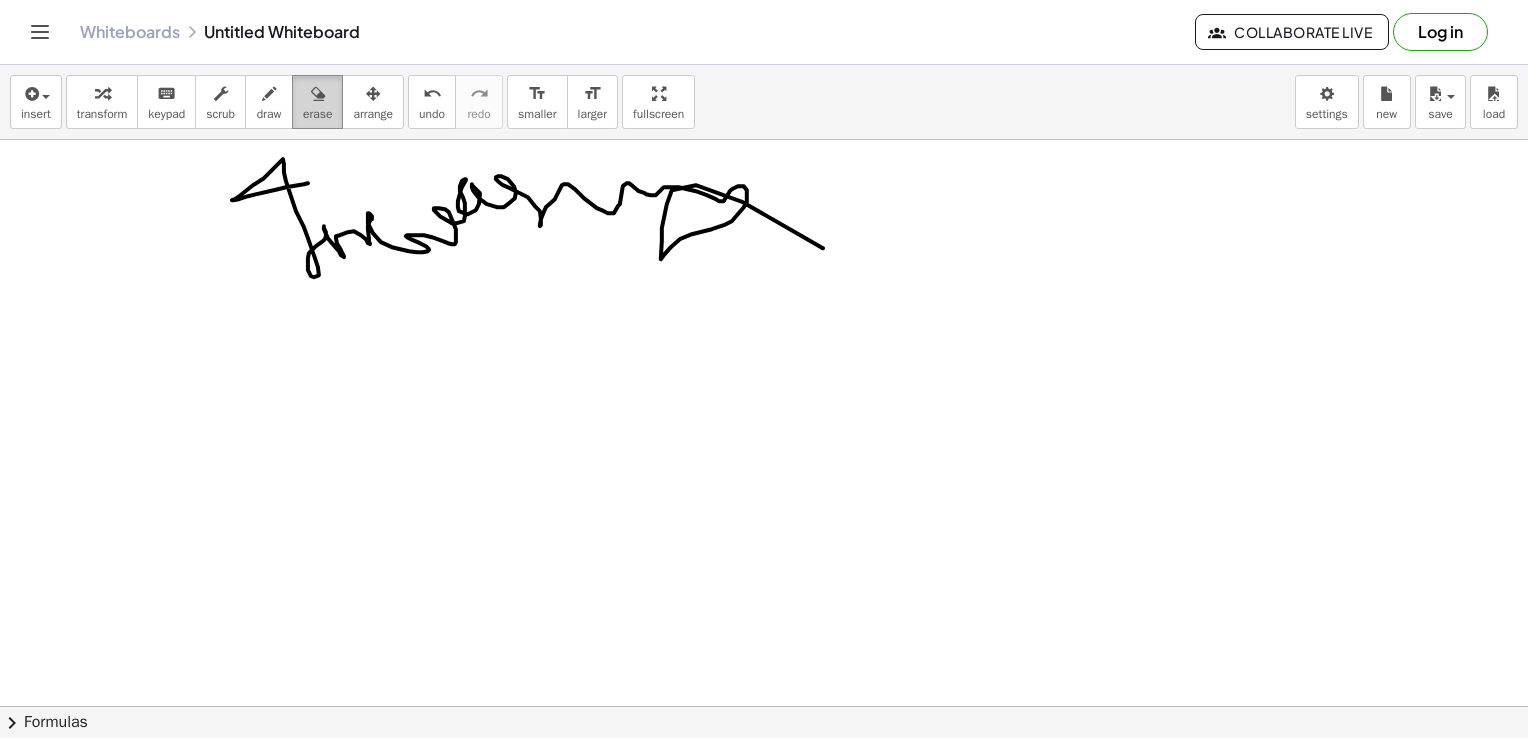 click on "erase" at bounding box center [317, 114] 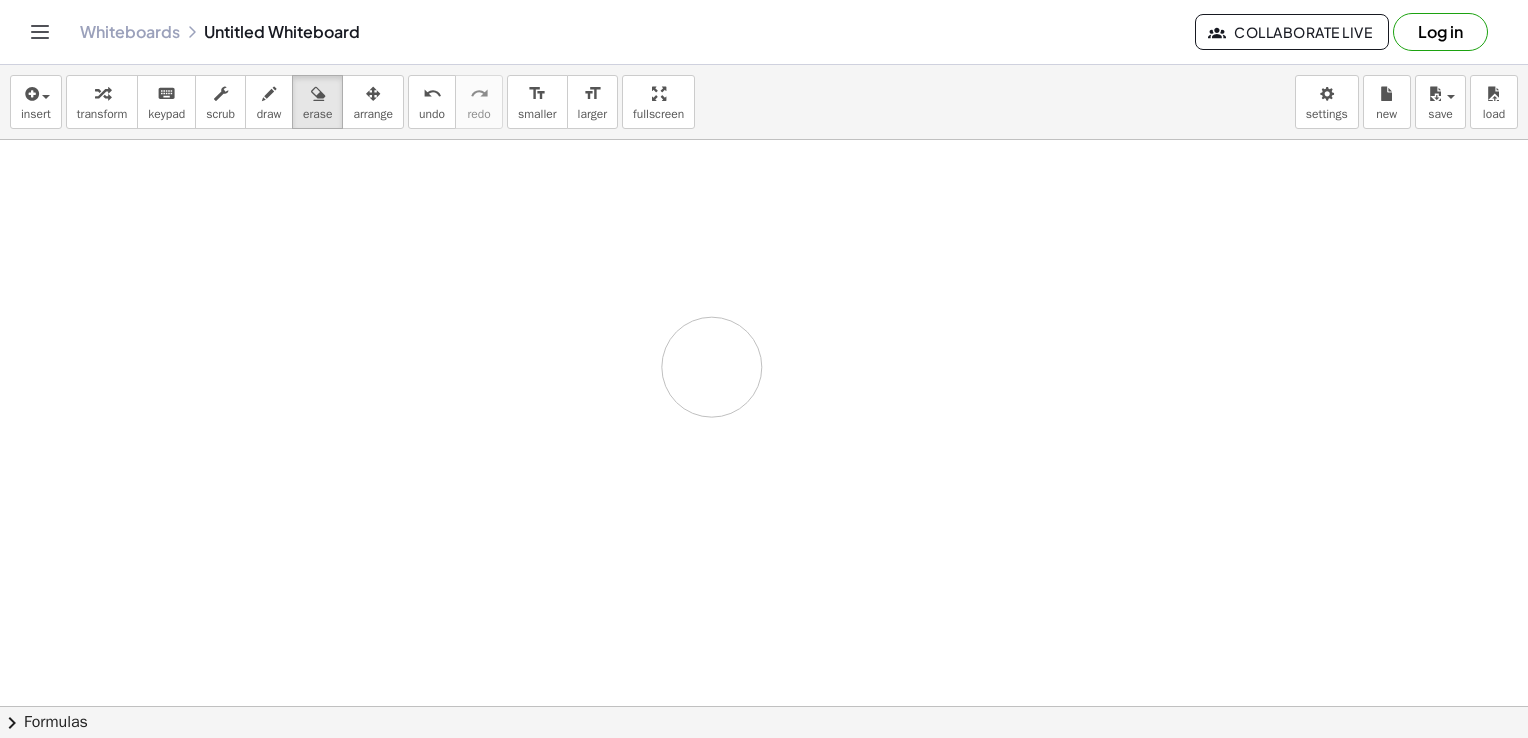 drag, startPoint x: 330, startPoint y: 238, endPoint x: 696, endPoint y: 388, distance: 395.5452 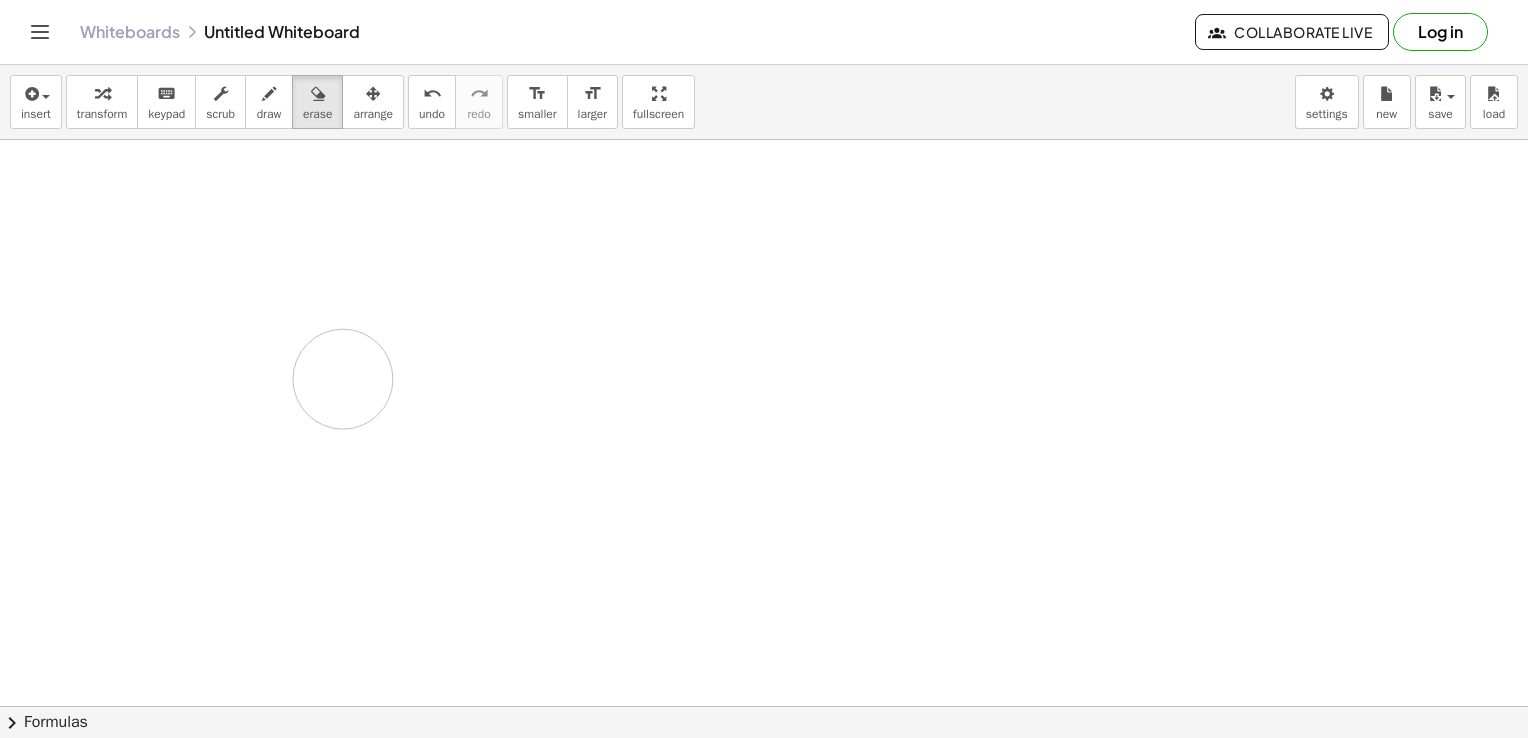drag, startPoint x: 280, startPoint y: 324, endPoint x: 313, endPoint y: 399, distance: 81.939 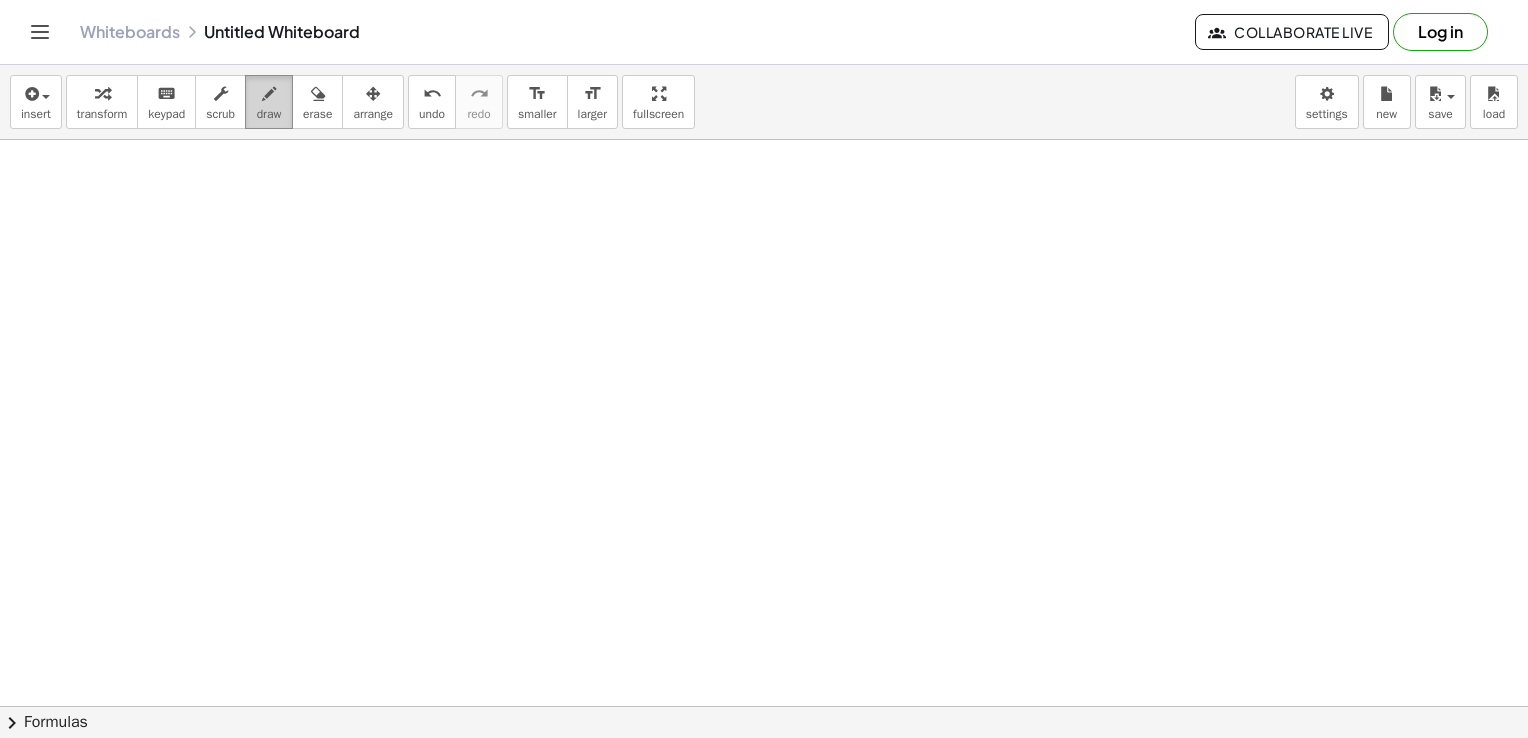 click on "draw" at bounding box center (269, 114) 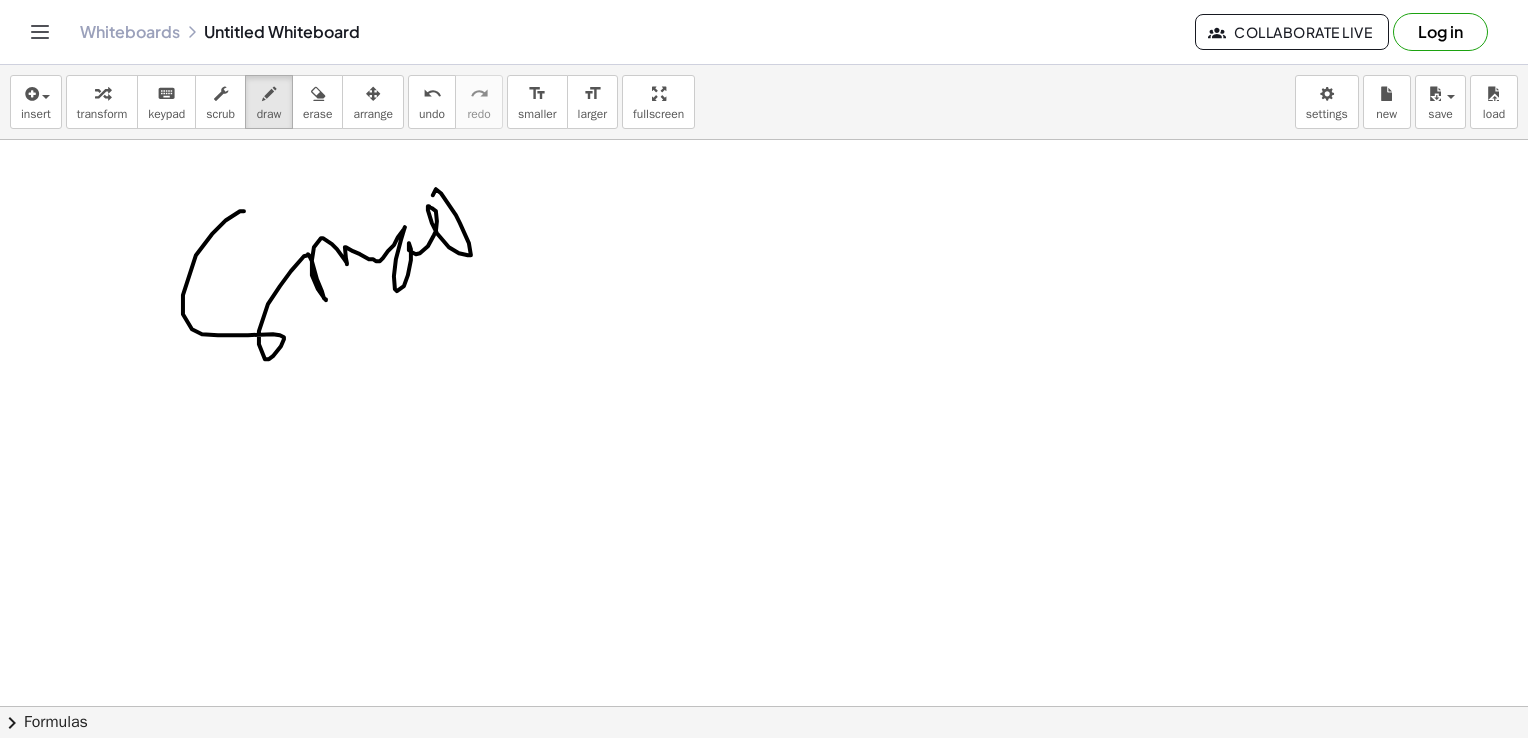 drag, startPoint x: 244, startPoint y: 210, endPoint x: 500, endPoint y: 286, distance: 267.04306 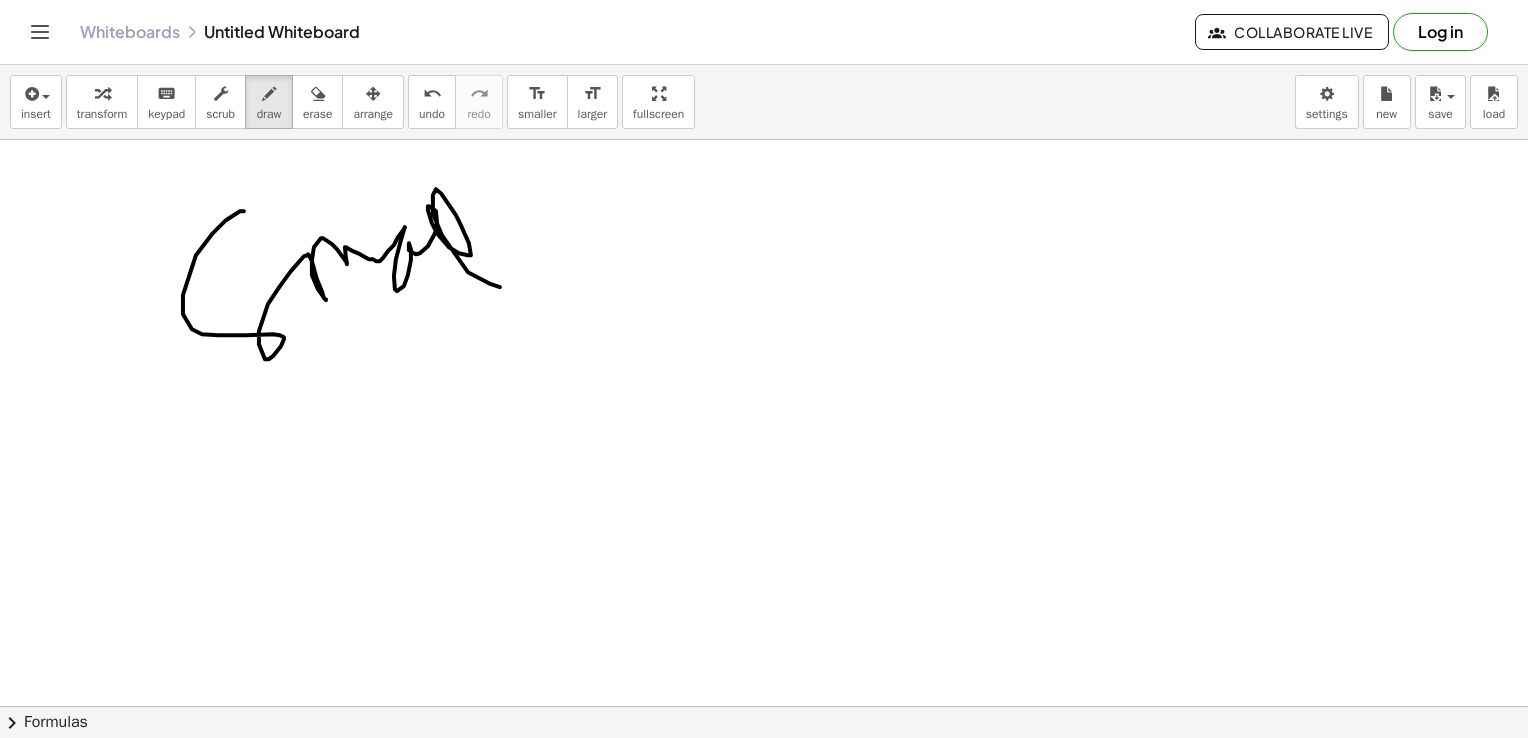 drag, startPoint x: 322, startPoint y: 440, endPoint x: 348, endPoint y: 438, distance: 26.076809 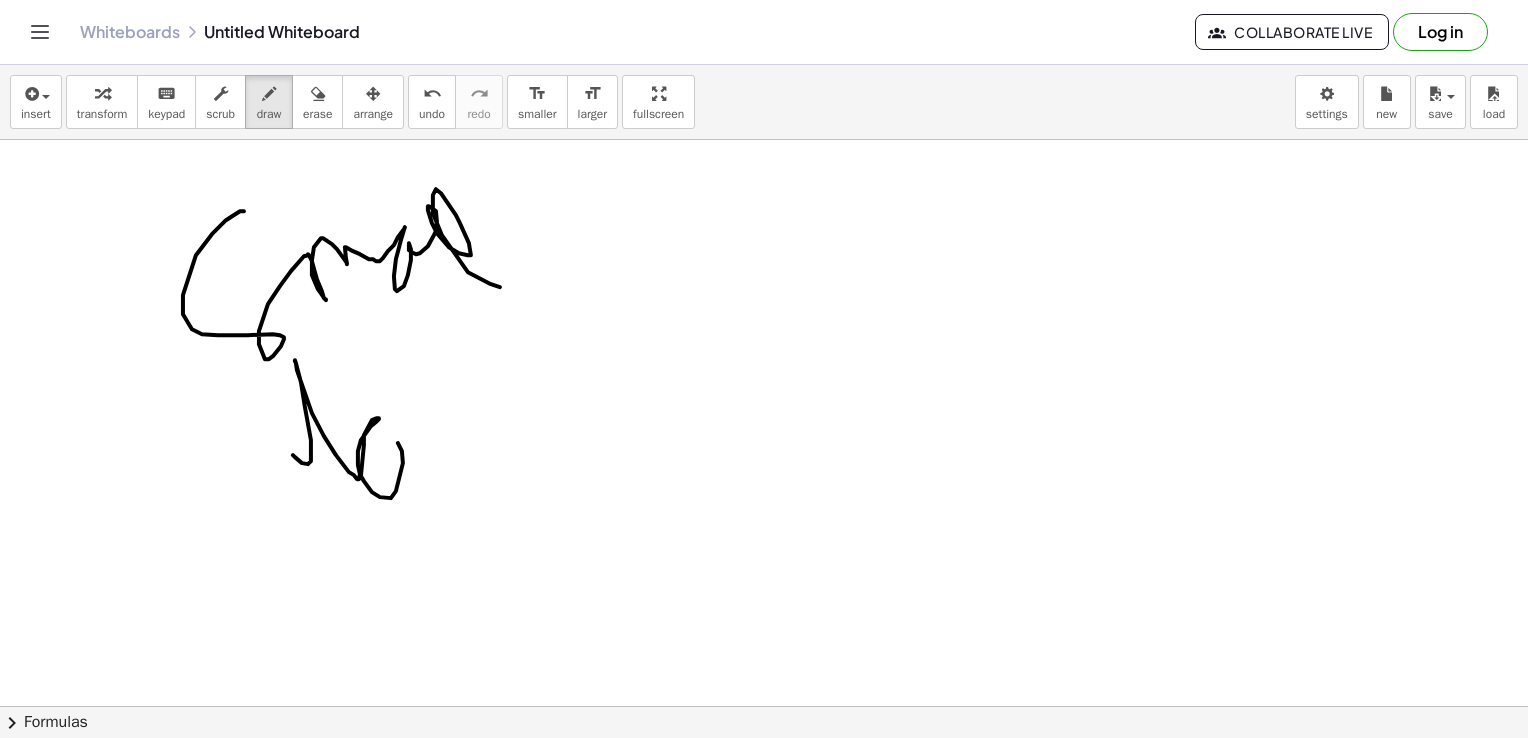drag, startPoint x: 348, startPoint y: 438, endPoint x: 441, endPoint y: 406, distance: 98.35141 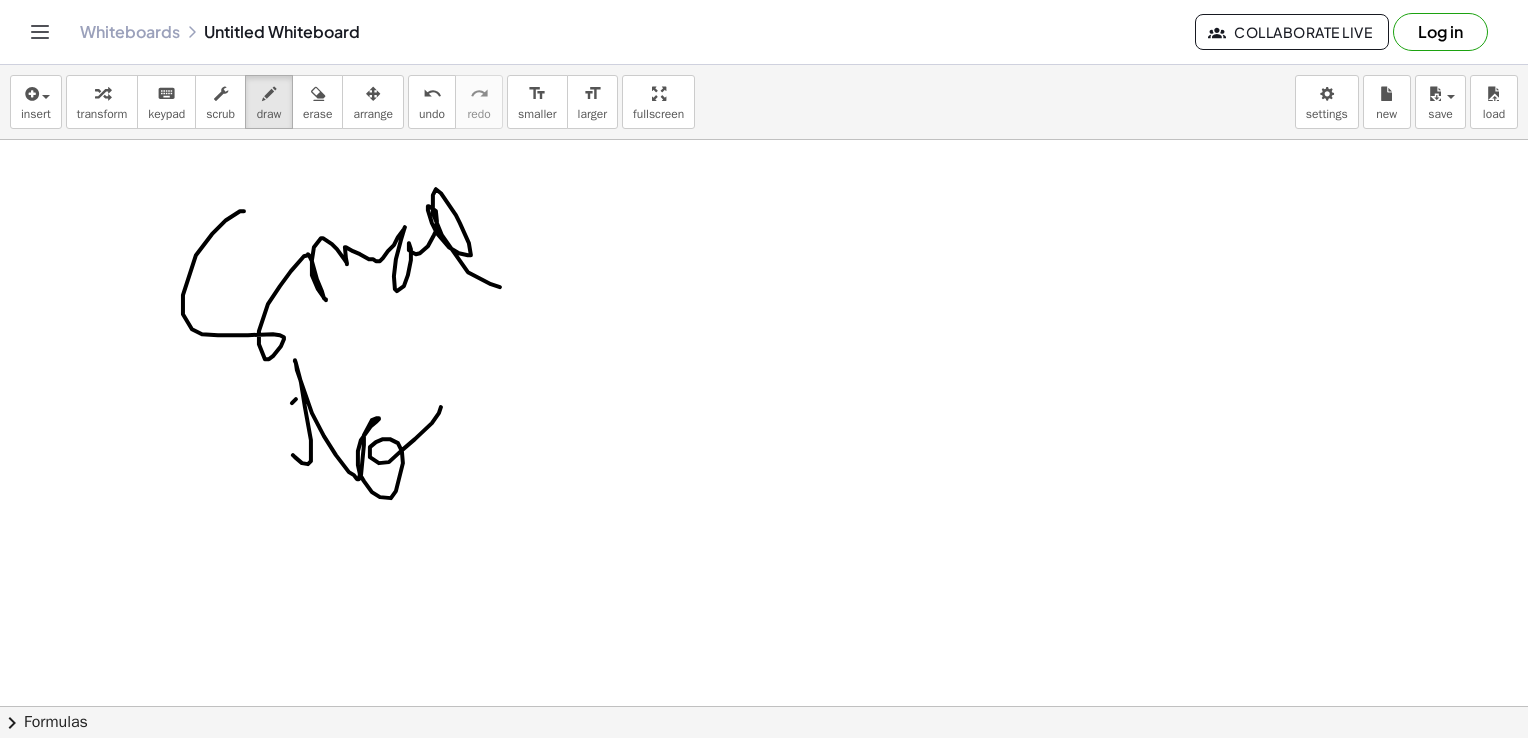 drag, startPoint x: 292, startPoint y: 402, endPoint x: 400, endPoint y: 330, distance: 129.79985 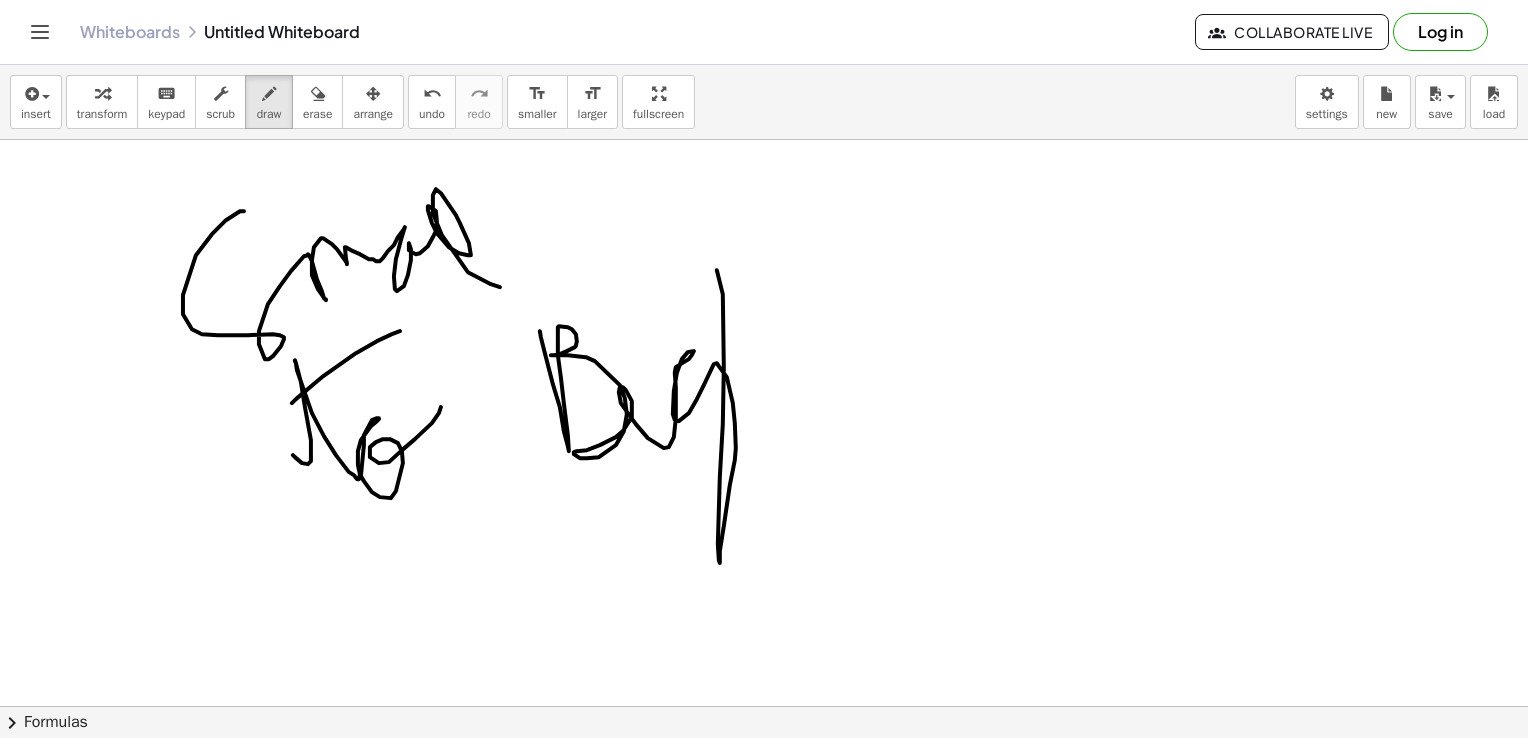 drag, startPoint x: 540, startPoint y: 330, endPoint x: 706, endPoint y: 250, distance: 184.27155 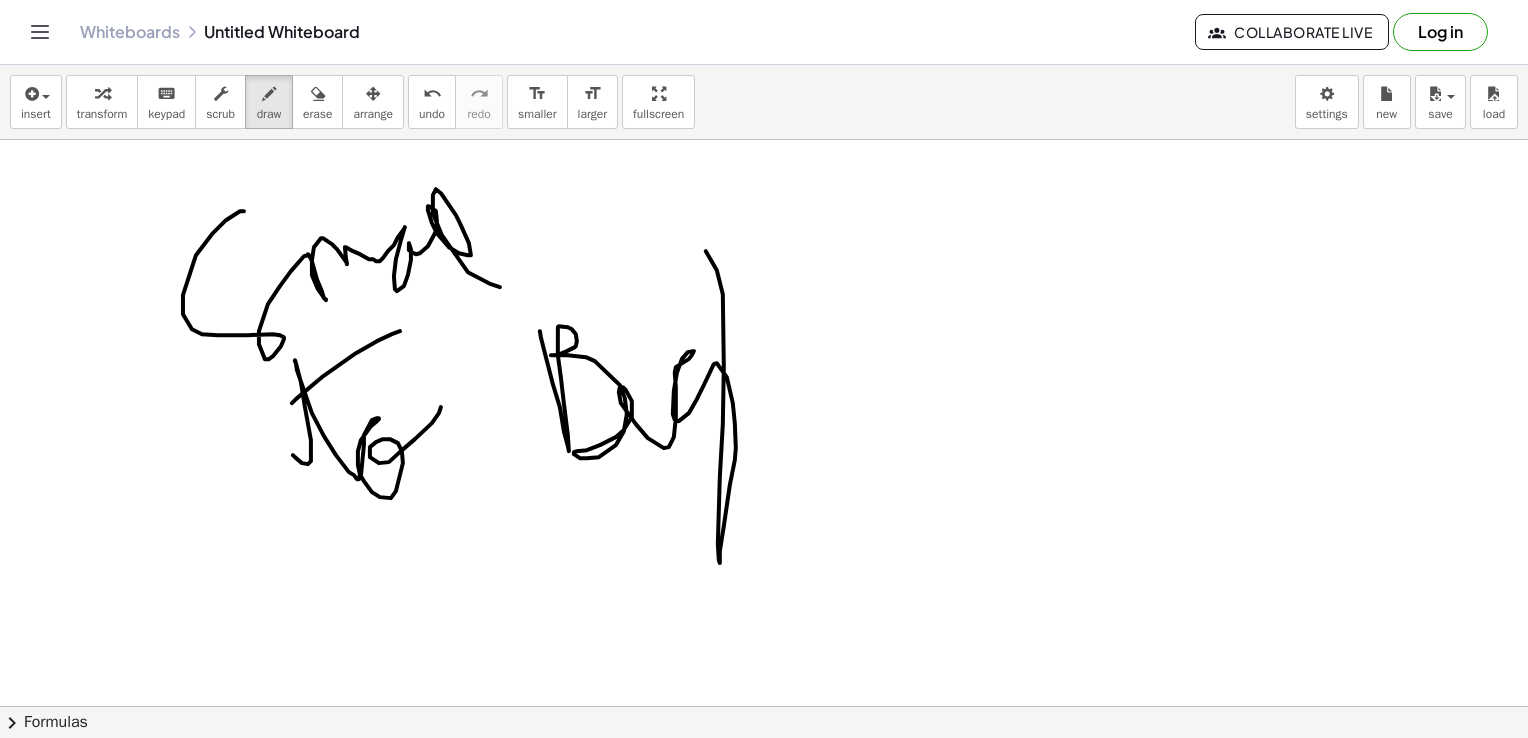 click at bounding box center (769, 120) 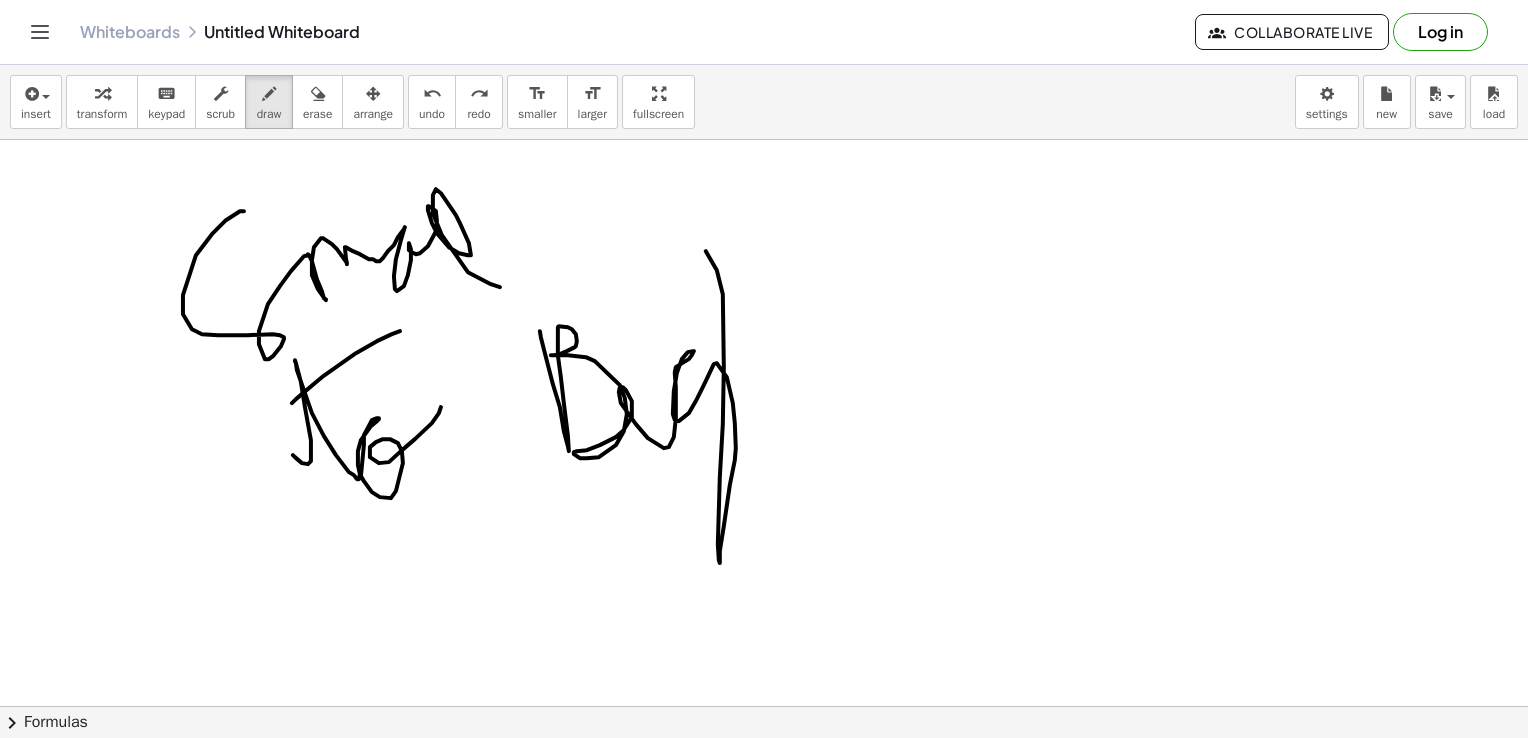 drag, startPoint x: 435, startPoint y: 103, endPoint x: 415, endPoint y: 44, distance: 62.297672 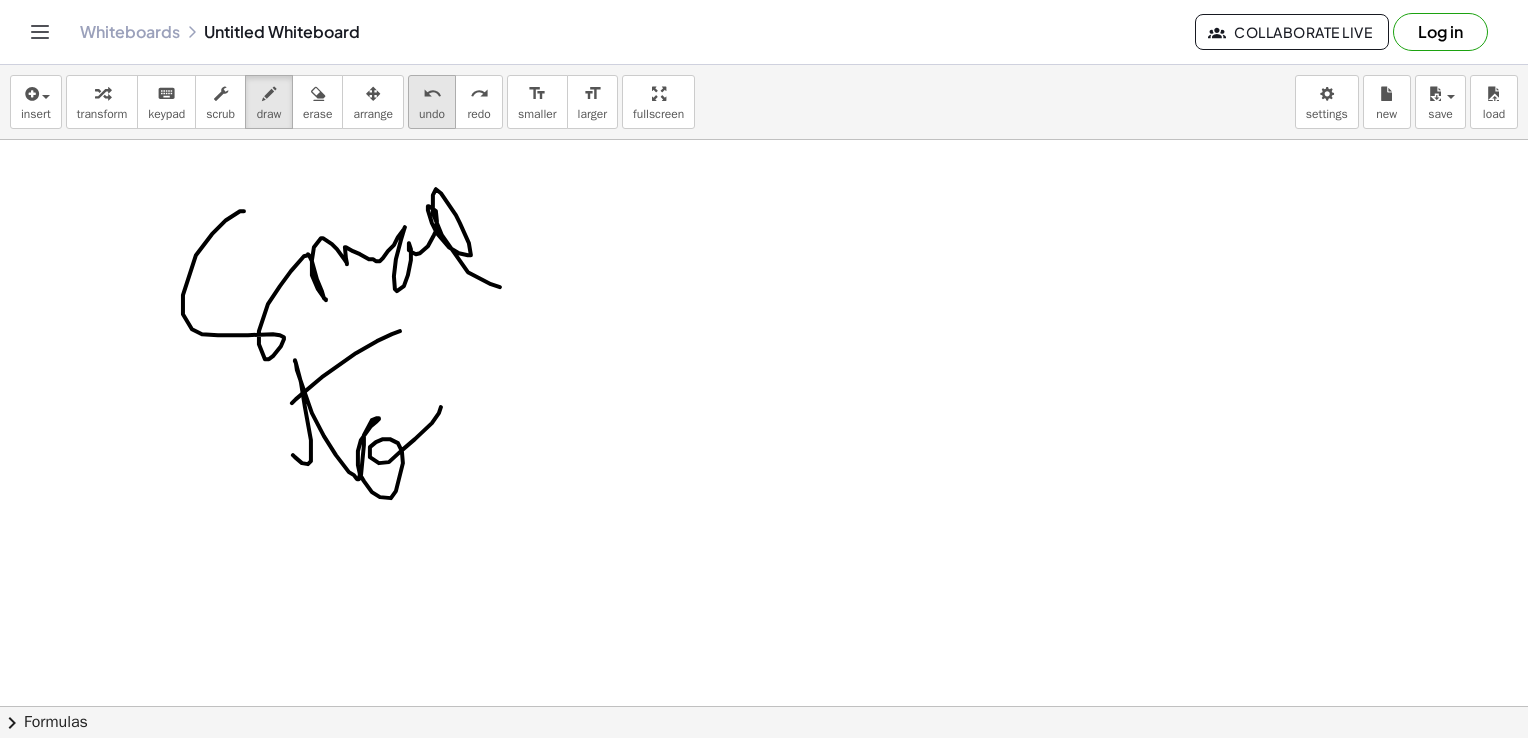 click on "undo" at bounding box center [432, 94] 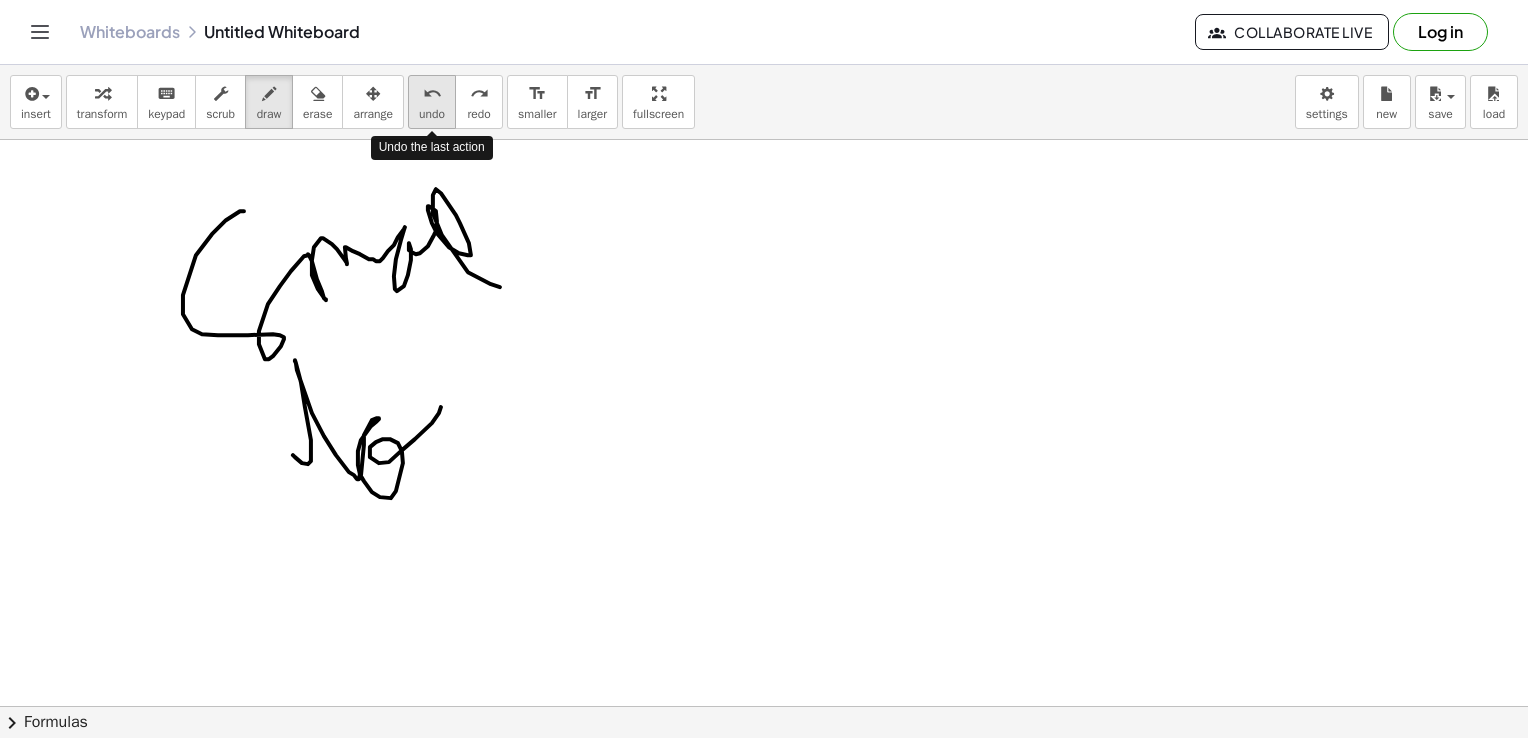click on "undo" at bounding box center [432, 94] 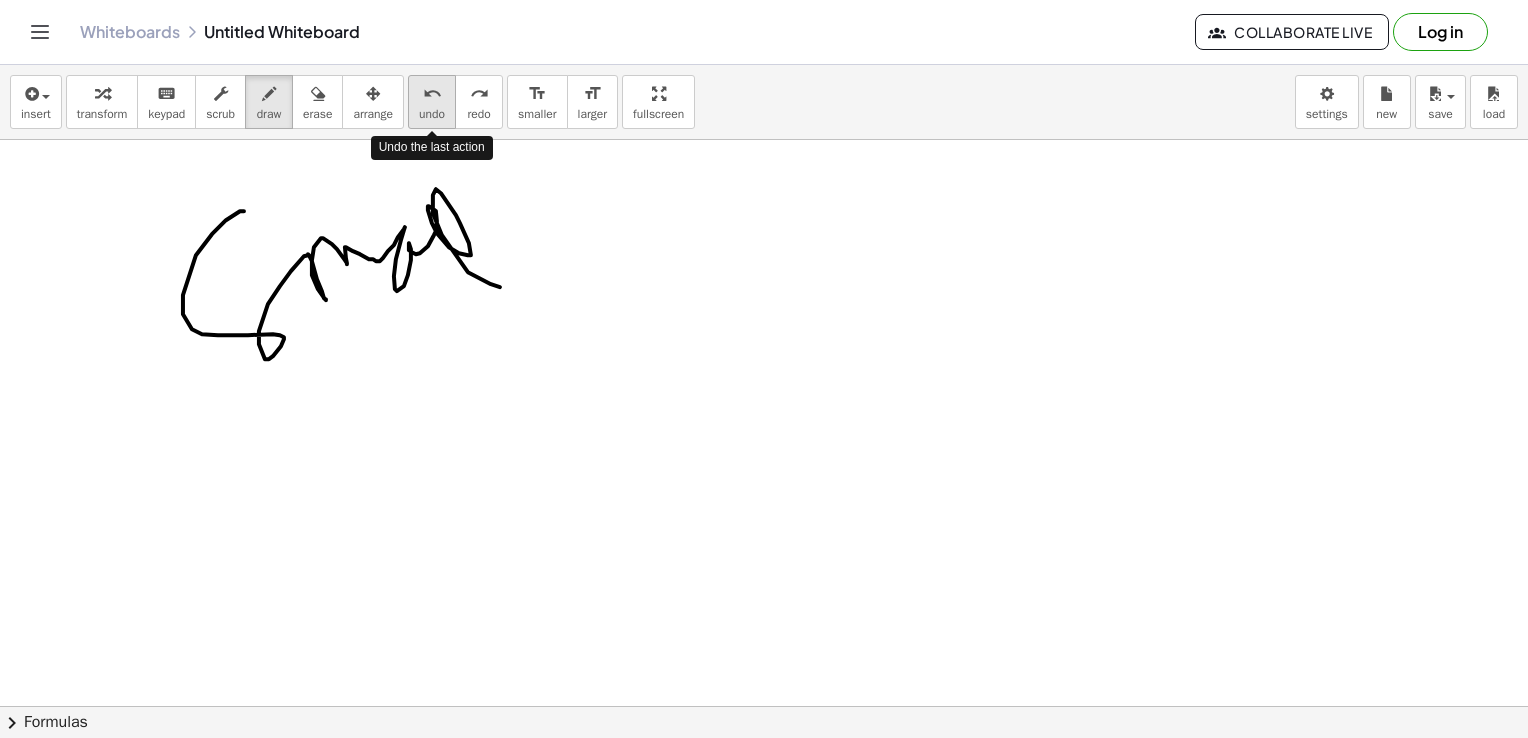 click on "undo" at bounding box center [432, 94] 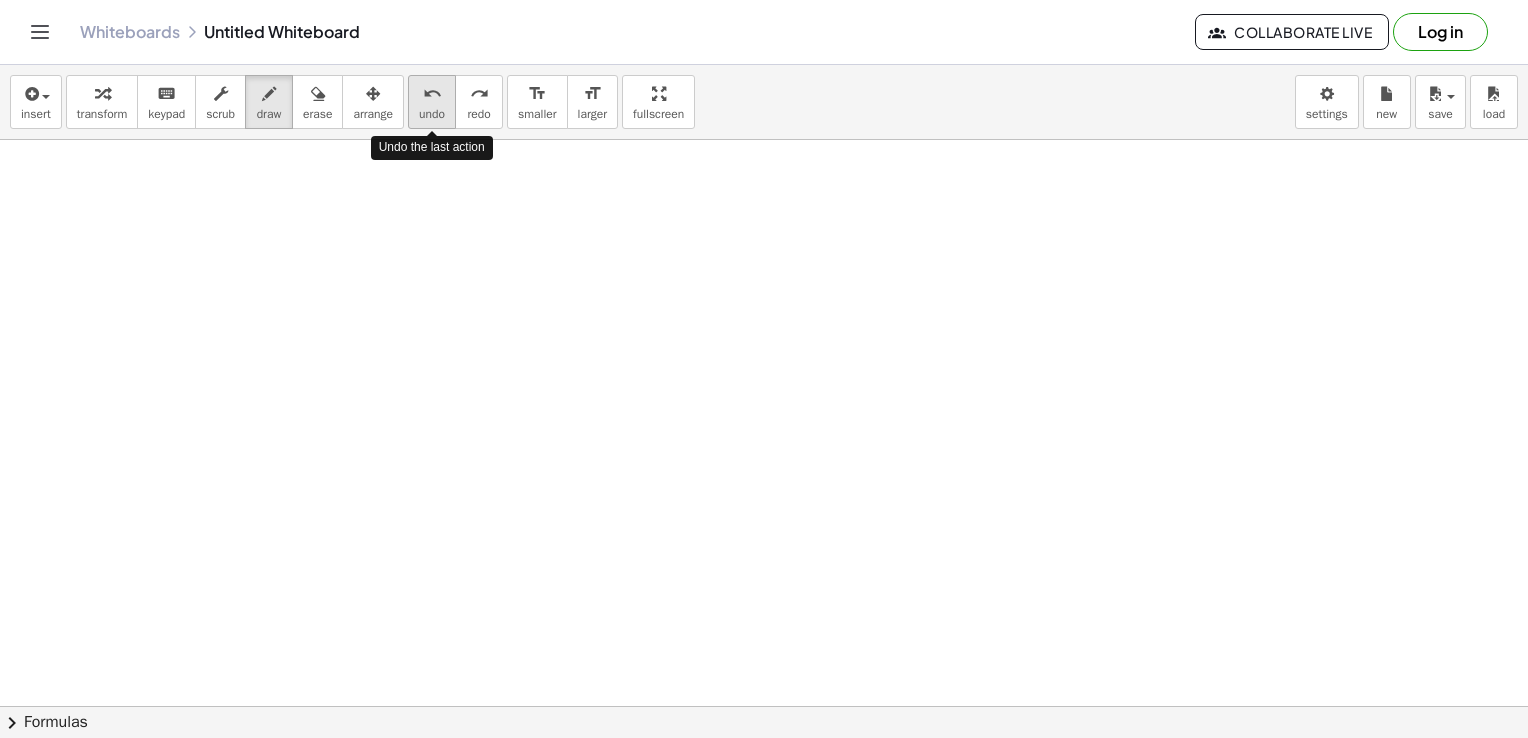 click on "undo" at bounding box center [432, 94] 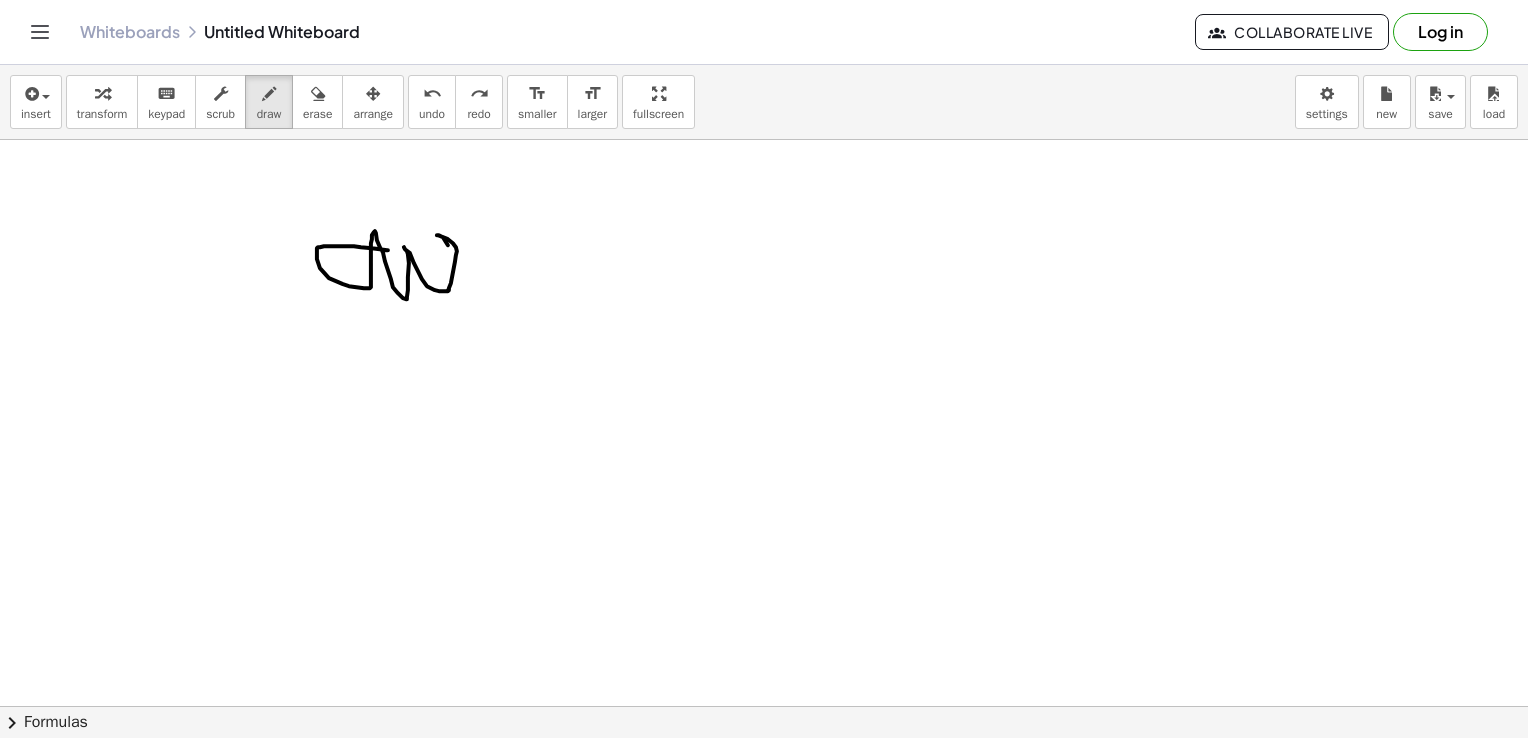 drag, startPoint x: 388, startPoint y: 249, endPoint x: 491, endPoint y: 274, distance: 105.99056 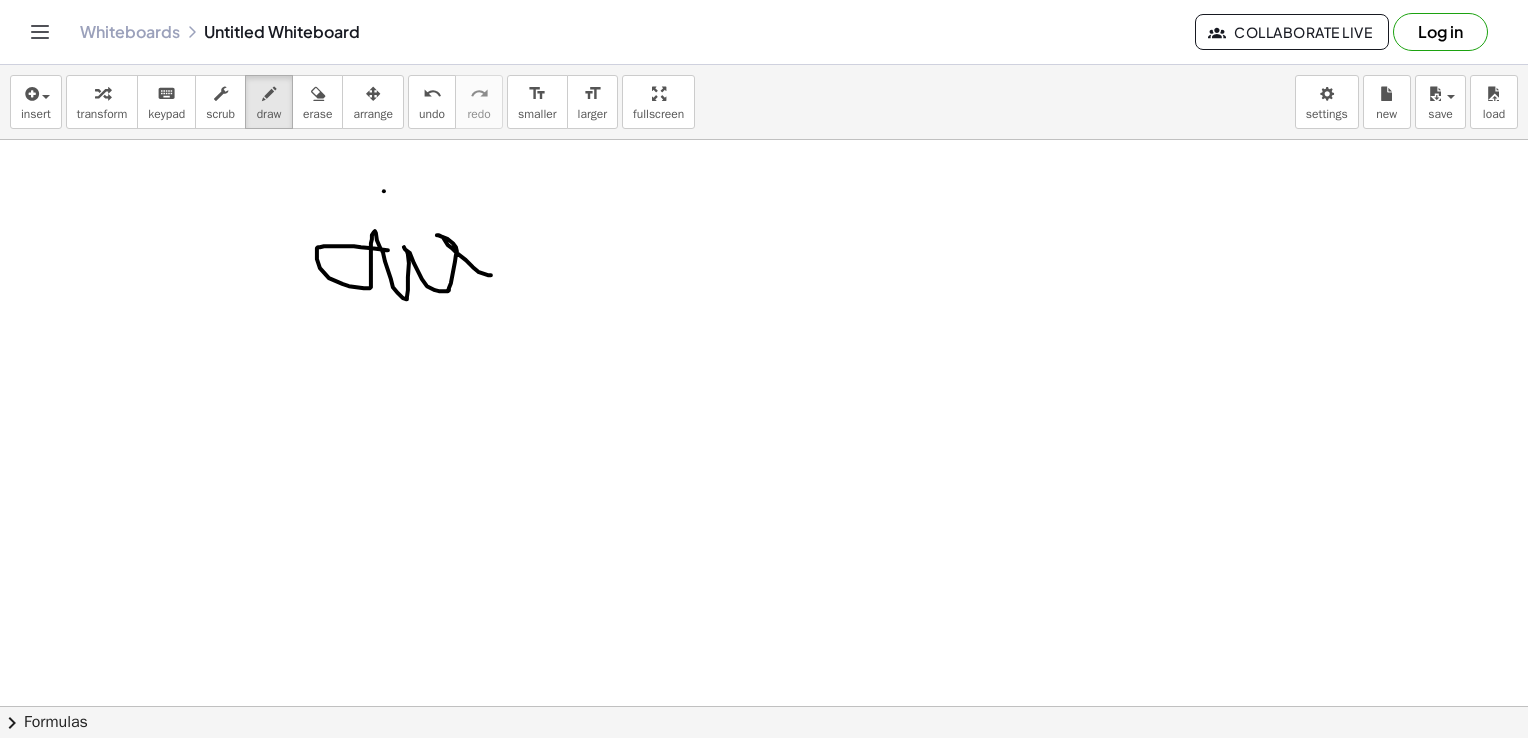 click at bounding box center [769, 120] 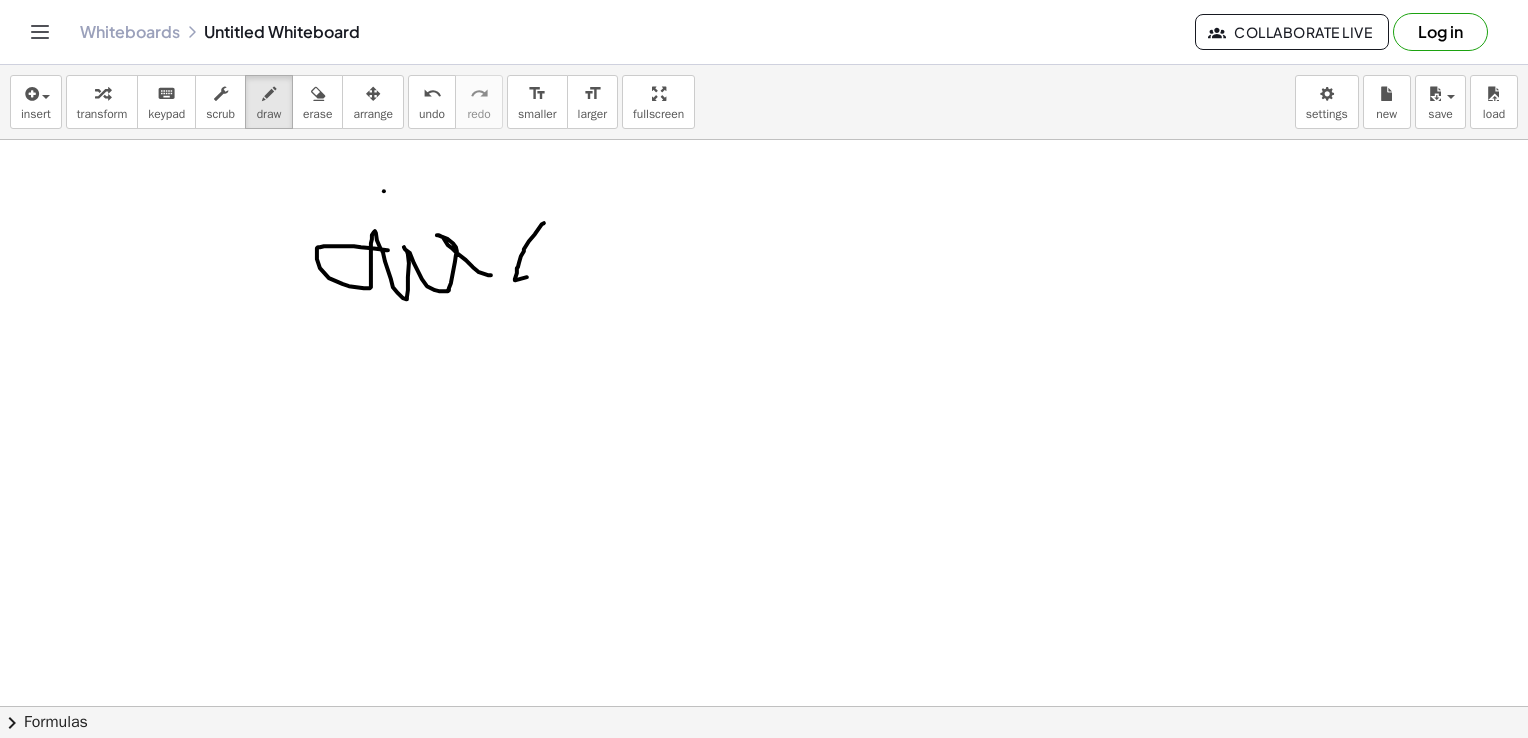 drag, startPoint x: 544, startPoint y: 222, endPoint x: 587, endPoint y: 270, distance: 64.44377 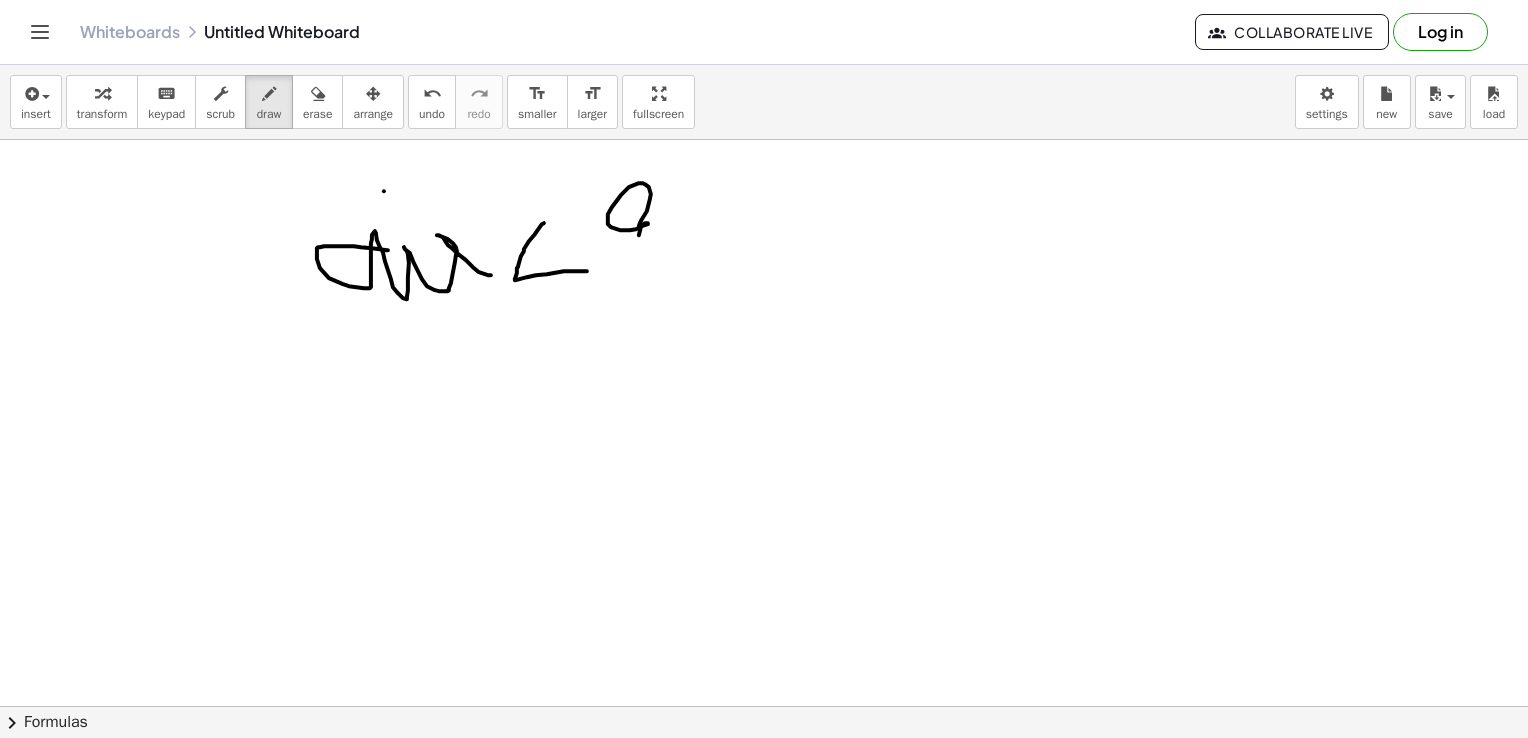 drag, startPoint x: 639, startPoint y: 225, endPoint x: 716, endPoint y: 222, distance: 77.05842 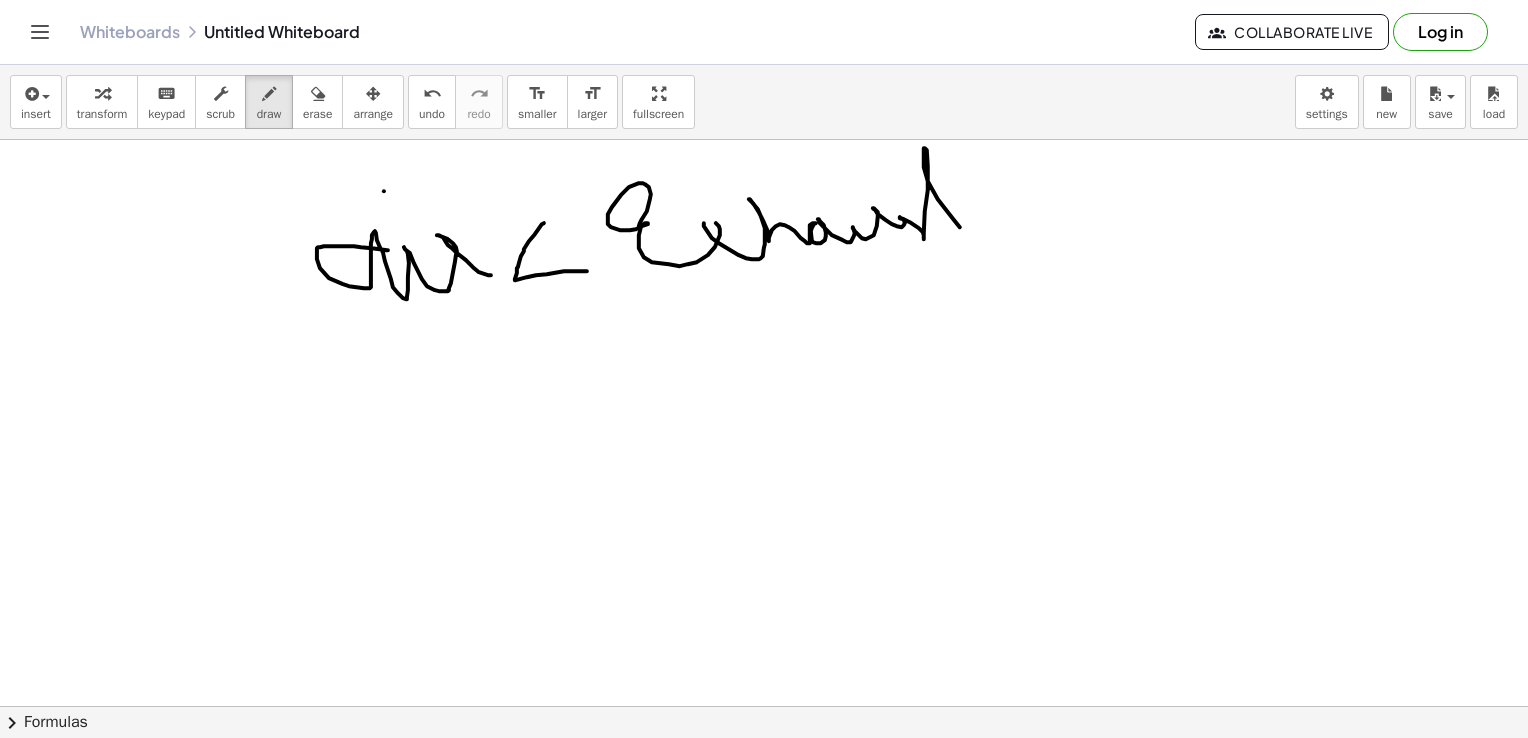 drag, startPoint x: 704, startPoint y: 222, endPoint x: 967, endPoint y: 235, distance: 263.3211 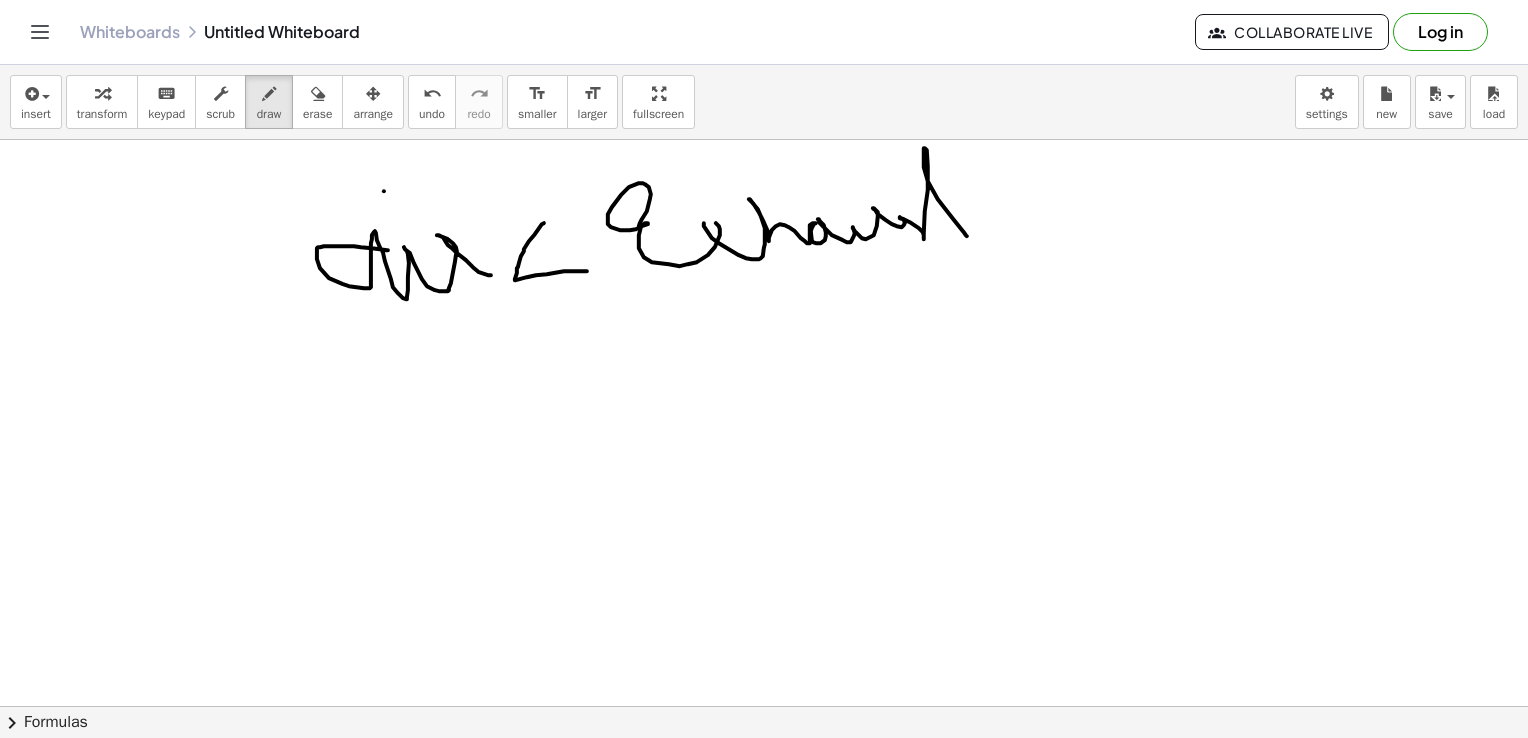 click at bounding box center [769, 120] 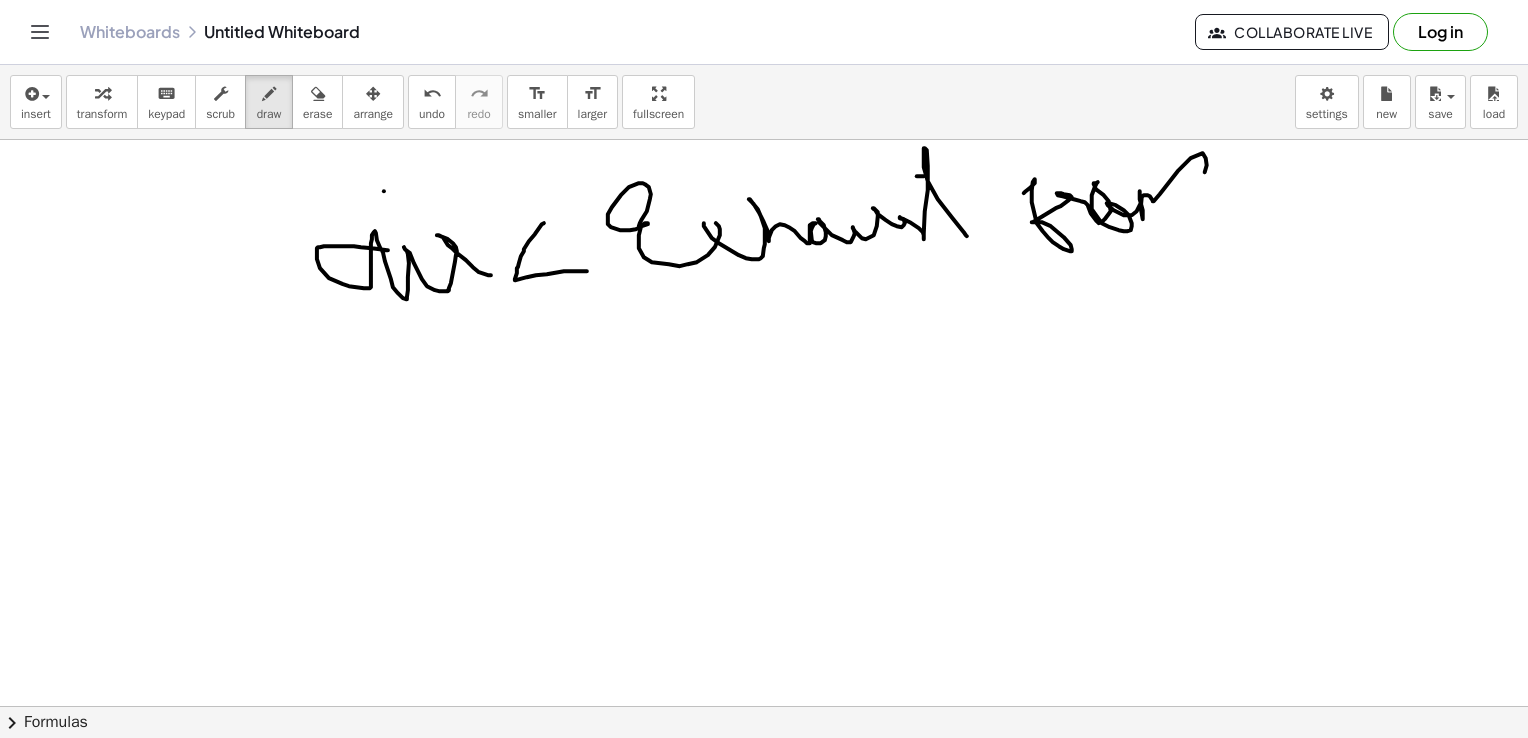 drag, startPoint x: 1024, startPoint y: 192, endPoint x: 1204, endPoint y: 184, distance: 180.17769 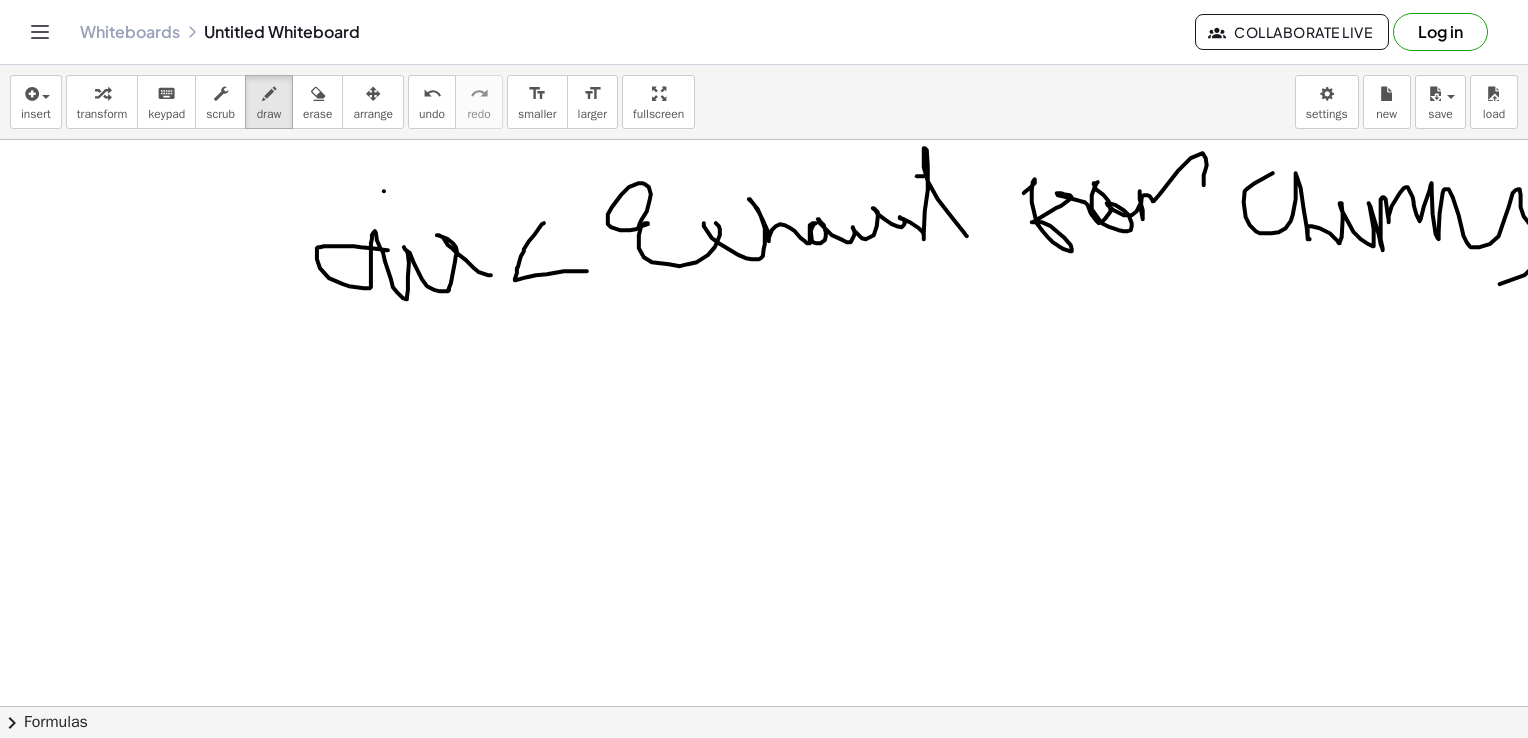 drag, startPoint x: 1273, startPoint y: 172, endPoint x: 1444, endPoint y: 292, distance: 208.90428 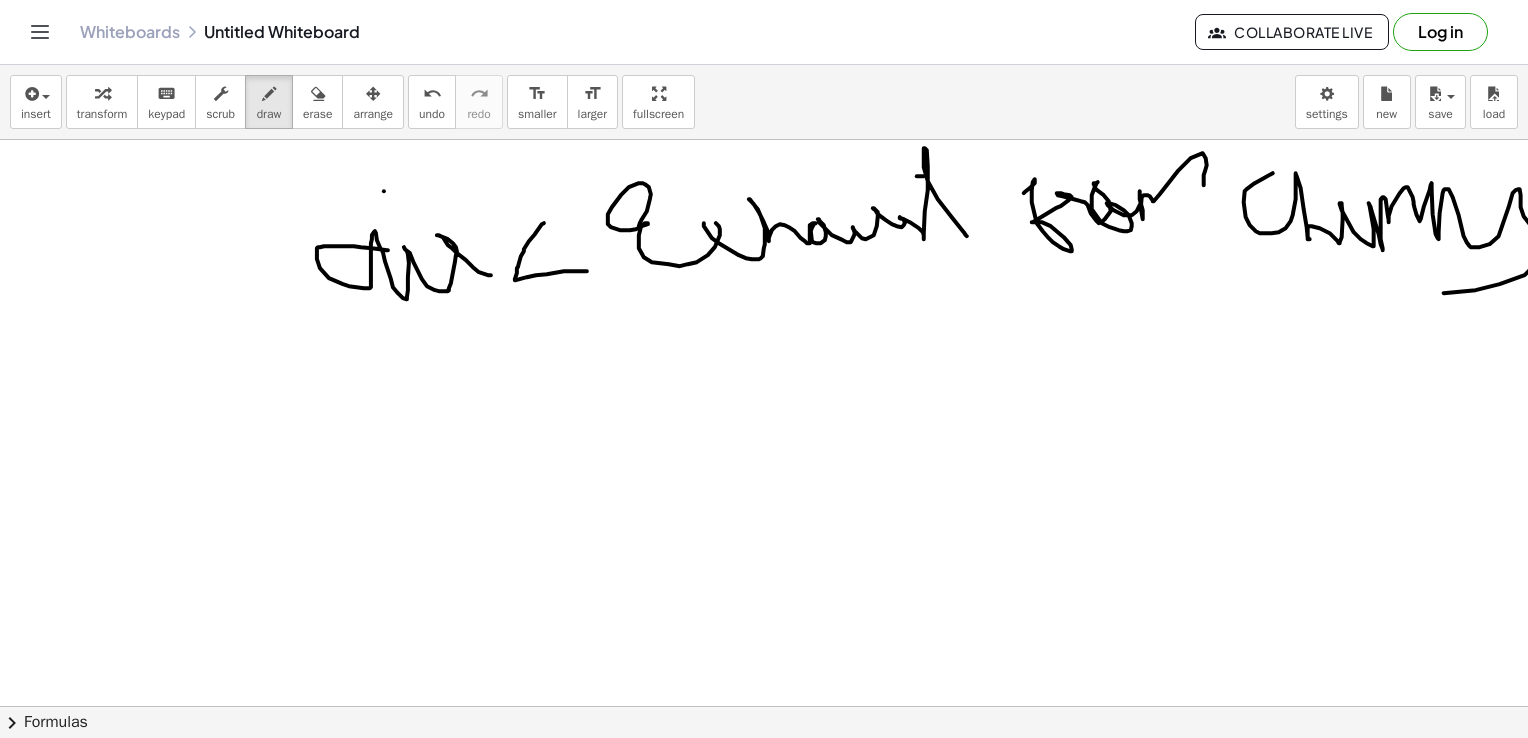 click at bounding box center (769, 120) 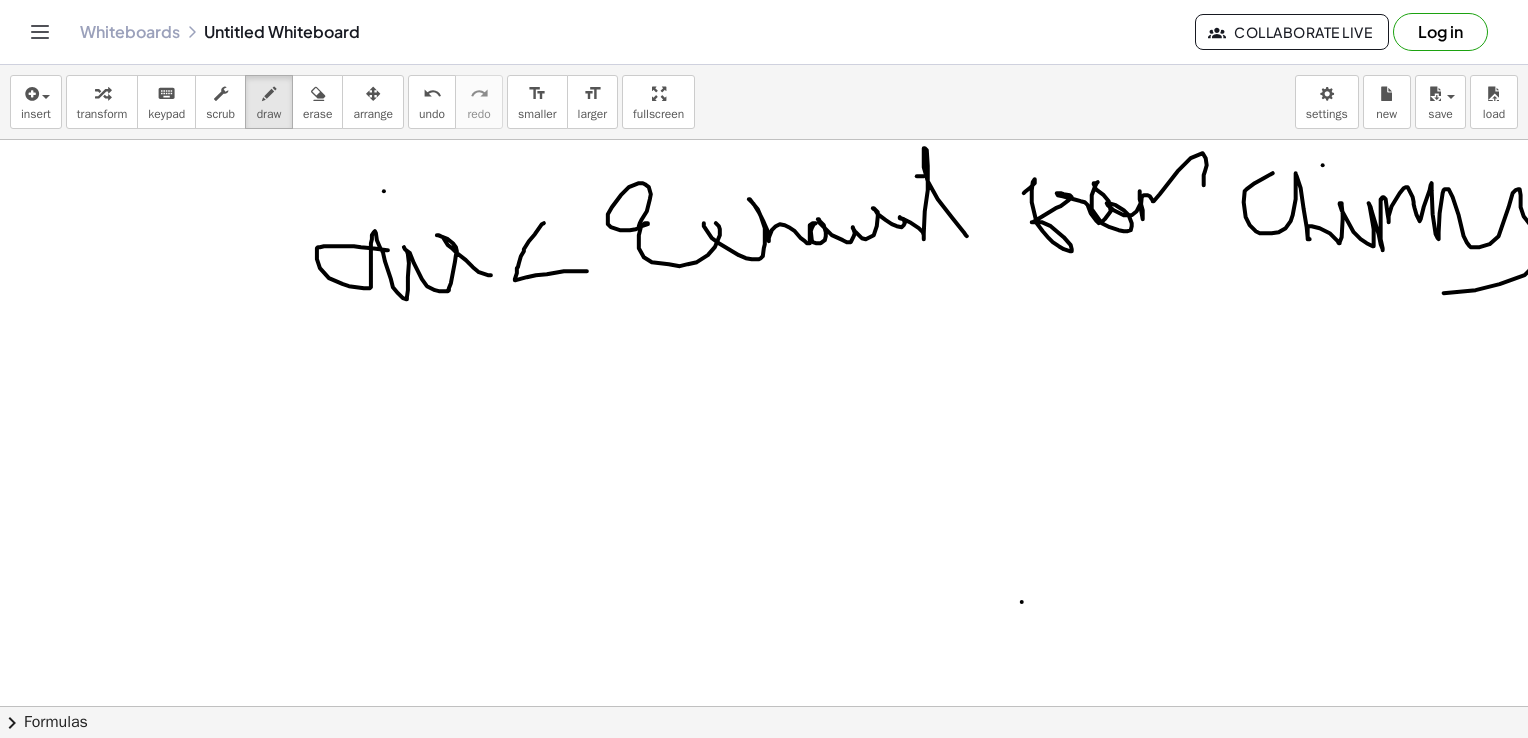 click at bounding box center (769, 120) 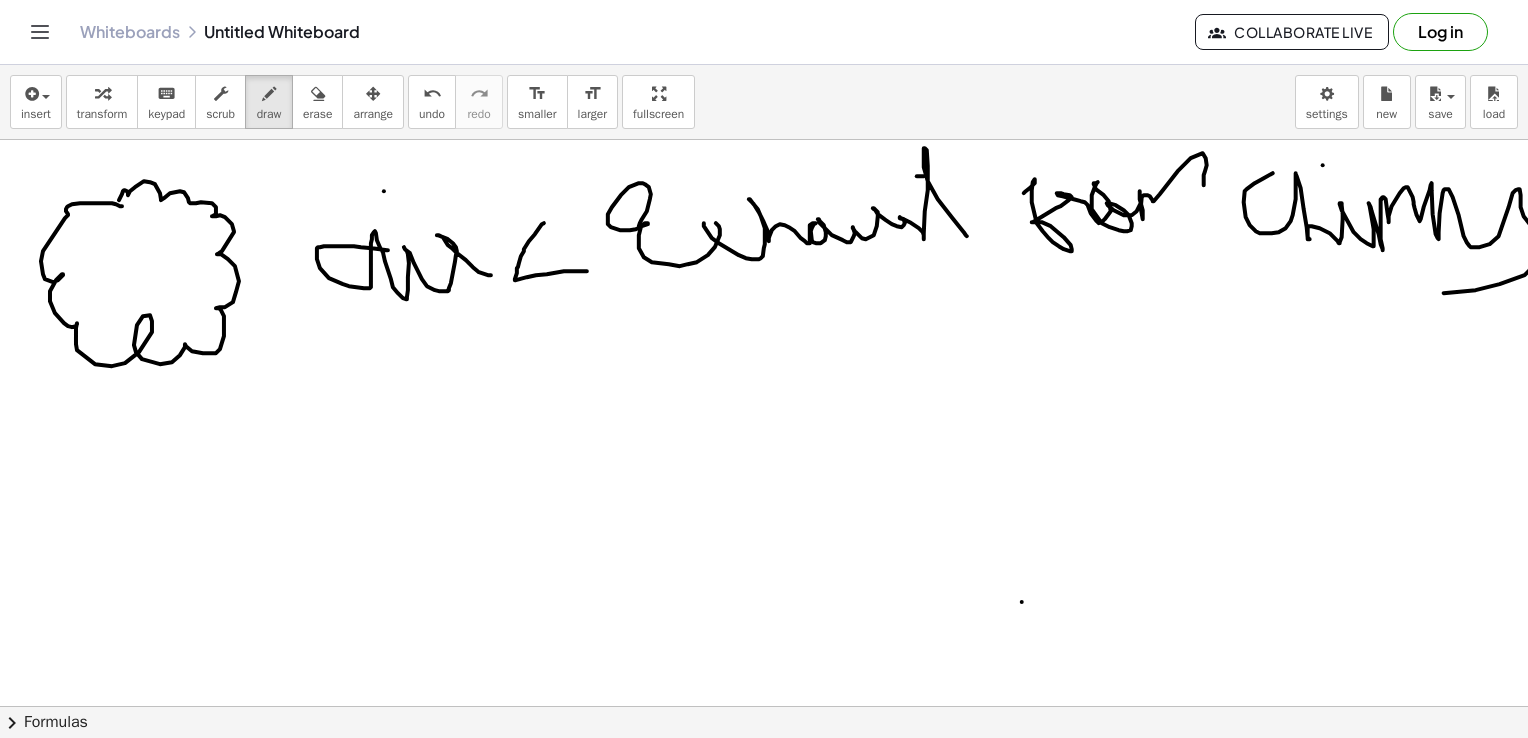 click at bounding box center (769, 120) 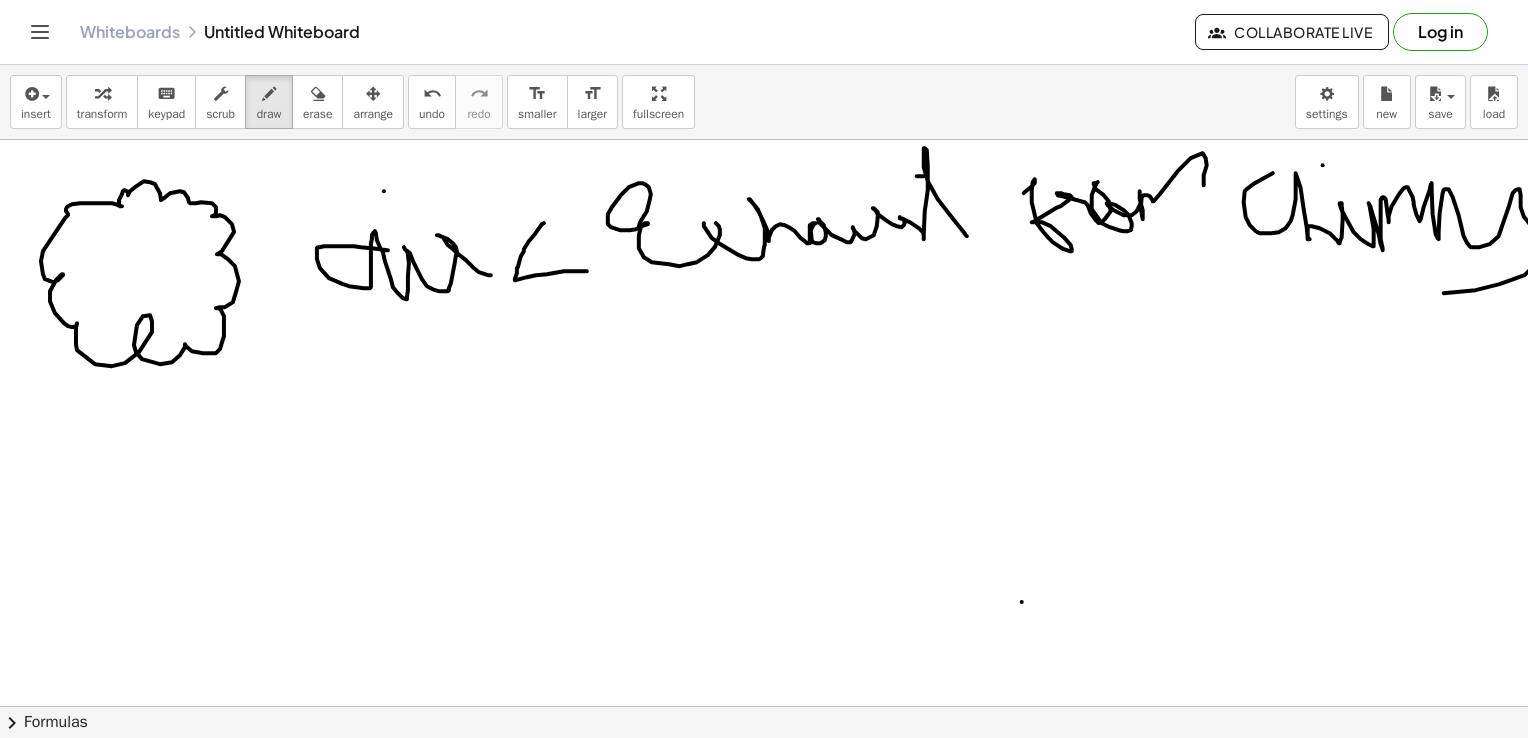 click at bounding box center [769, 120] 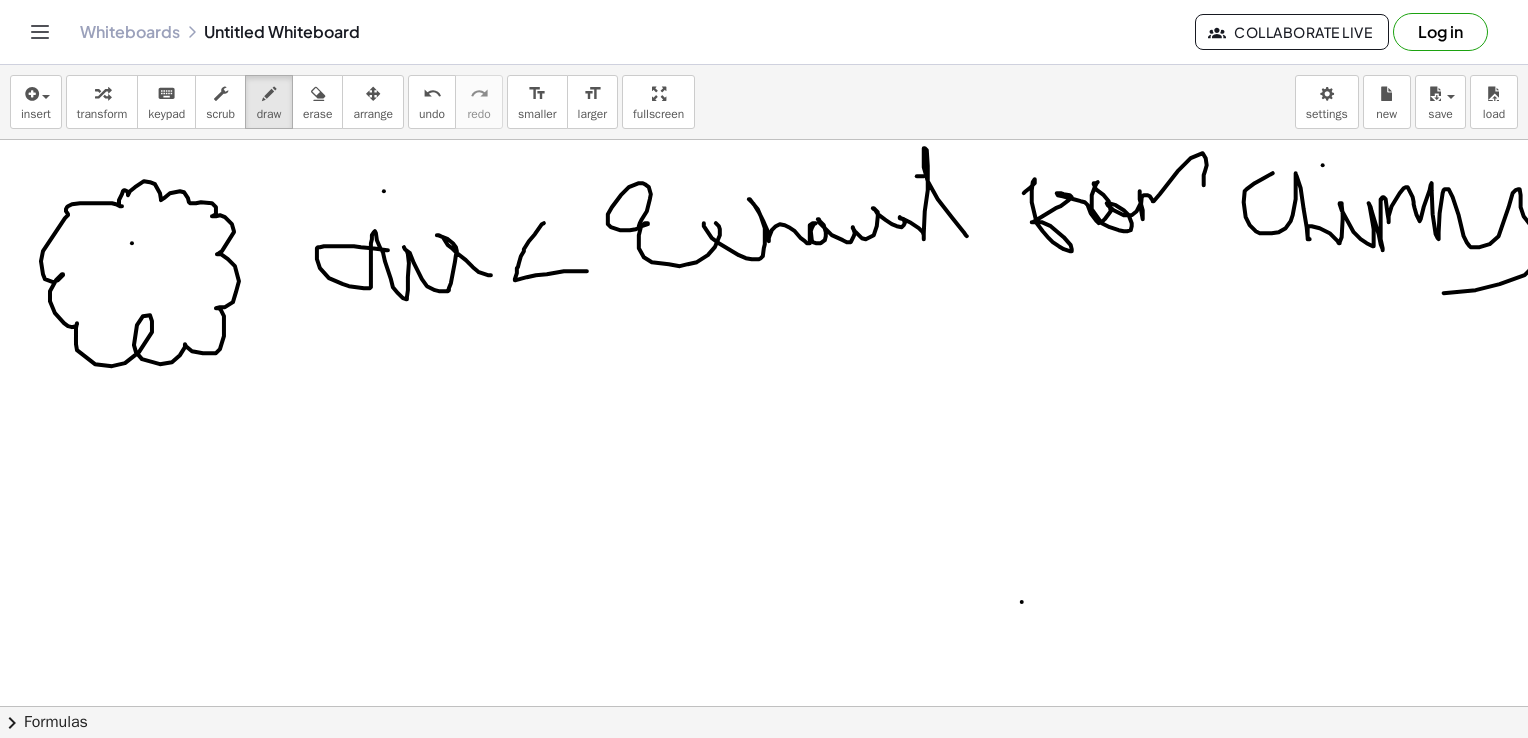 click at bounding box center [769, 120] 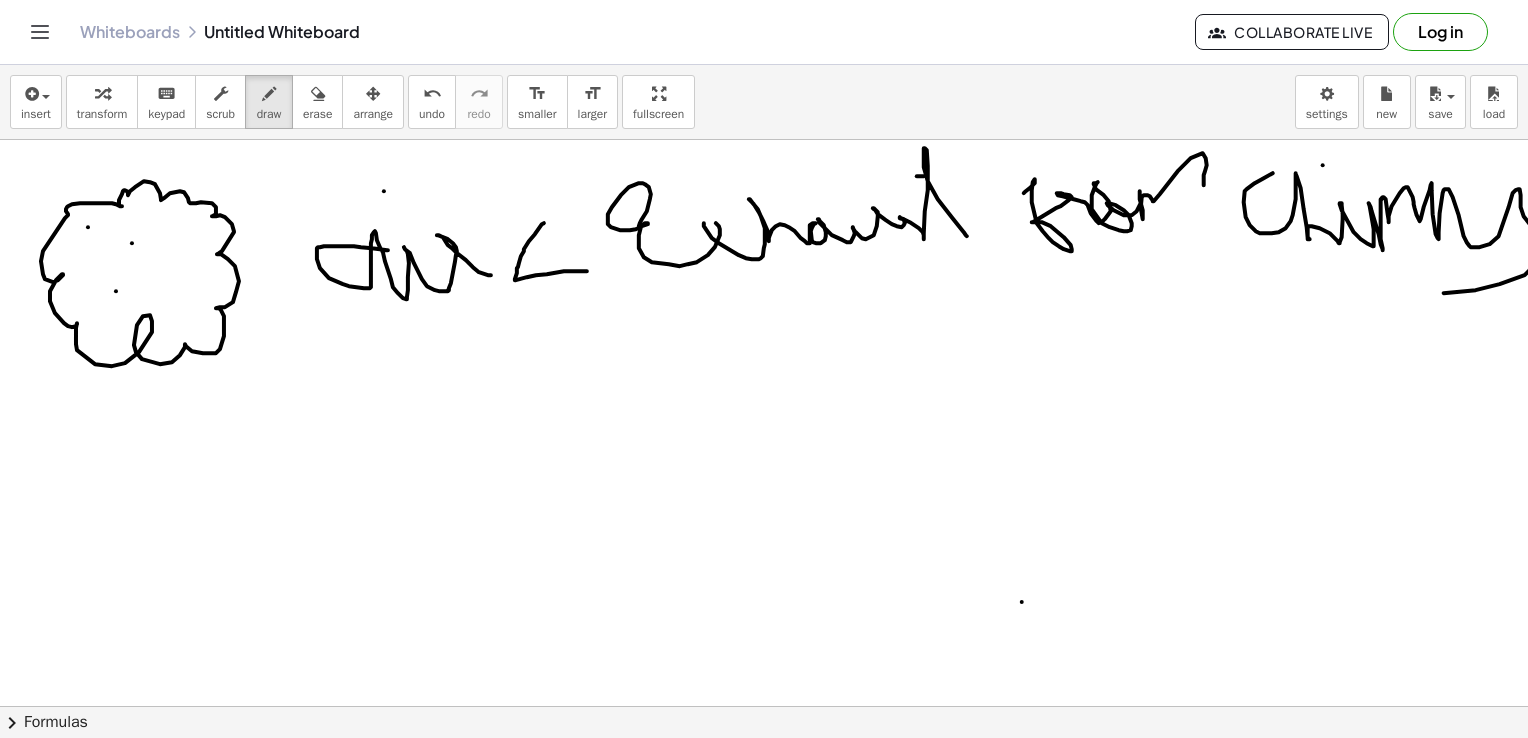 click at bounding box center [769, 120] 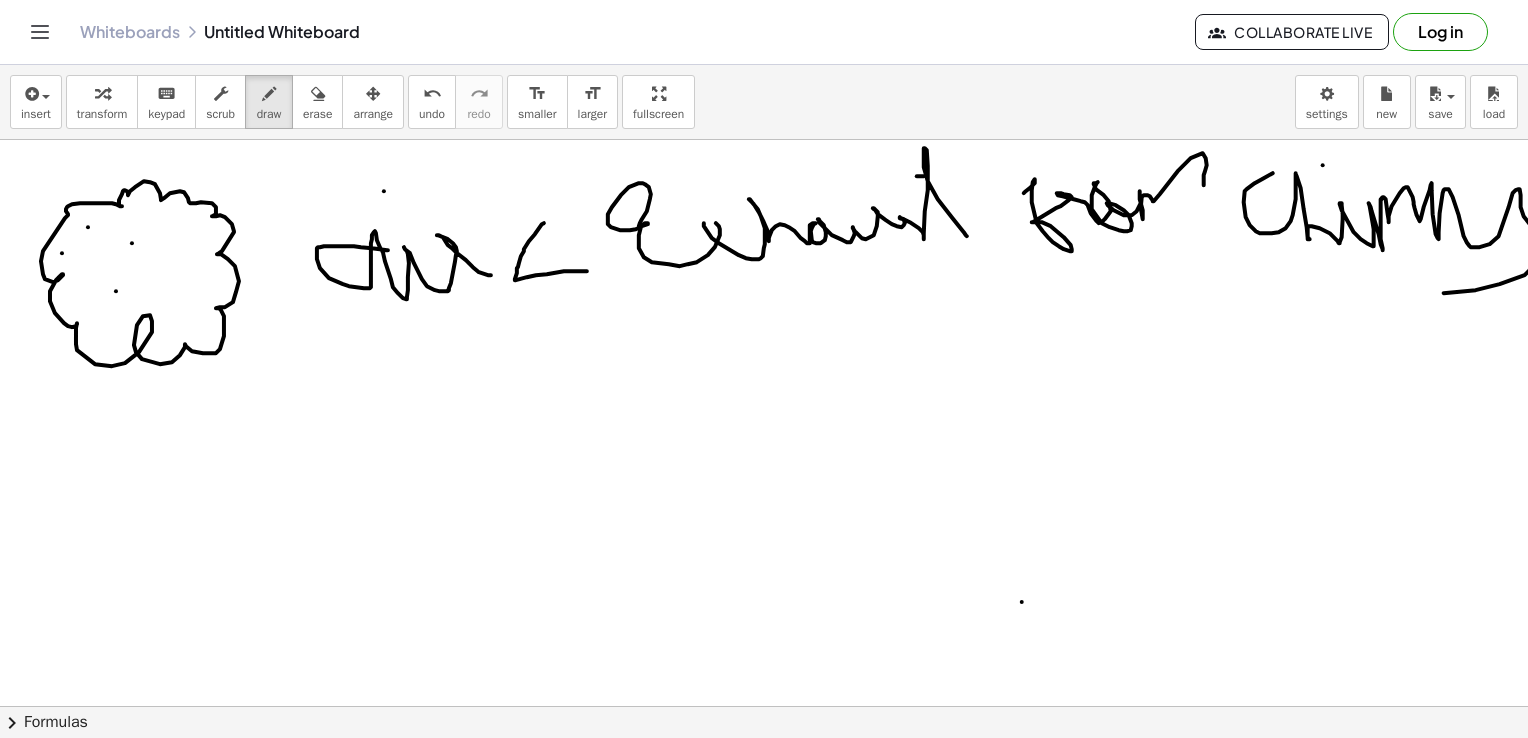 click at bounding box center (769, 120) 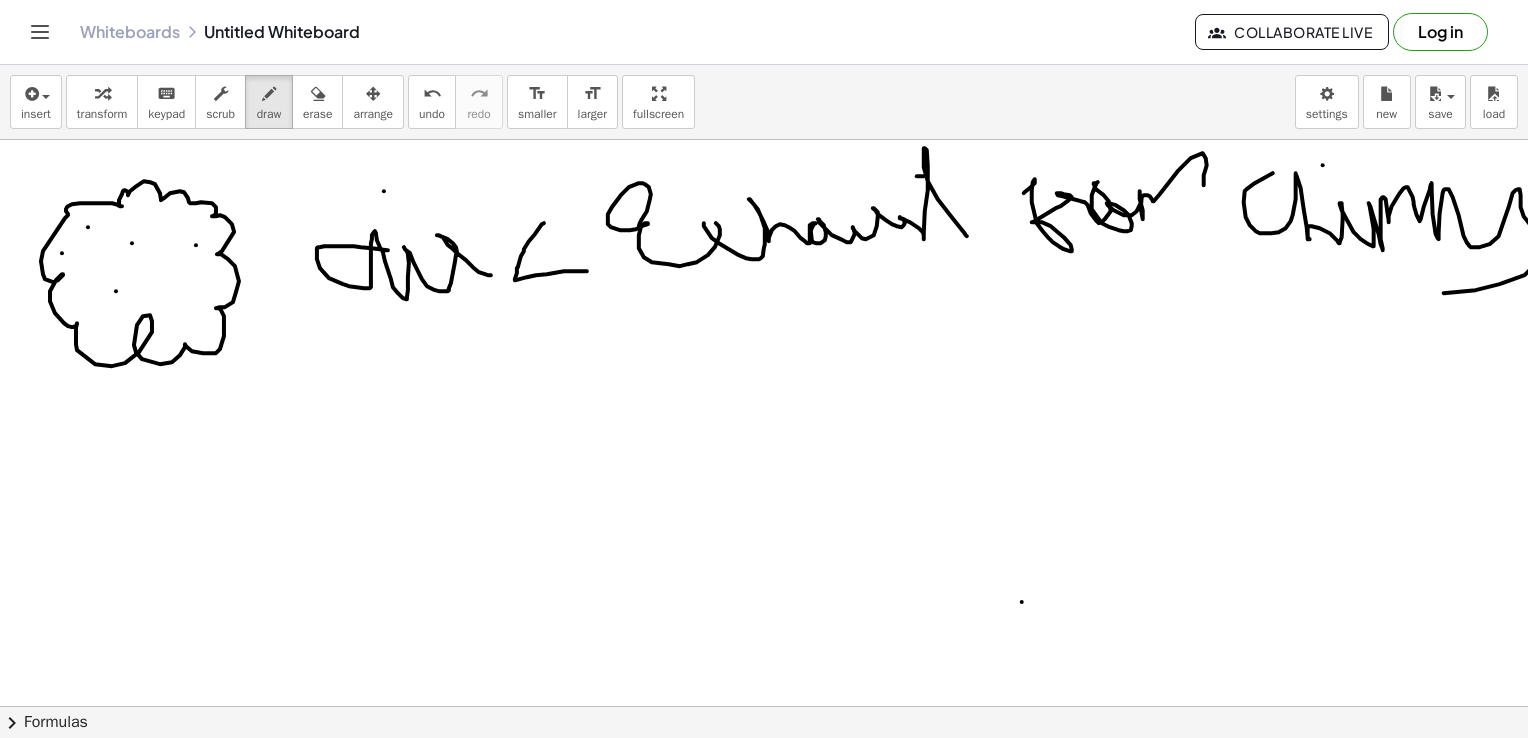 click at bounding box center [769, 120] 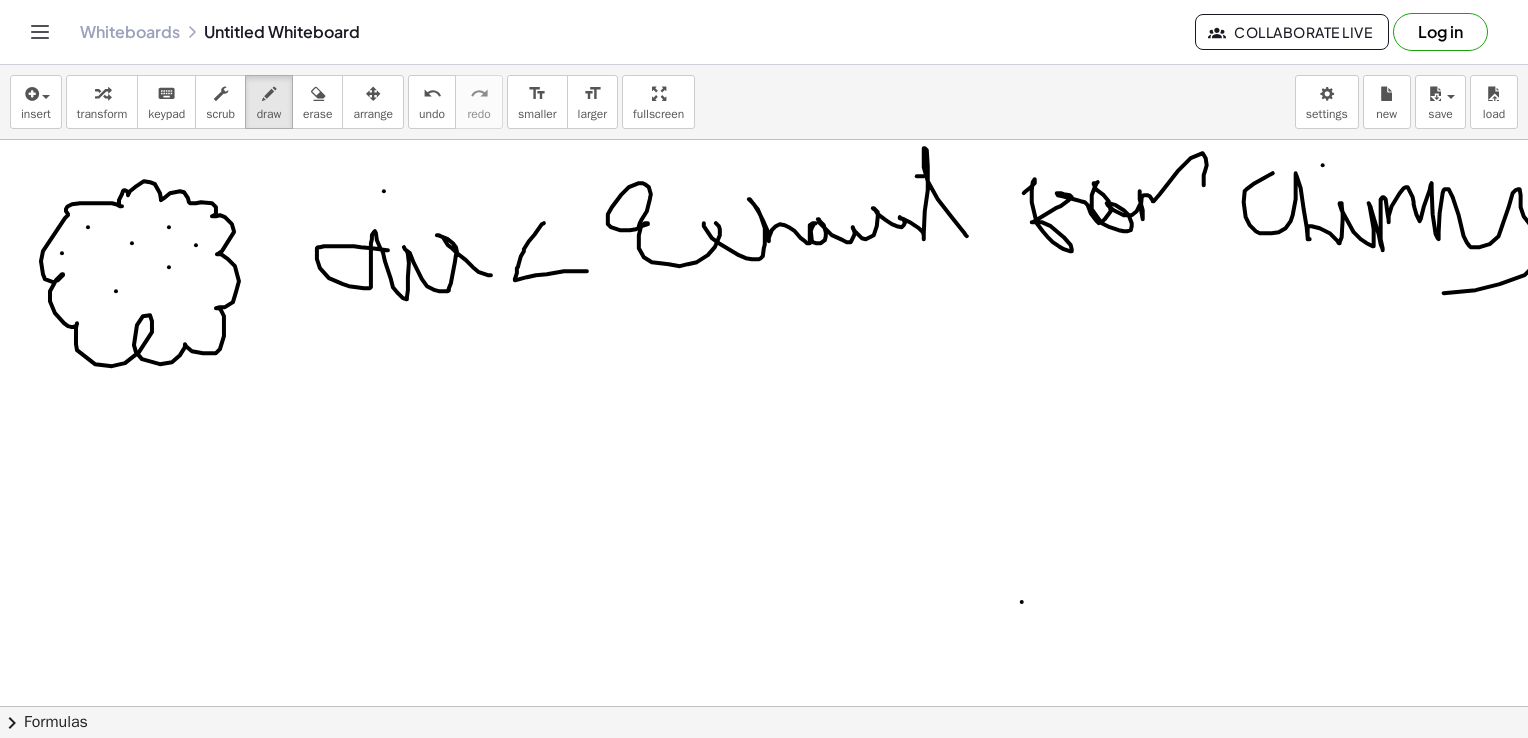 click at bounding box center (769, 120) 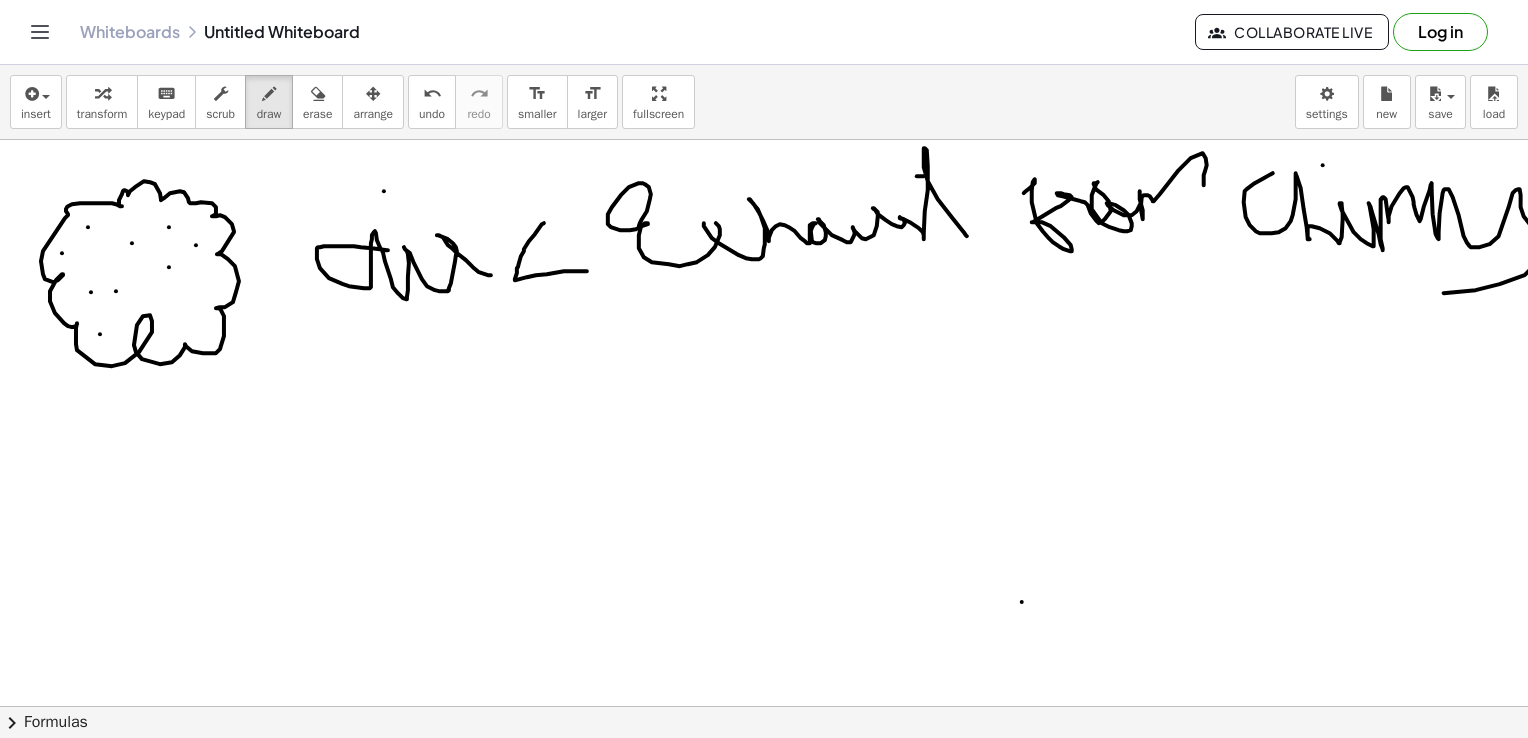 click at bounding box center (769, 120) 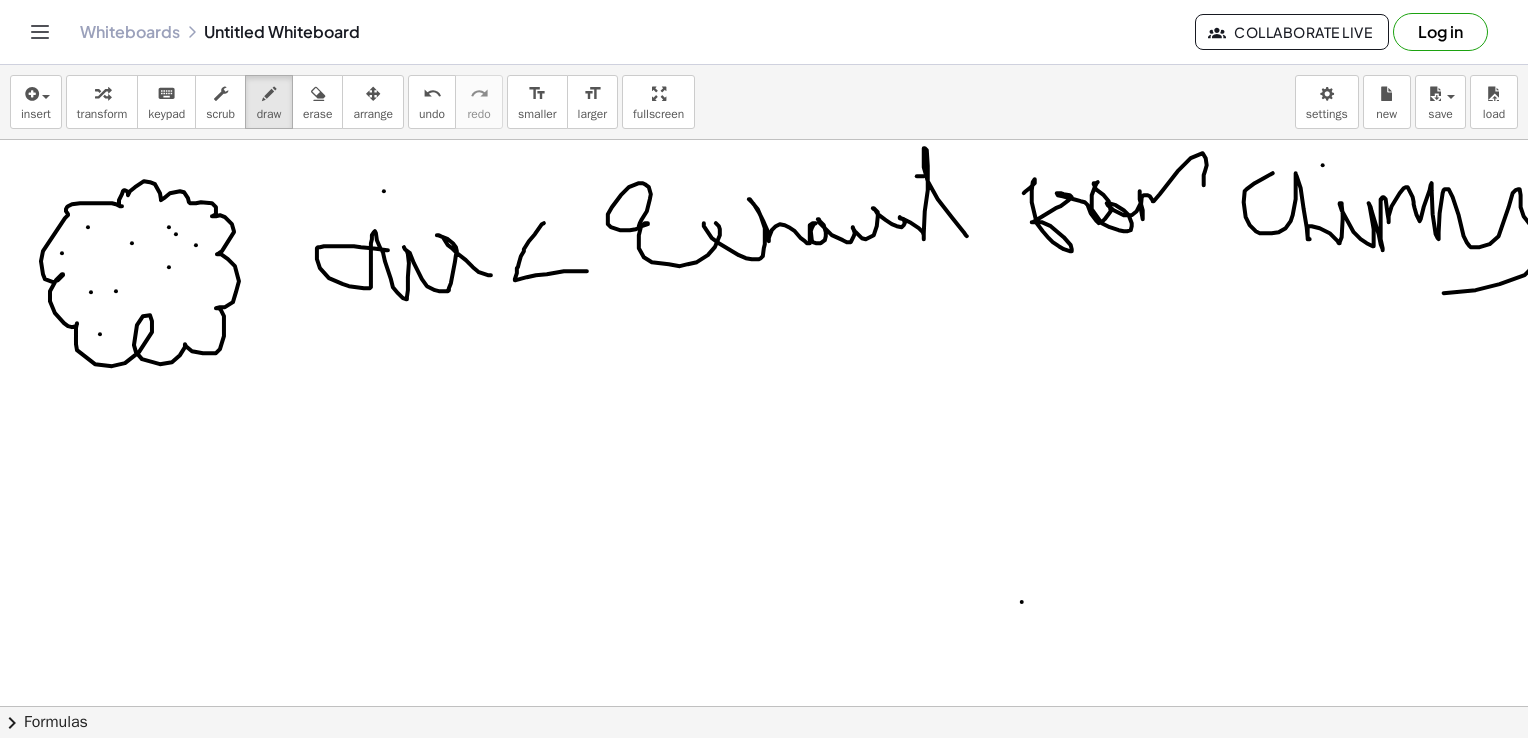 drag, startPoint x: 176, startPoint y: 233, endPoint x: 228, endPoint y: 197, distance: 63.245552 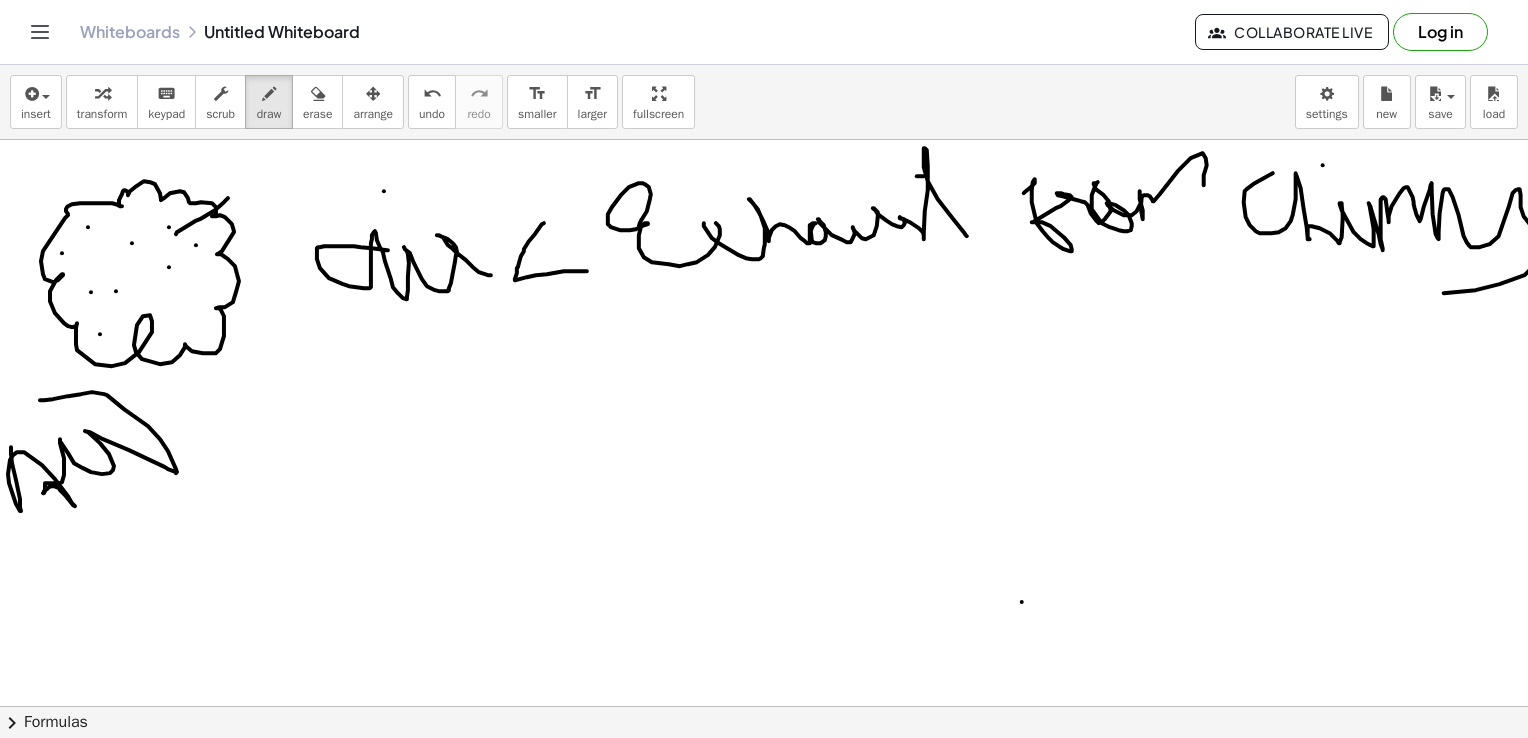 drag, startPoint x: 11, startPoint y: 446, endPoint x: 41, endPoint y: 402, distance: 53.25411 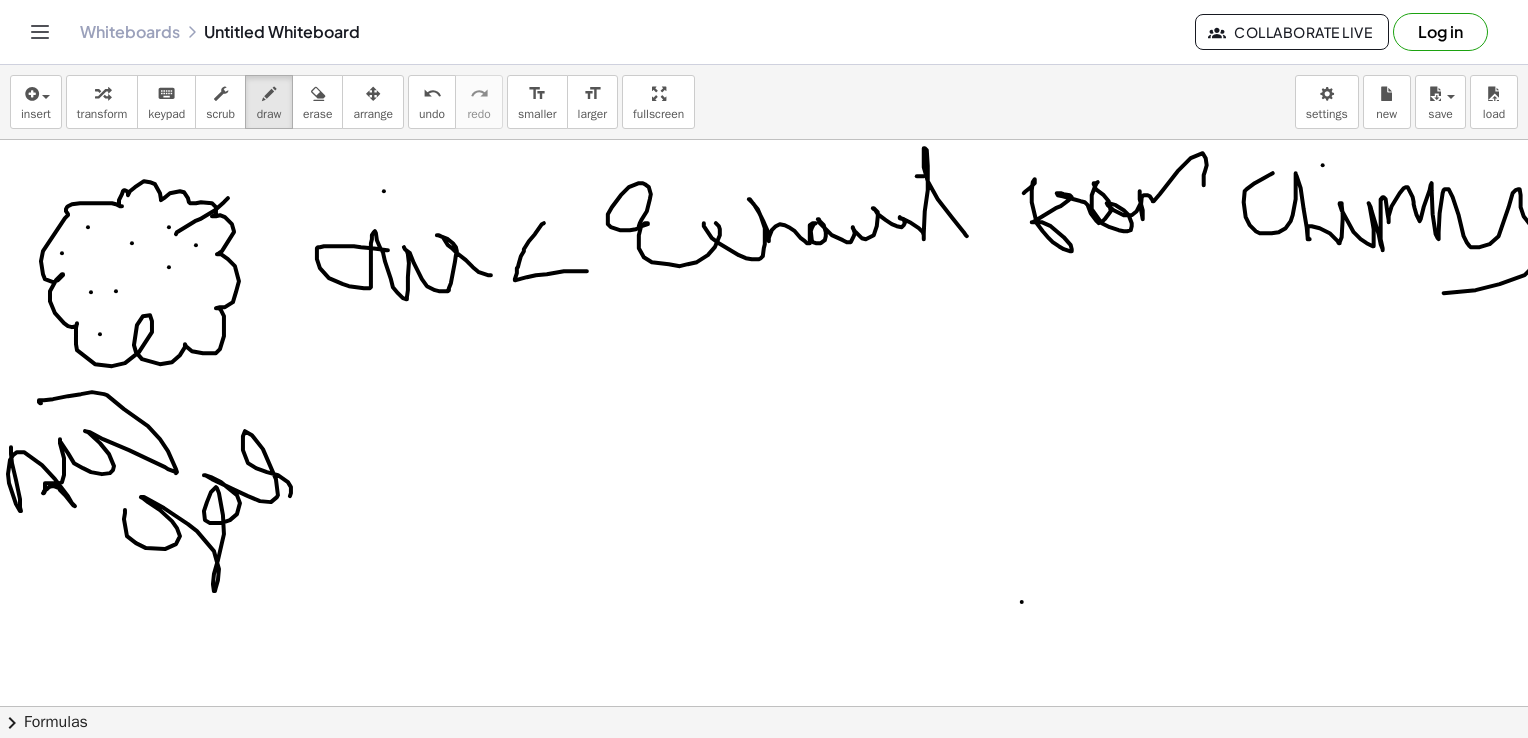 drag, startPoint x: 125, startPoint y: 509, endPoint x: 308, endPoint y: 438, distance: 196.2906 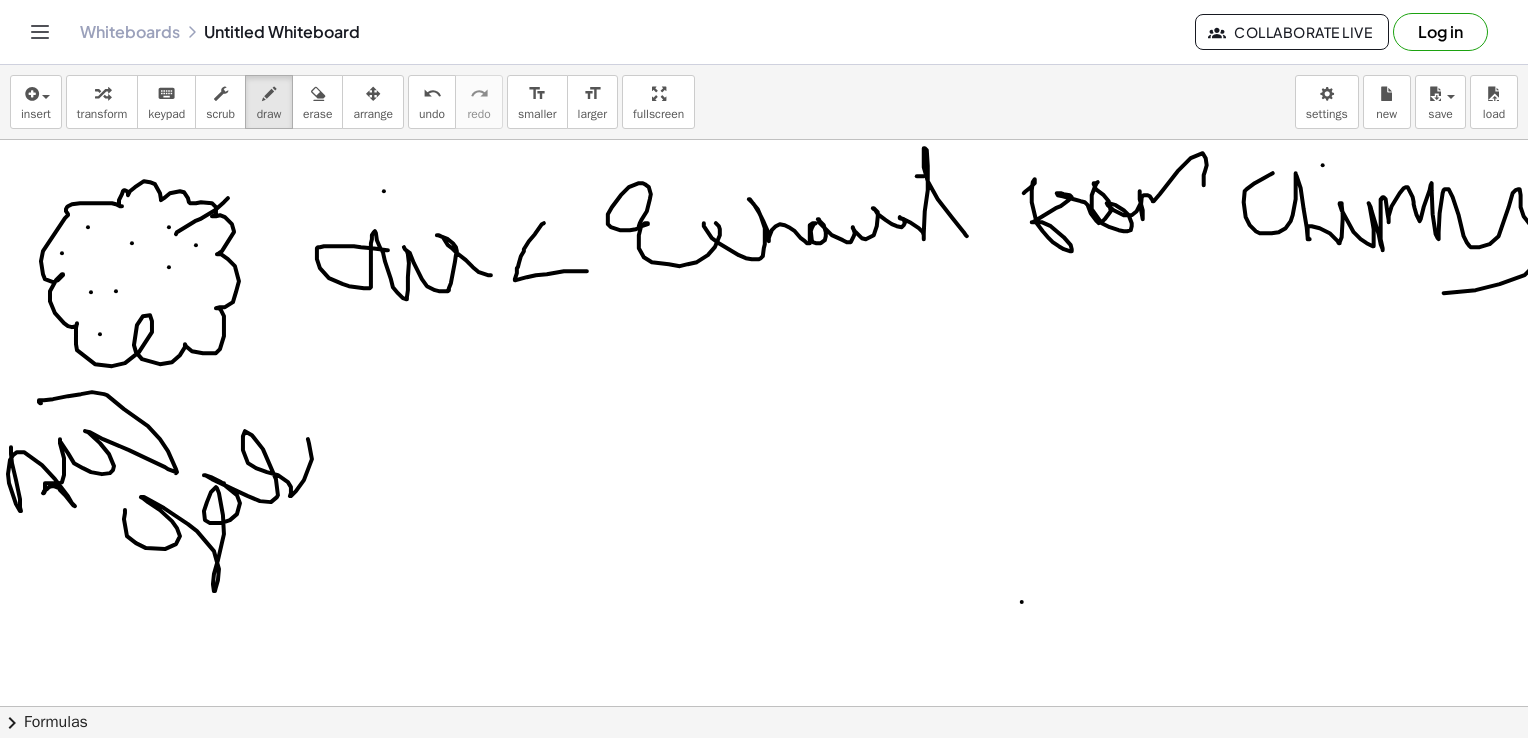 drag, startPoint x: 224, startPoint y: 482, endPoint x: 246, endPoint y: 462, distance: 29.732138 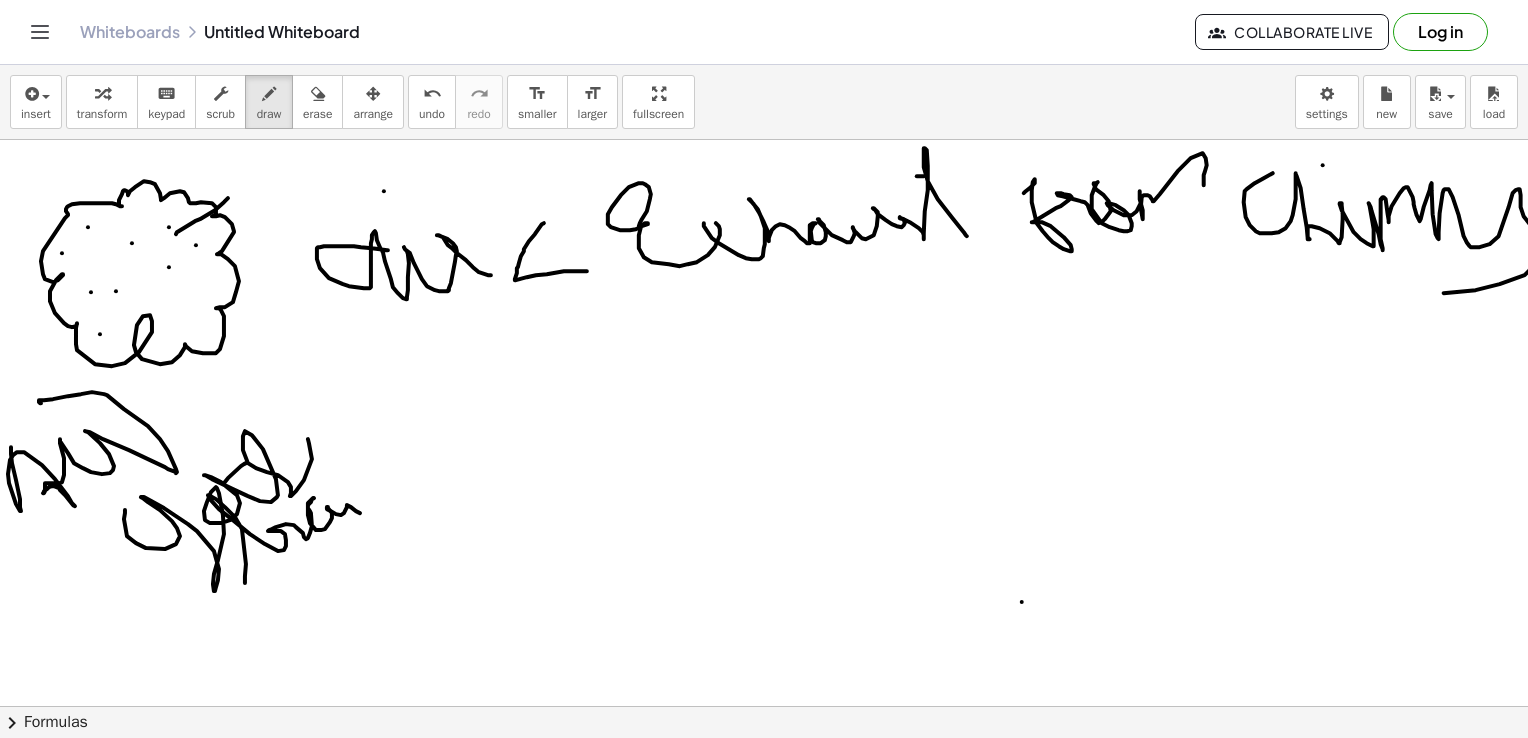 drag, startPoint x: 245, startPoint y: 582, endPoint x: 357, endPoint y: 508, distance: 134.23859 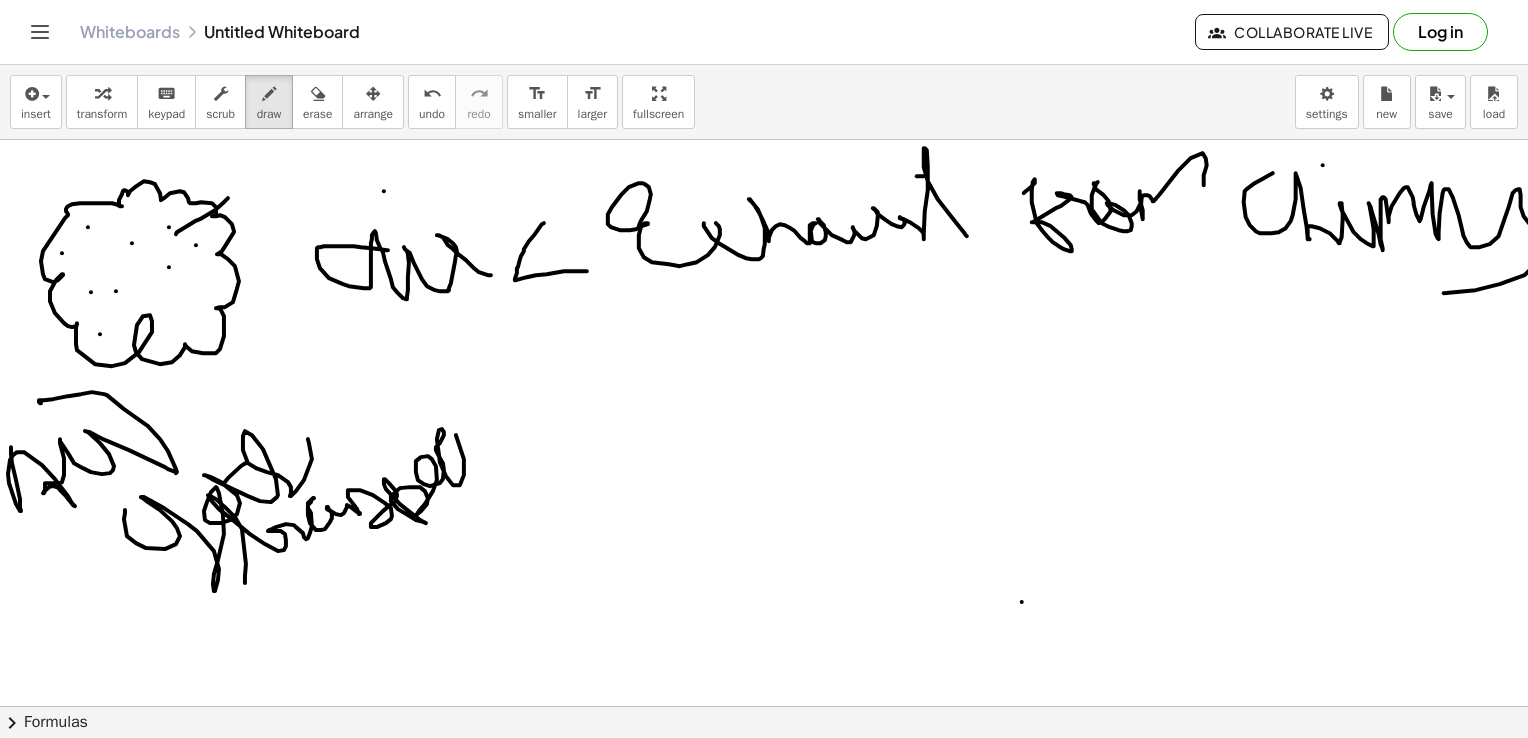 drag, startPoint x: 357, startPoint y: 508, endPoint x: 519, endPoint y: 489, distance: 163.1104 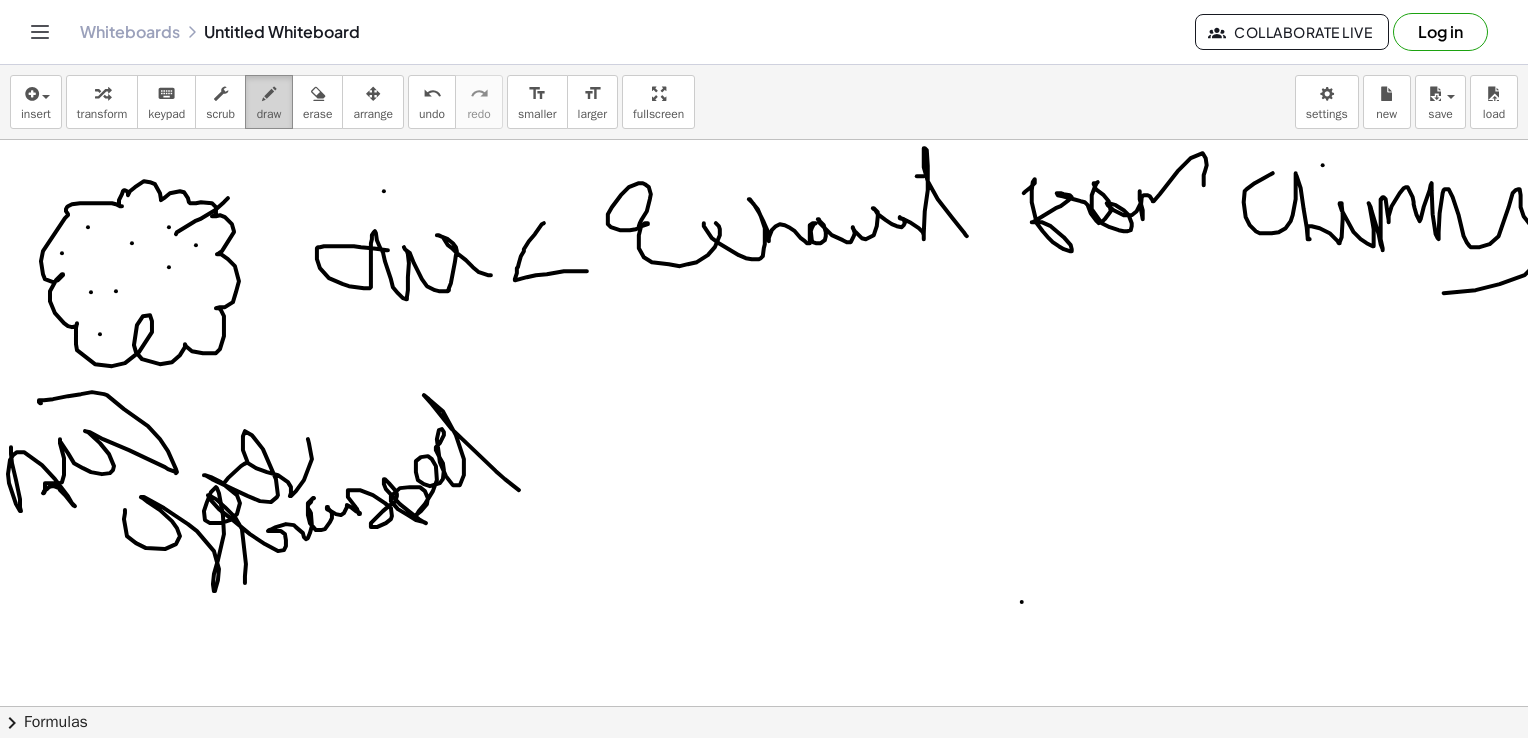 click on "draw" at bounding box center (269, 102) 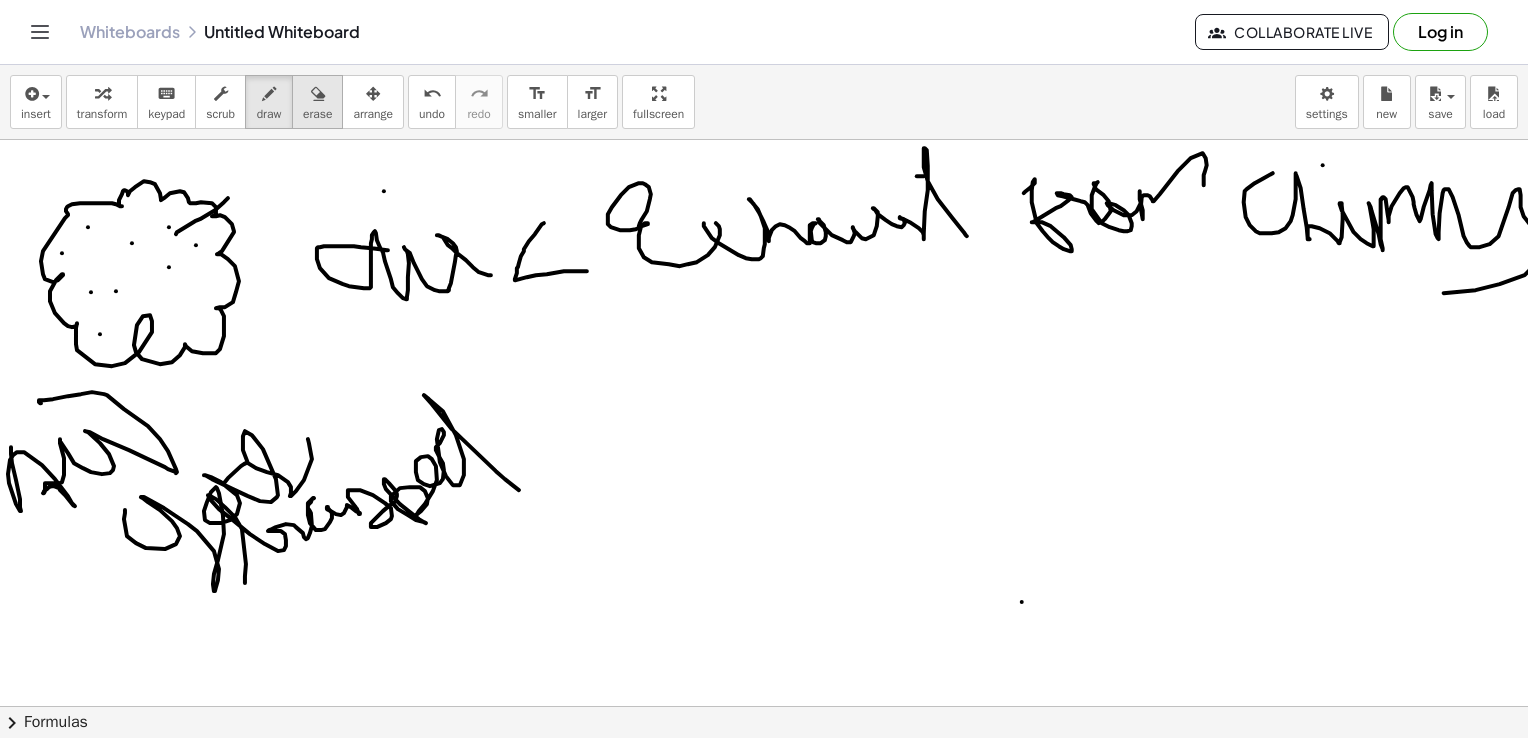 click on "erase" at bounding box center (317, 114) 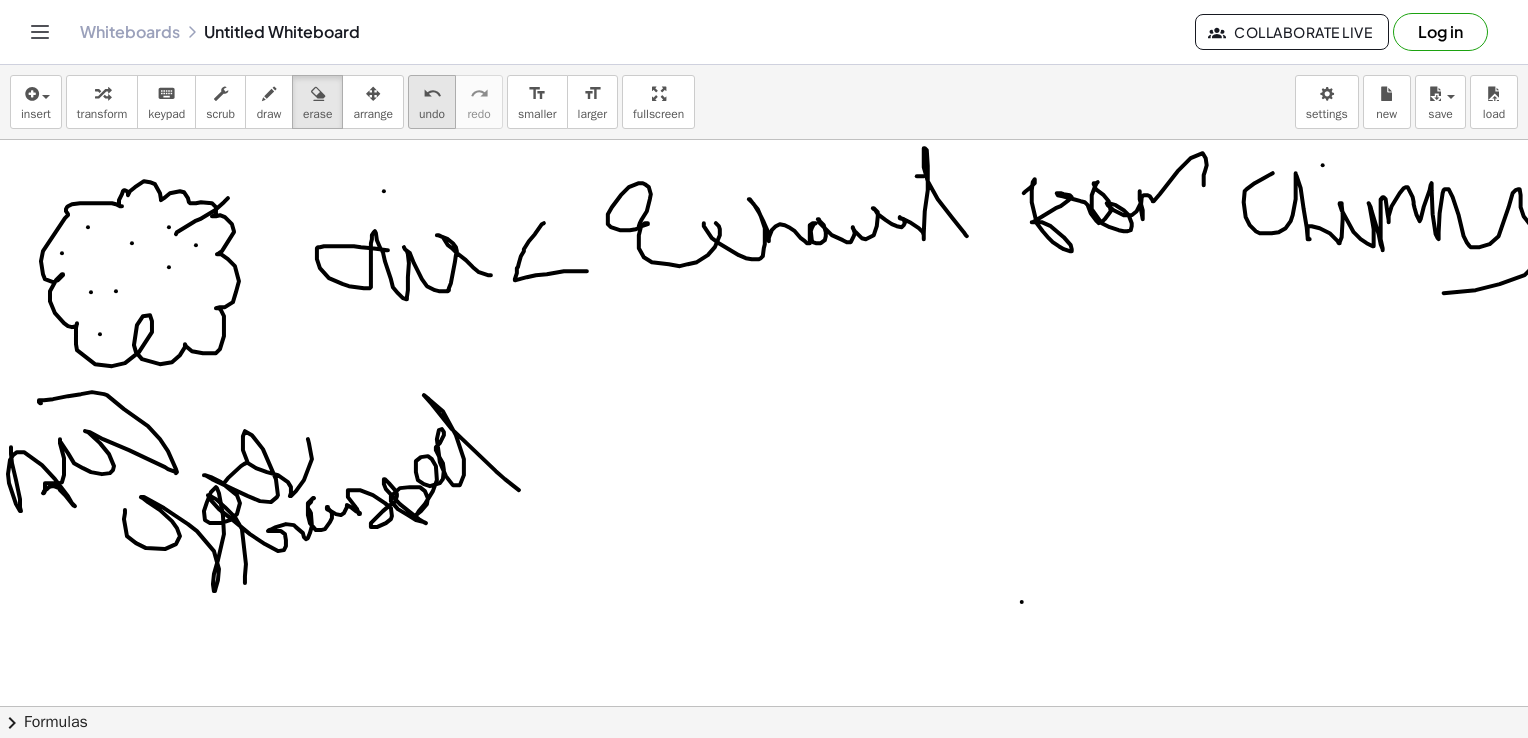 click on "undo" at bounding box center (432, 114) 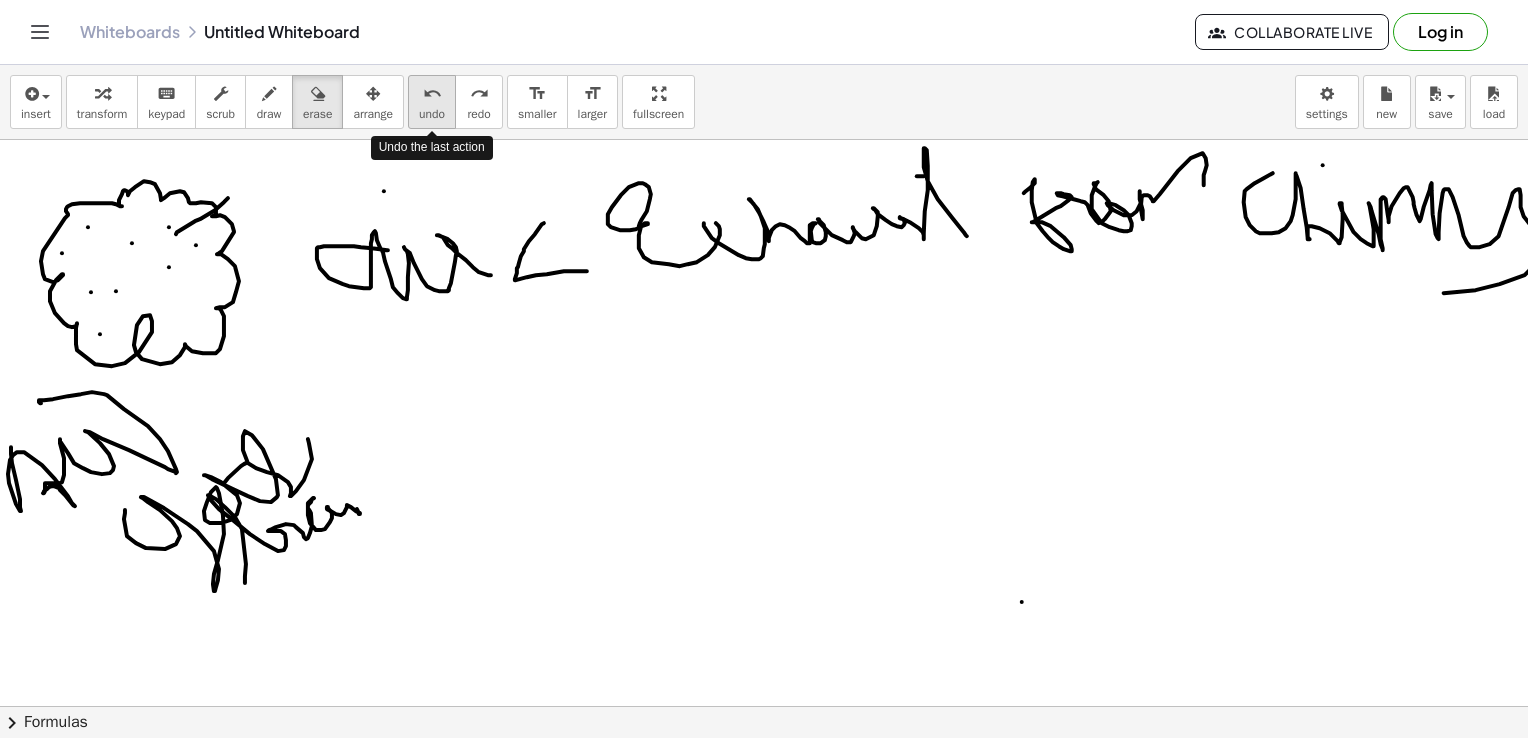 click on "undo" at bounding box center (432, 114) 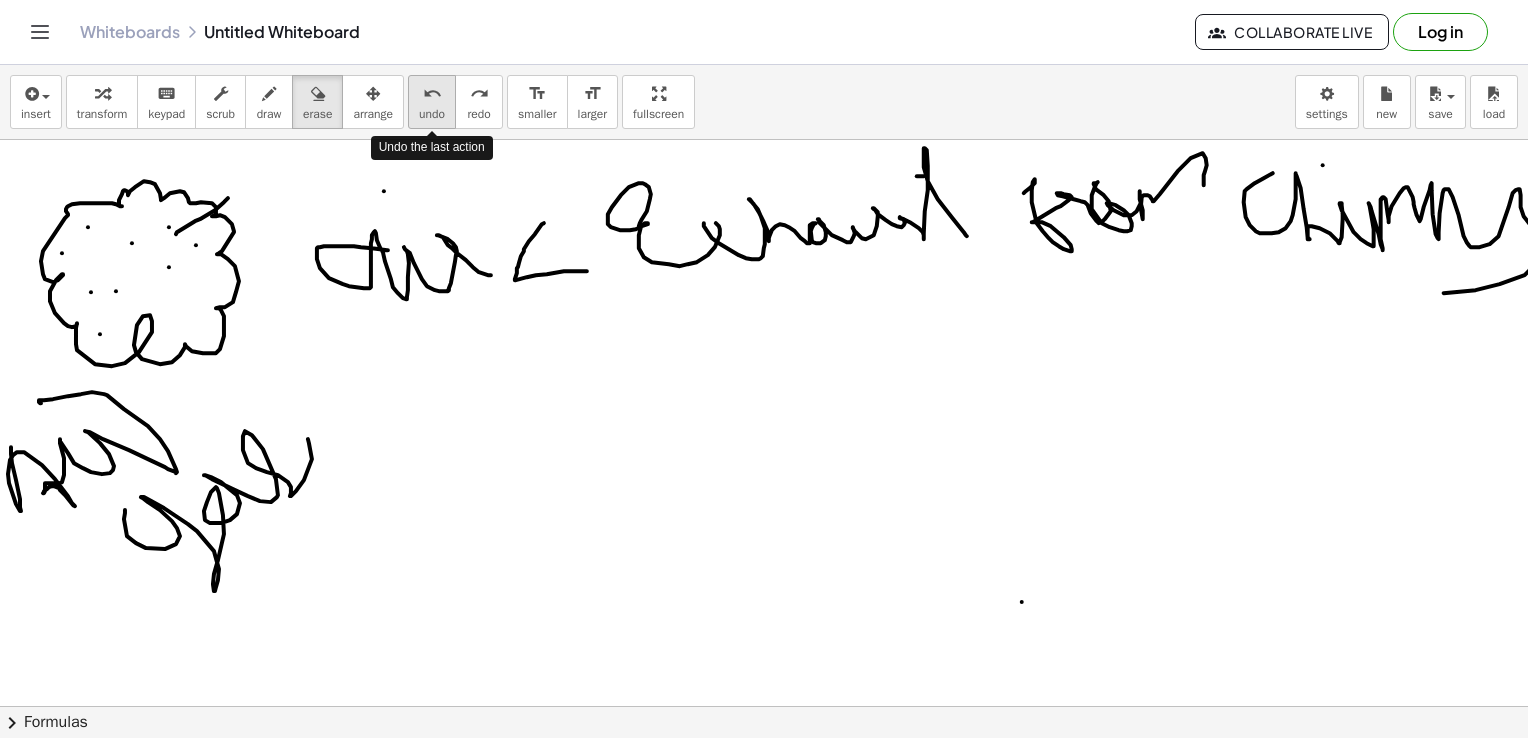 click on "undo" at bounding box center [432, 114] 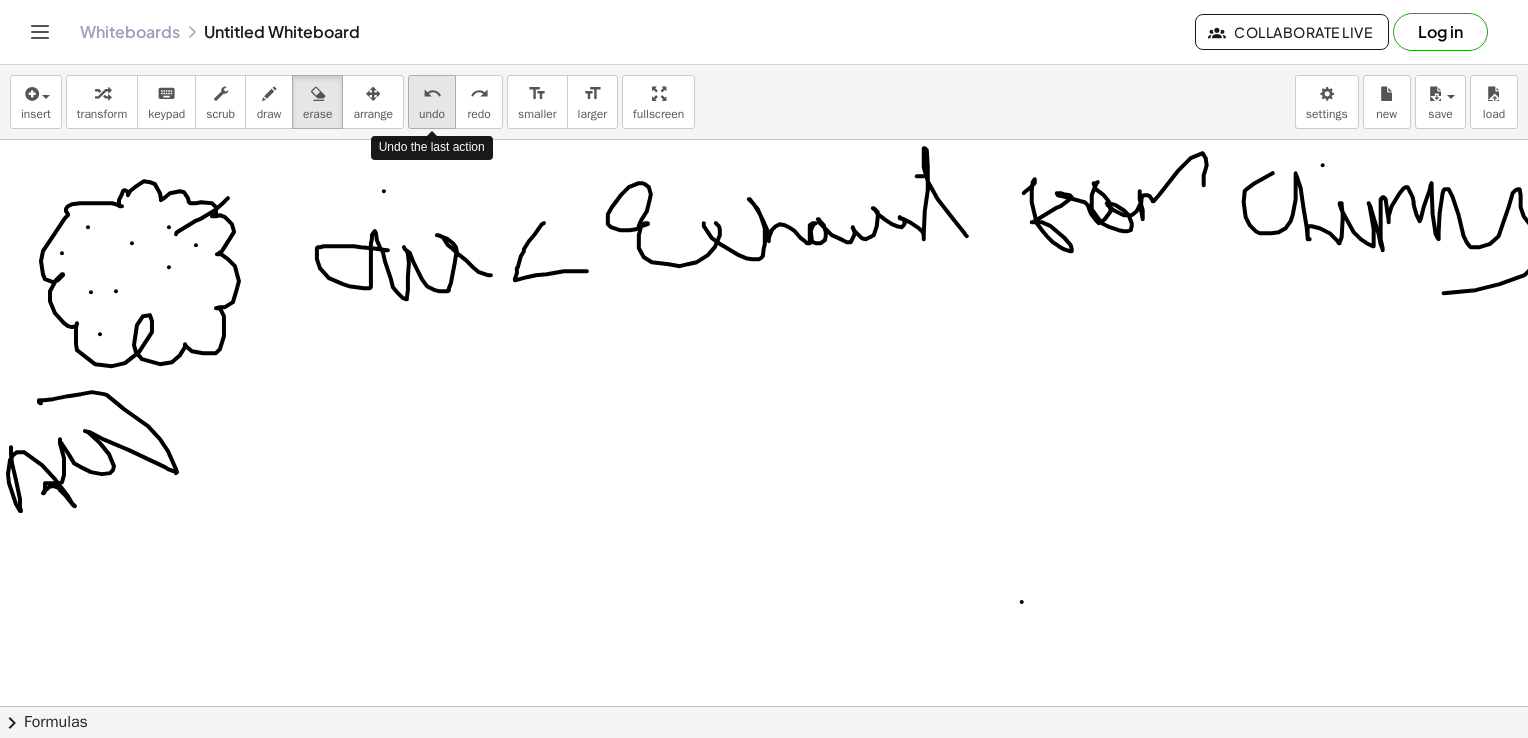 click on "undo" at bounding box center (432, 114) 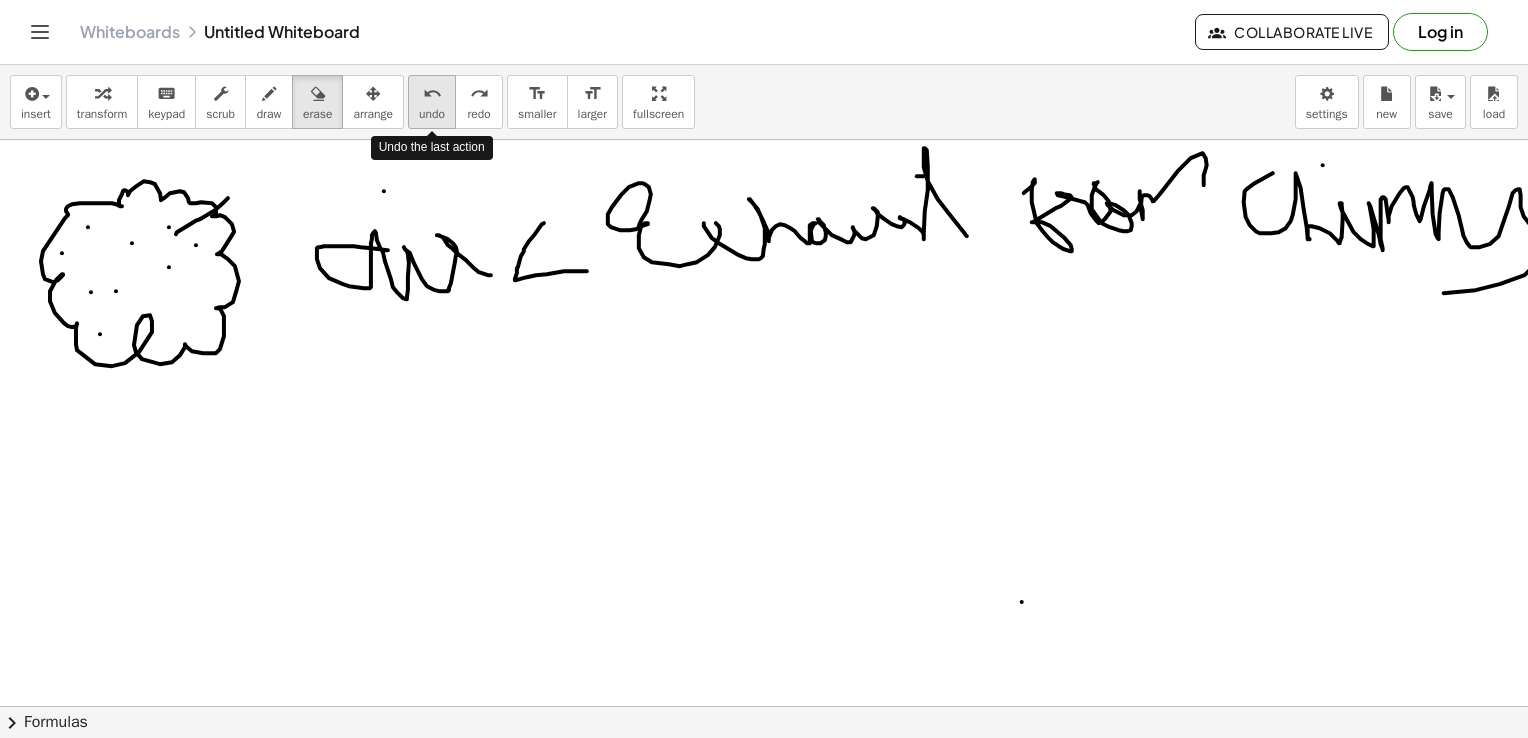 click on "undo" at bounding box center [432, 114] 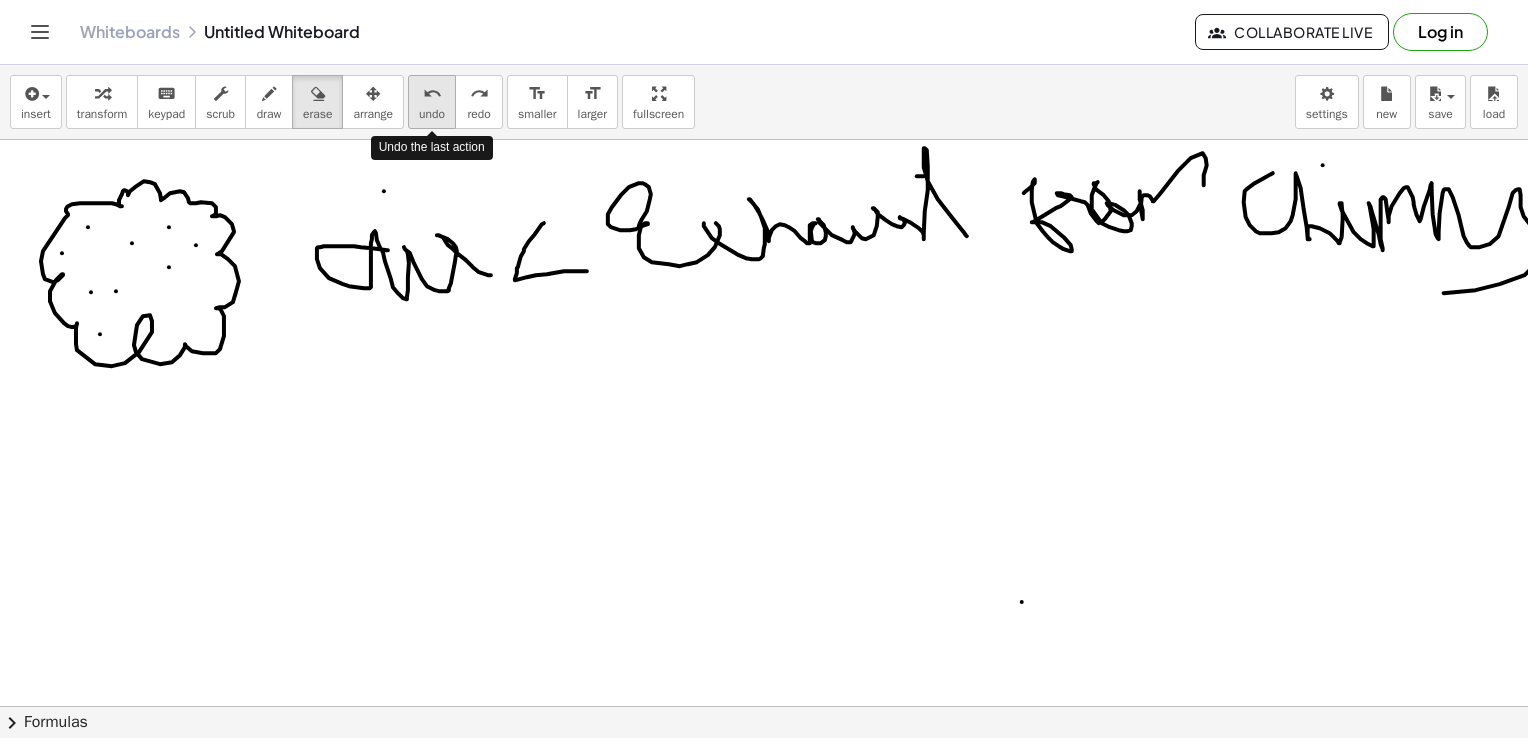 click on "undo" at bounding box center [432, 94] 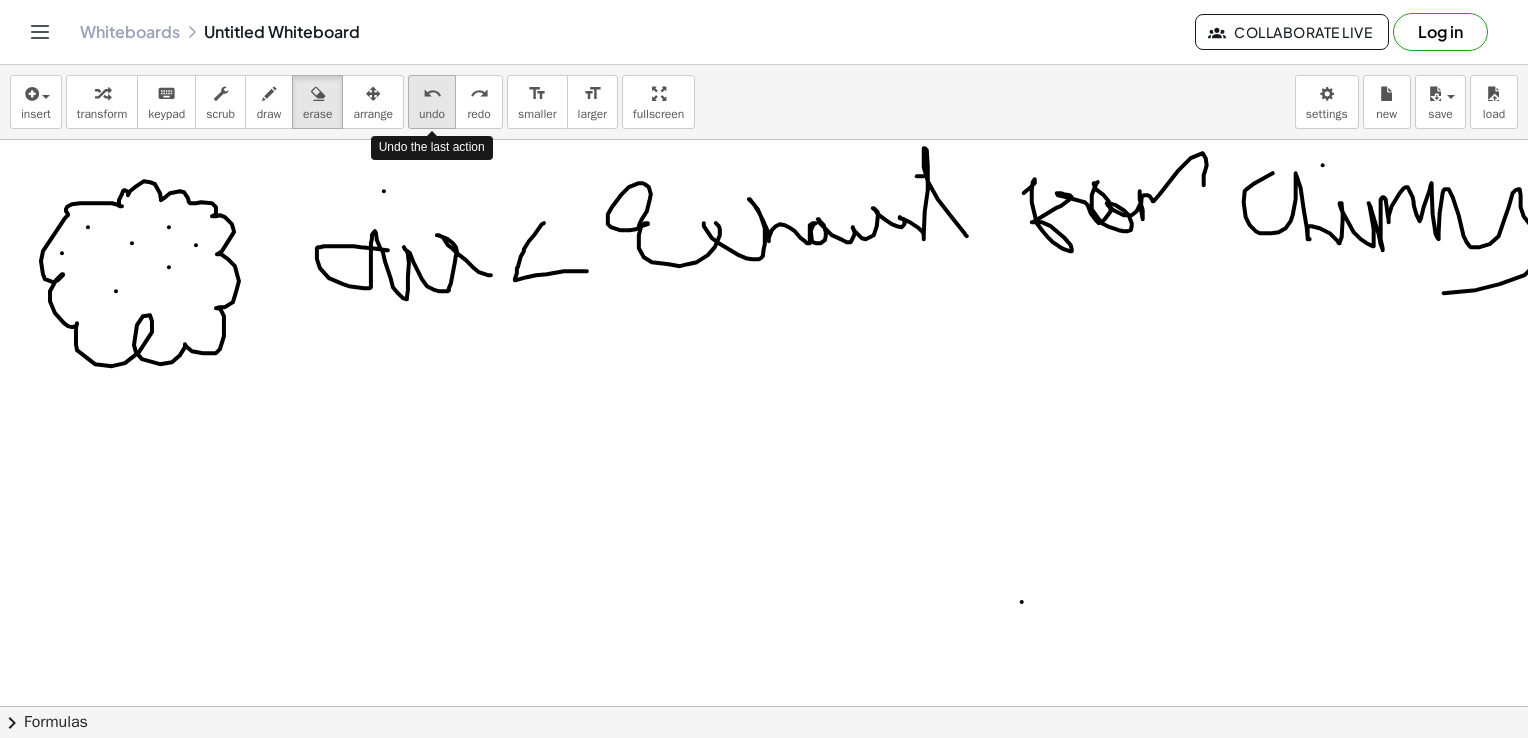 click on "undo" at bounding box center (432, 94) 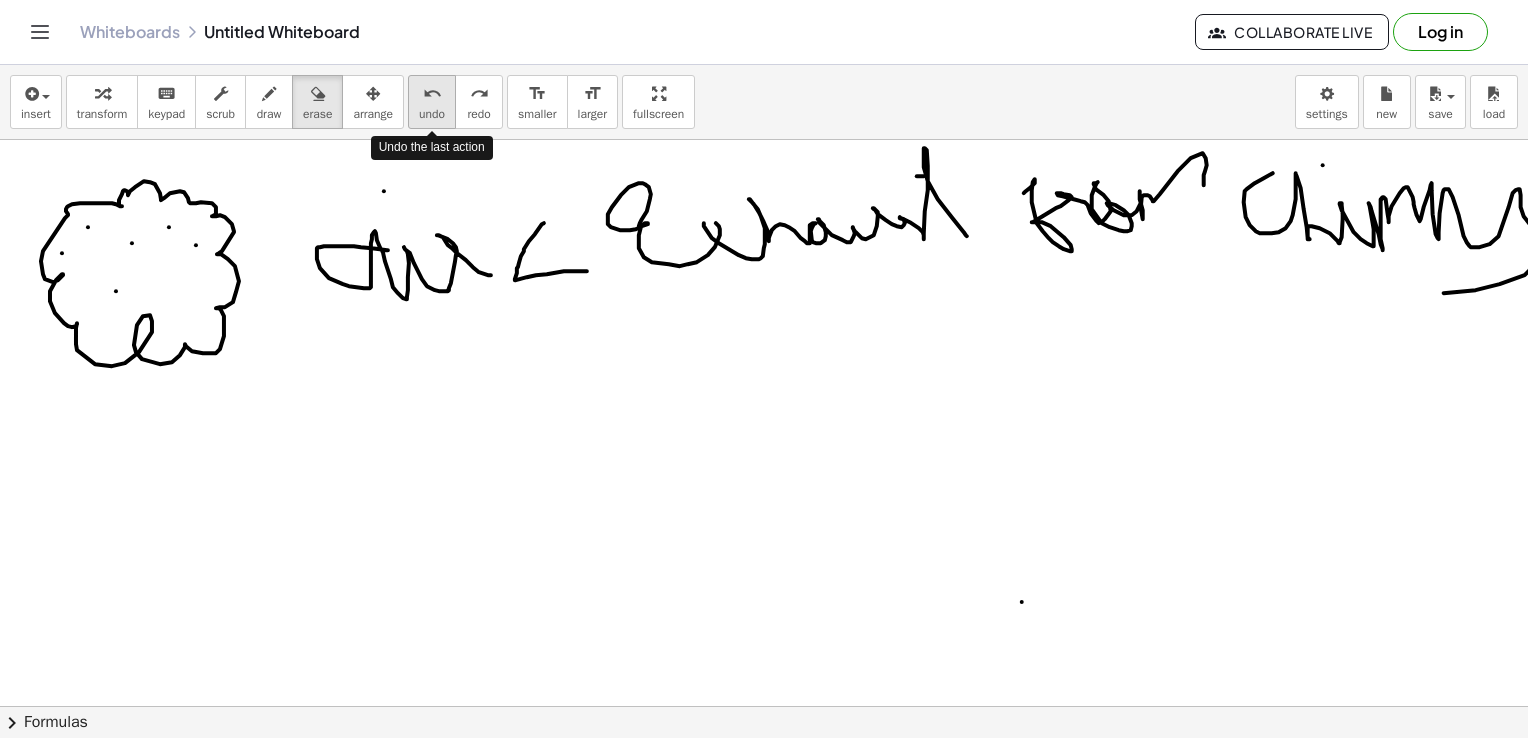 click on "undo" at bounding box center [432, 94] 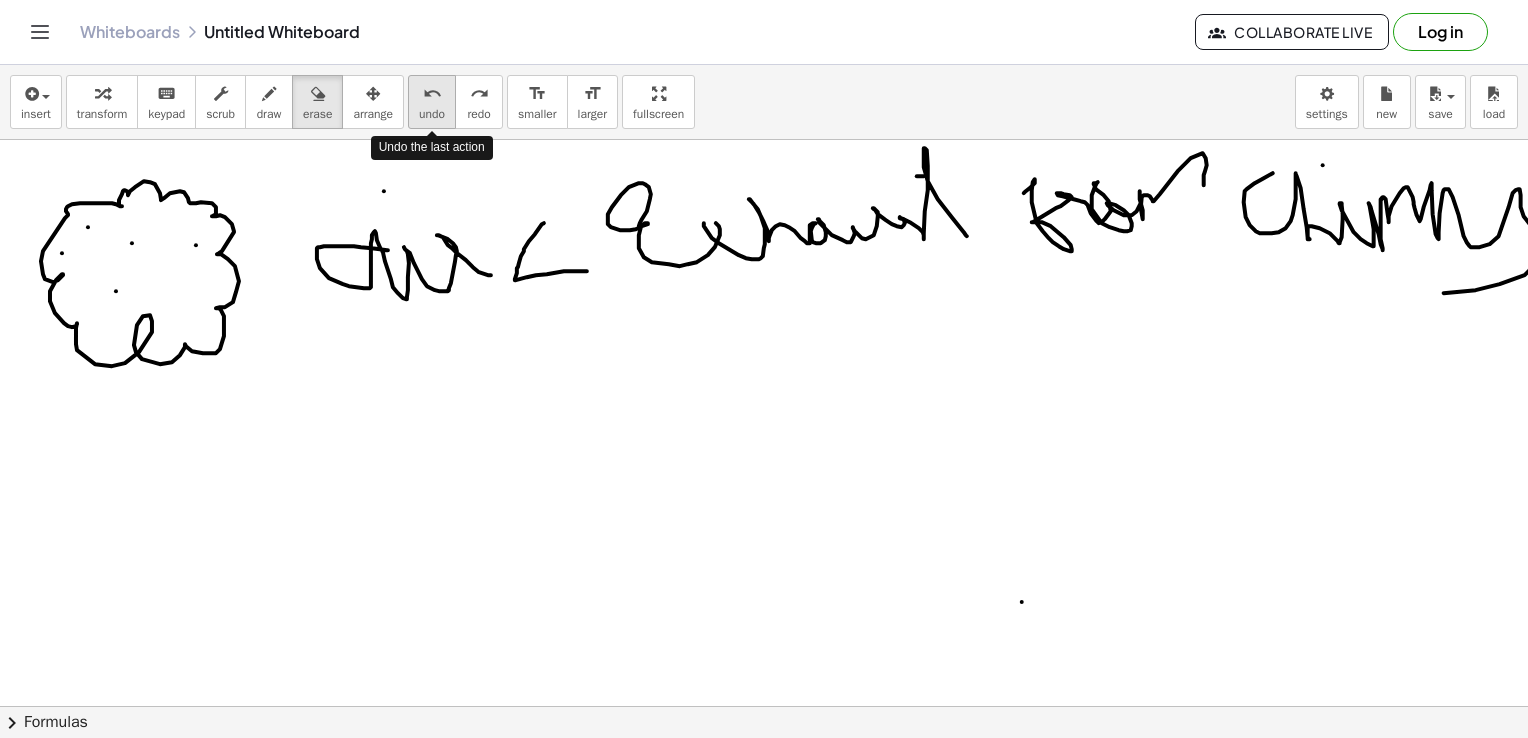 click on "undo" at bounding box center [432, 94] 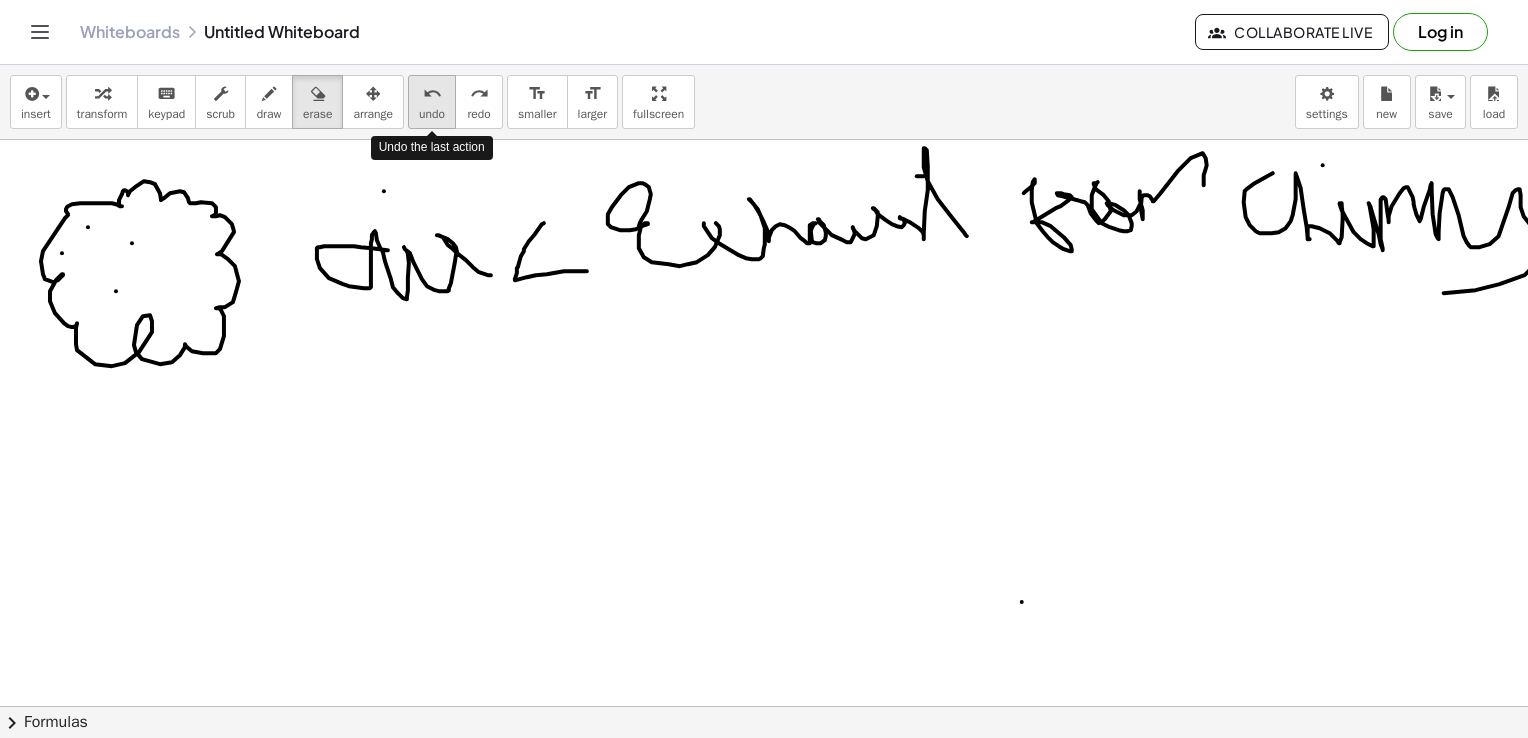 click on "undo" at bounding box center [432, 94] 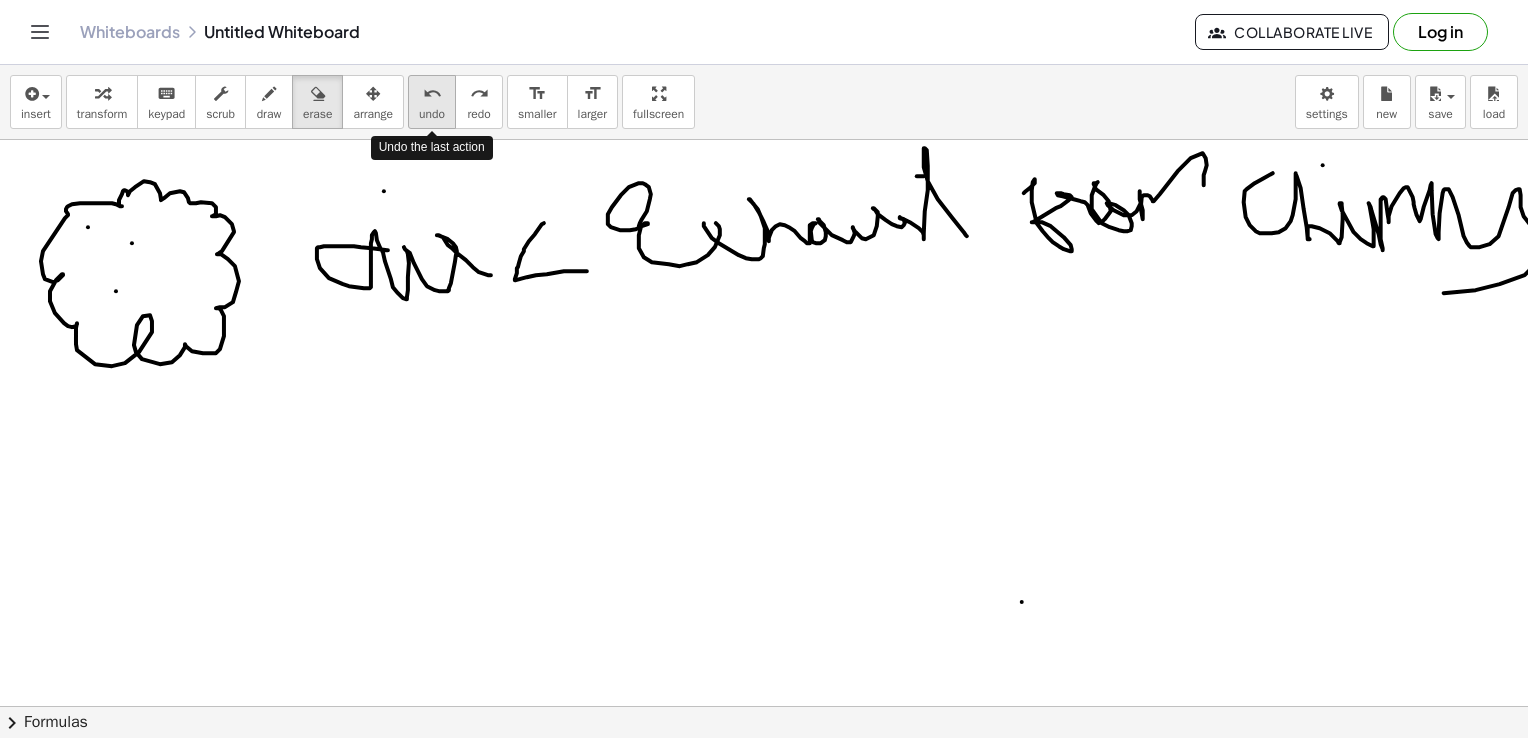click on "undo" at bounding box center [432, 94] 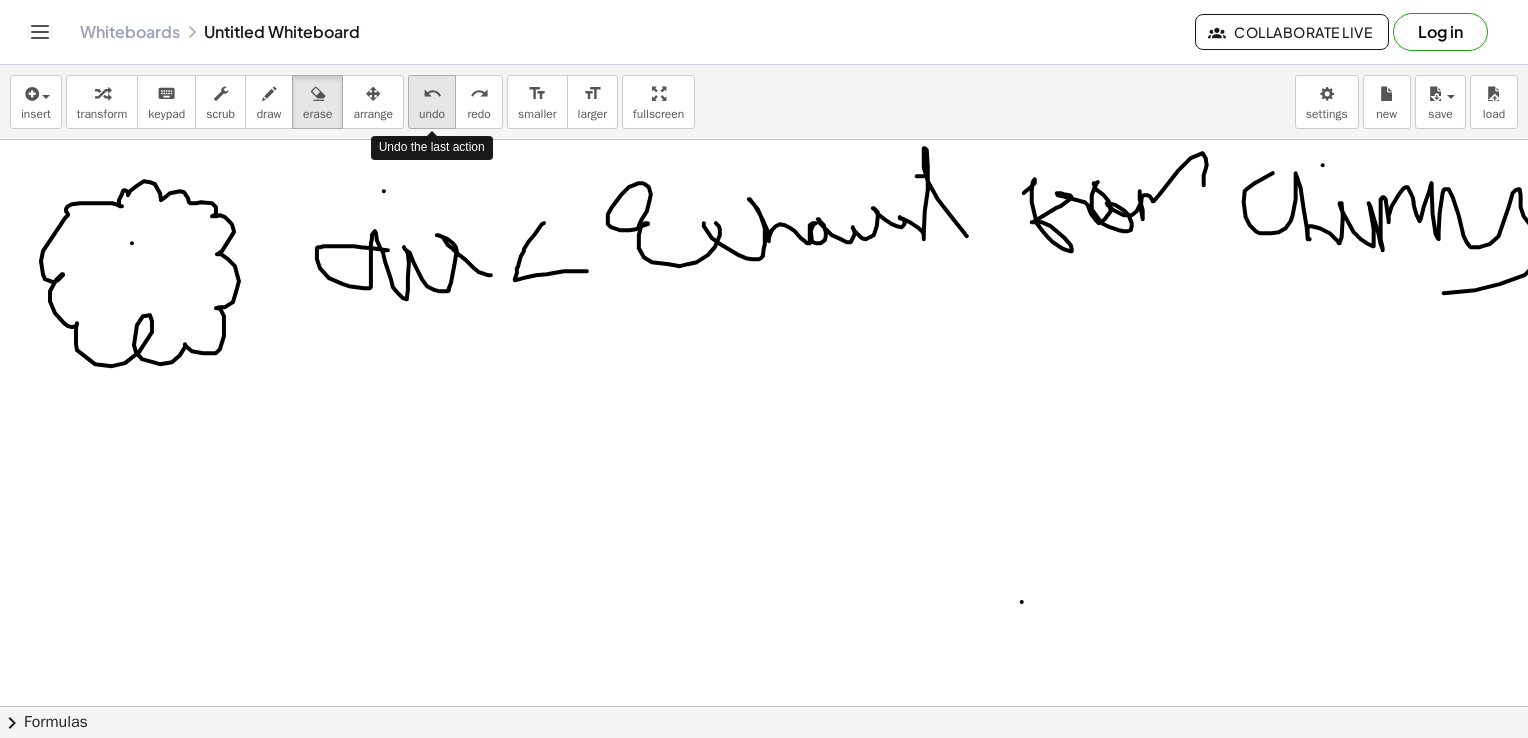 click on "undo" at bounding box center [432, 94] 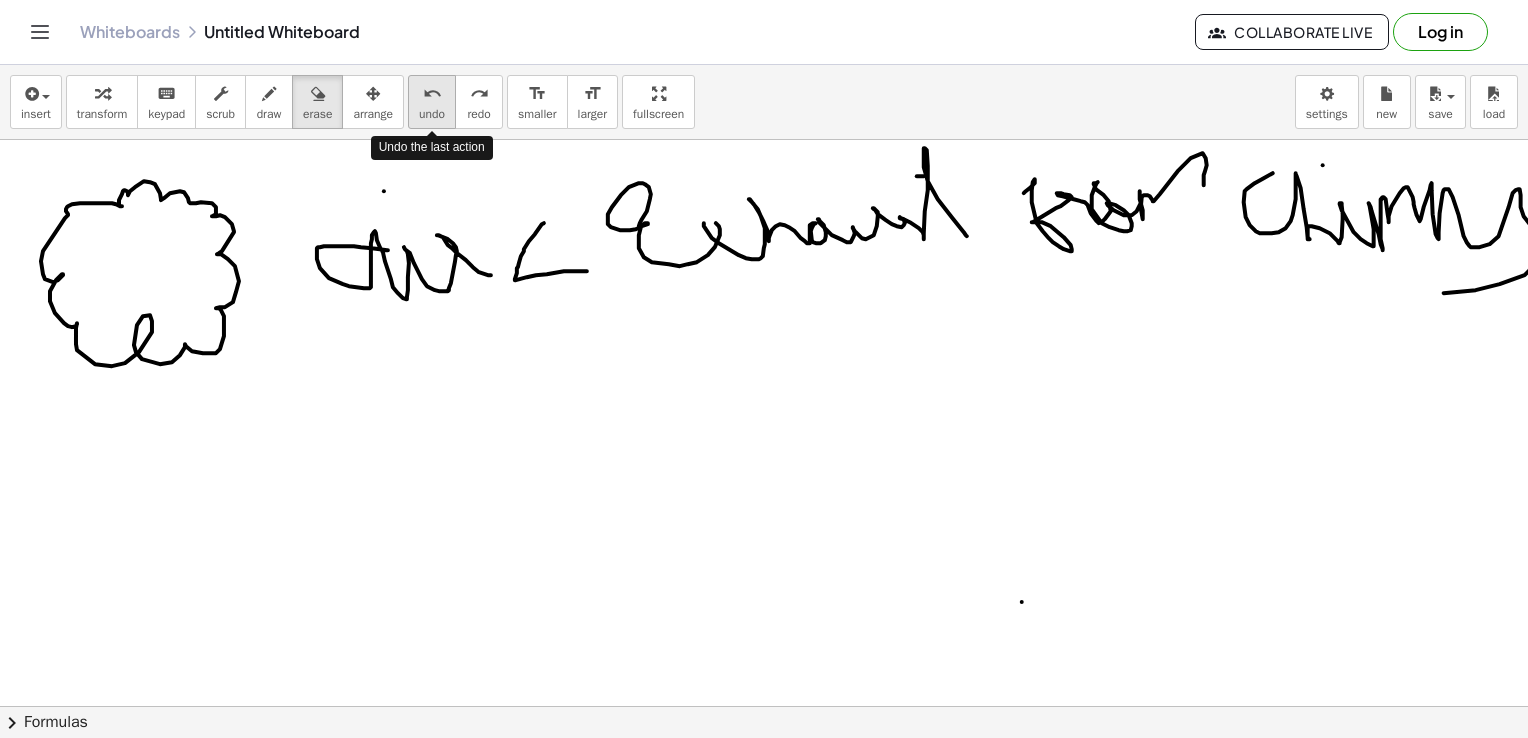 click on "undo" at bounding box center [432, 94] 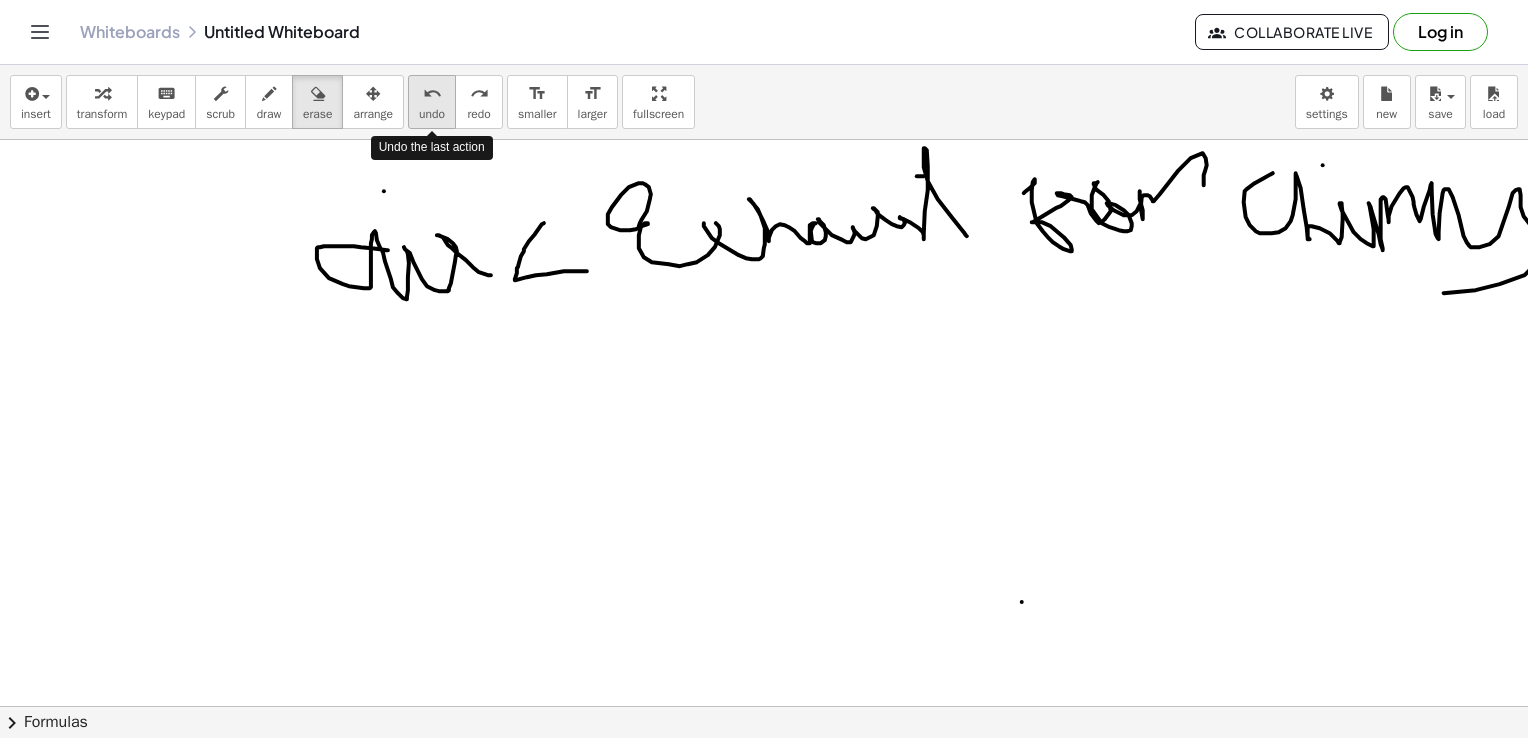 click on "undo" at bounding box center (432, 94) 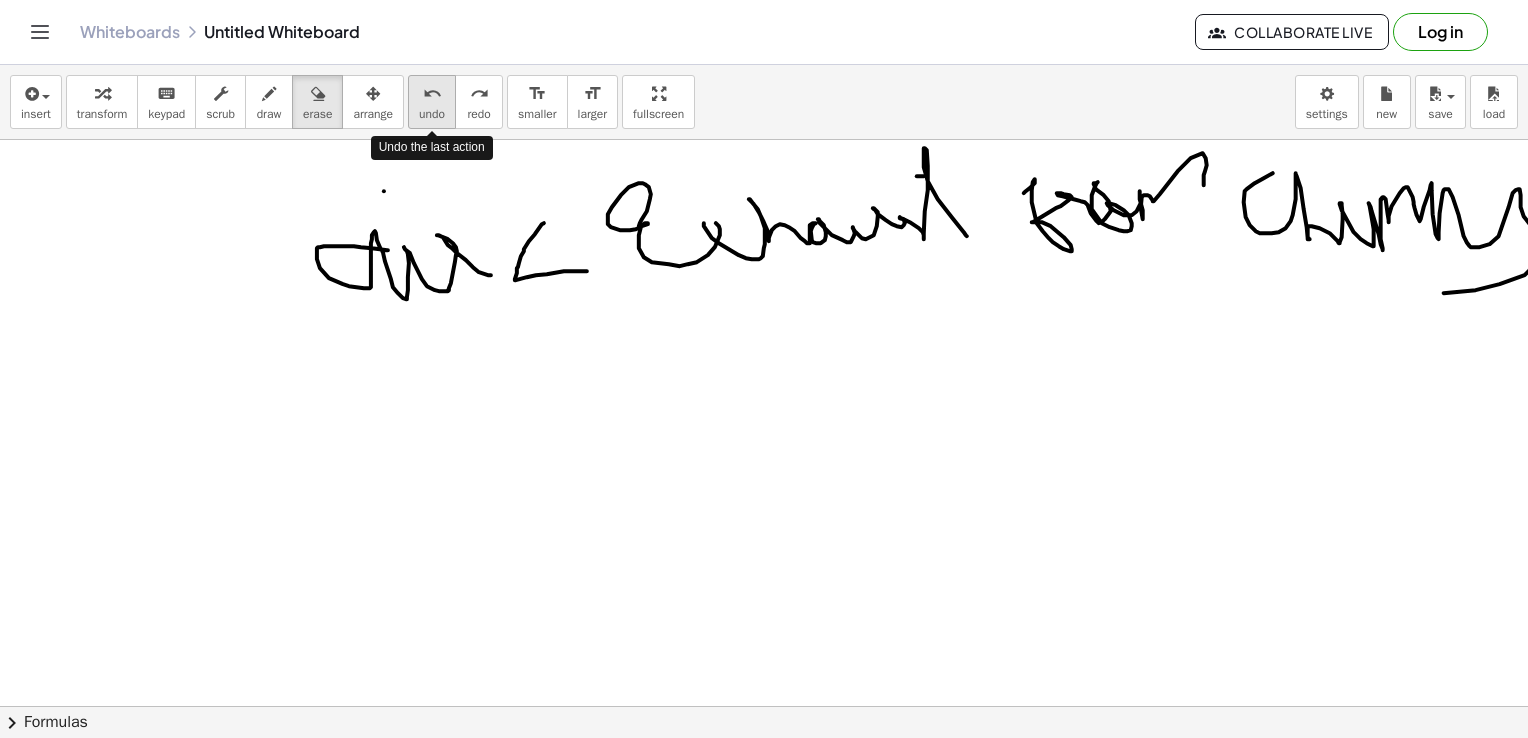 click on "undo" at bounding box center (432, 94) 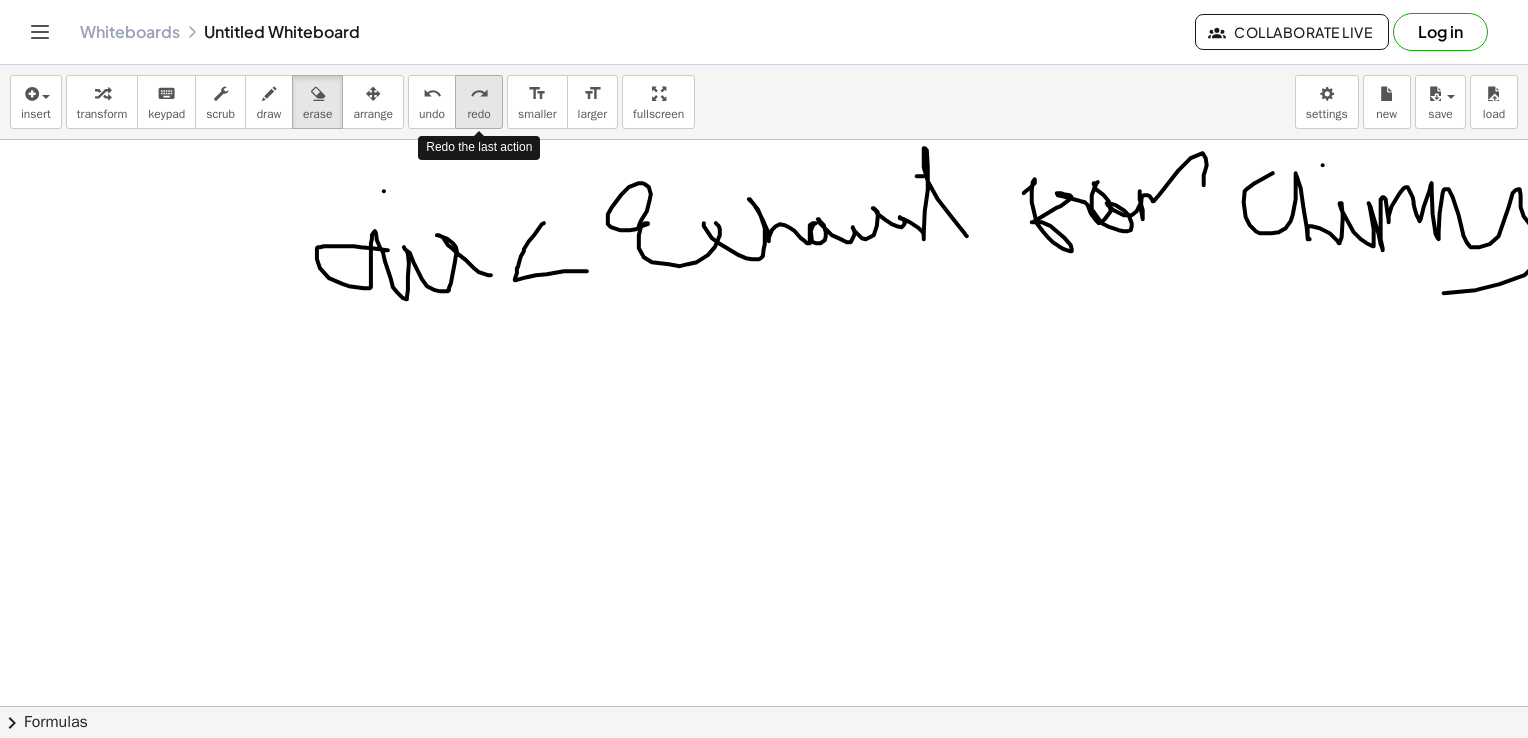 click on "redo" at bounding box center (478, 114) 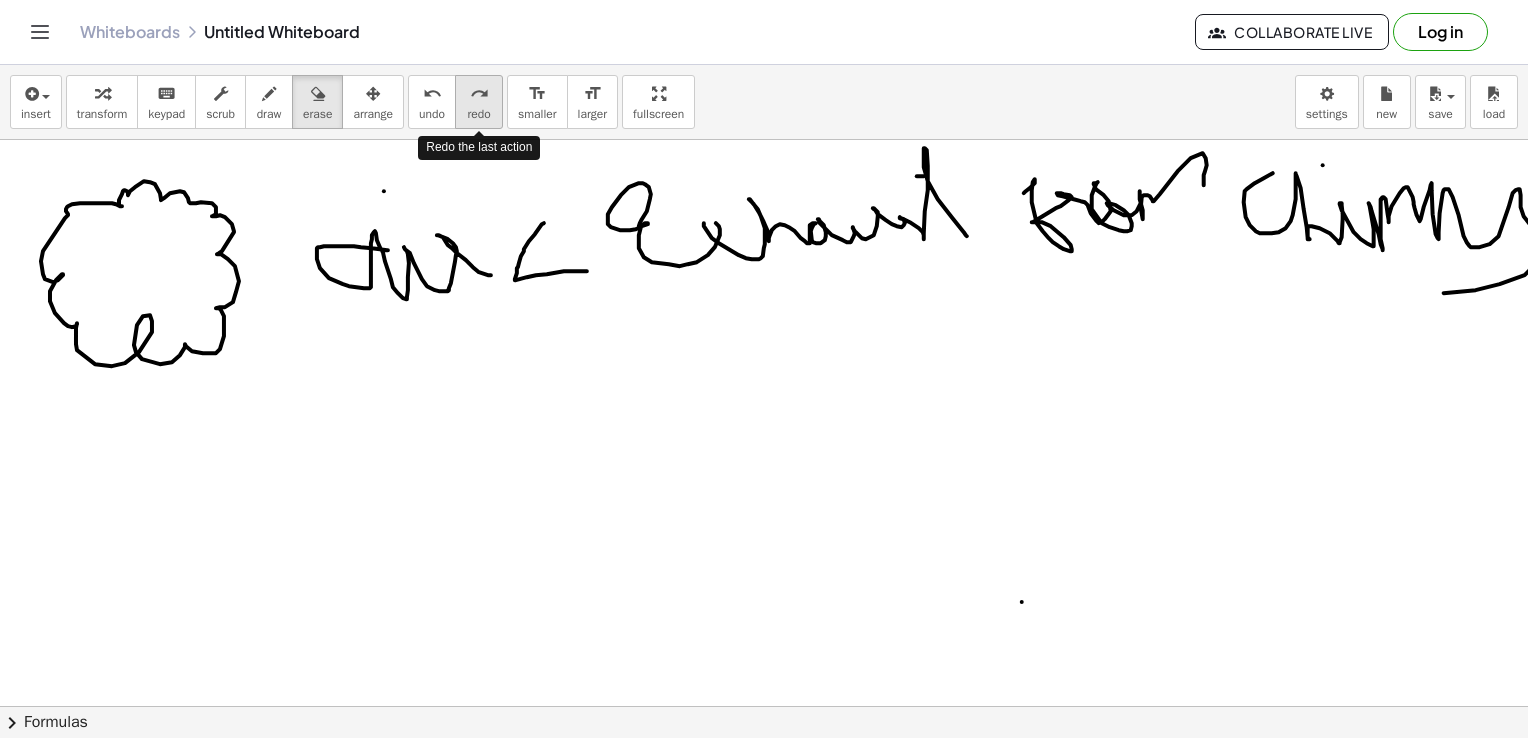 click on "redo" at bounding box center (478, 114) 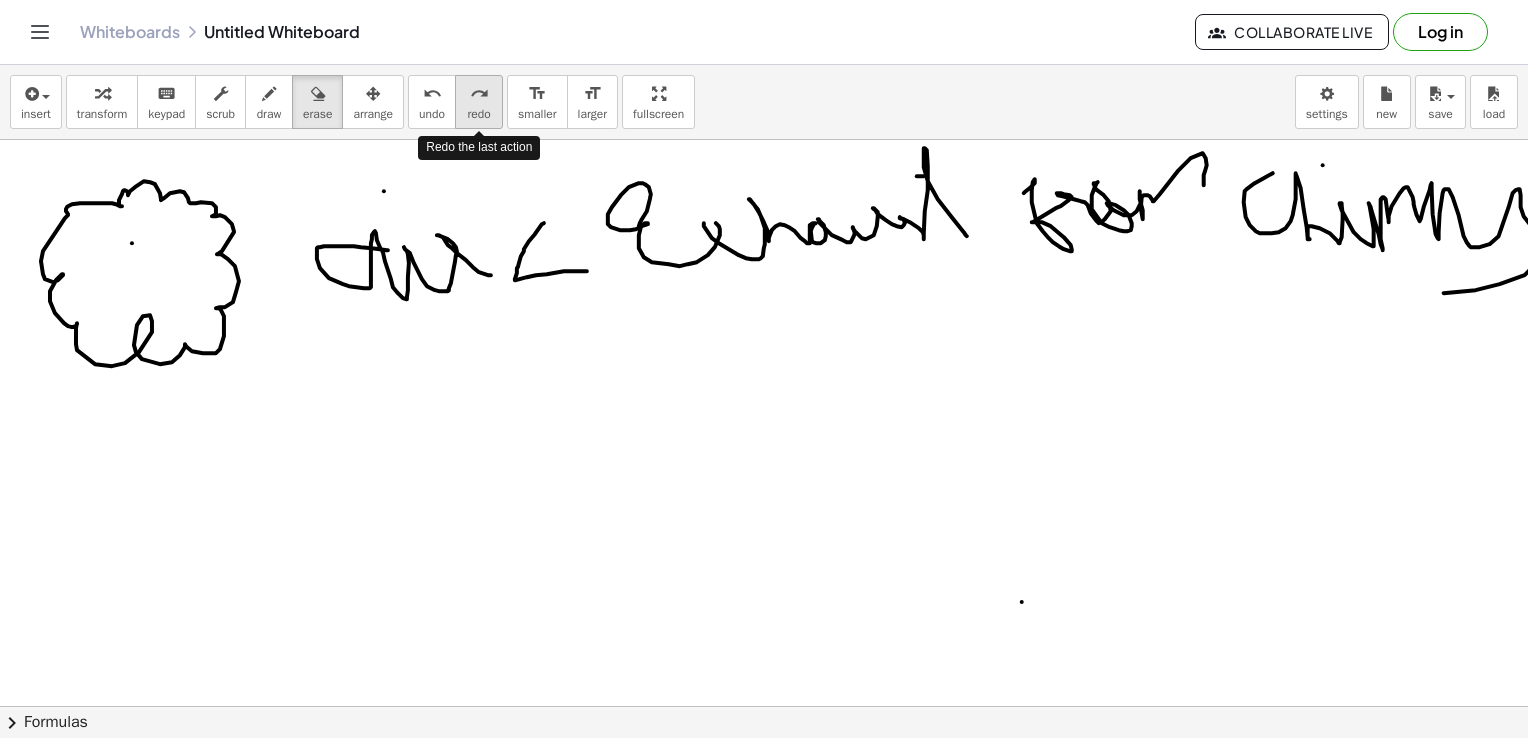 click on "redo" at bounding box center (478, 114) 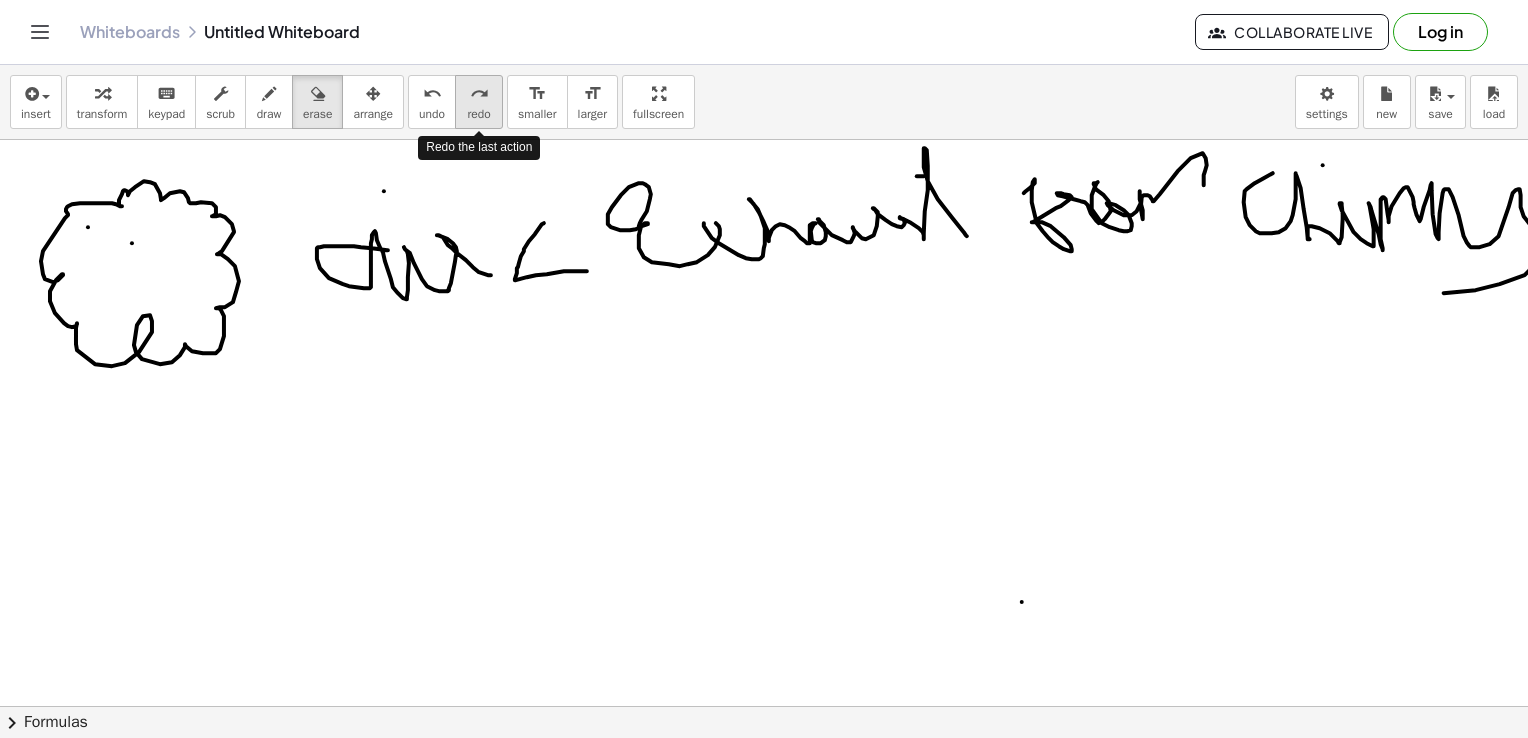 click on "redo" at bounding box center (478, 114) 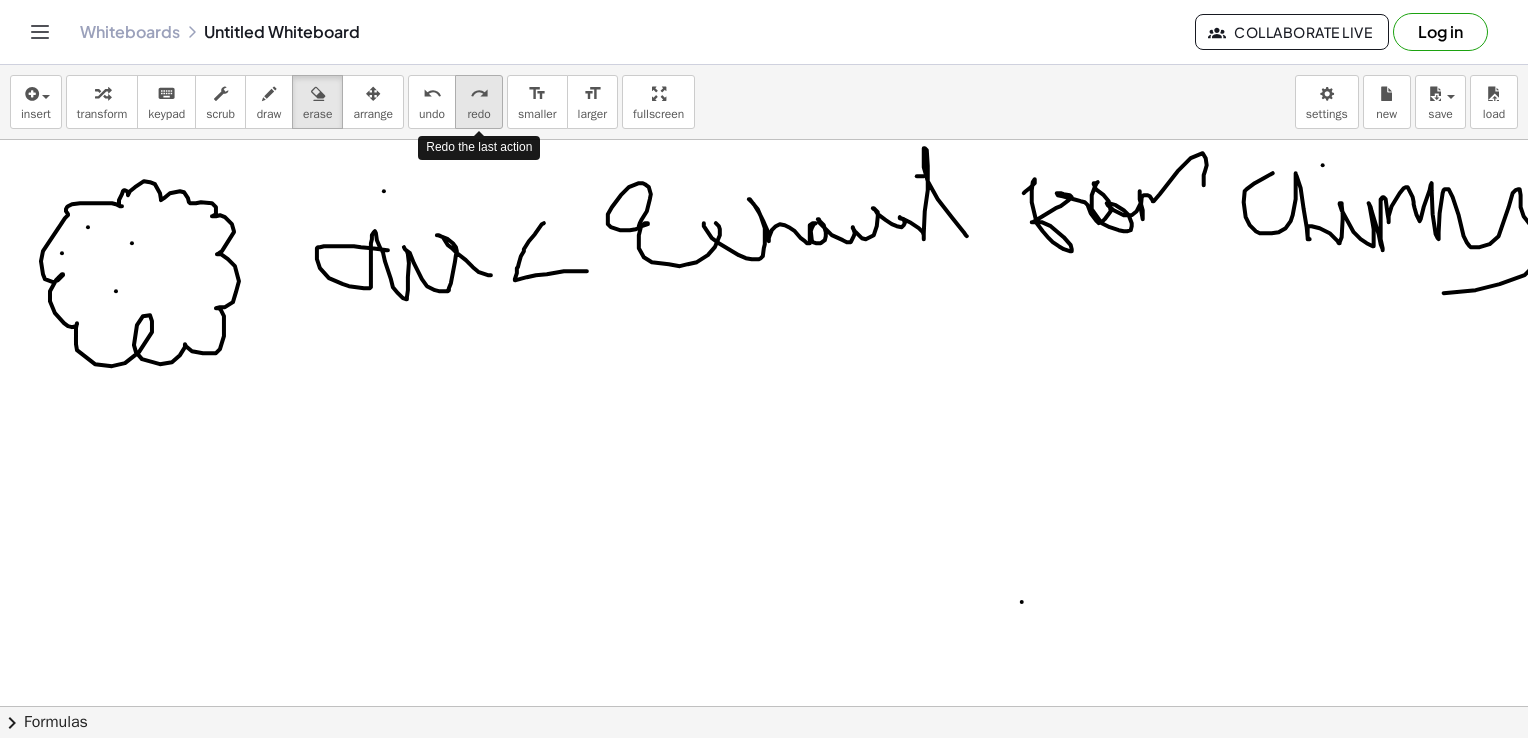 click on "redo" at bounding box center (478, 114) 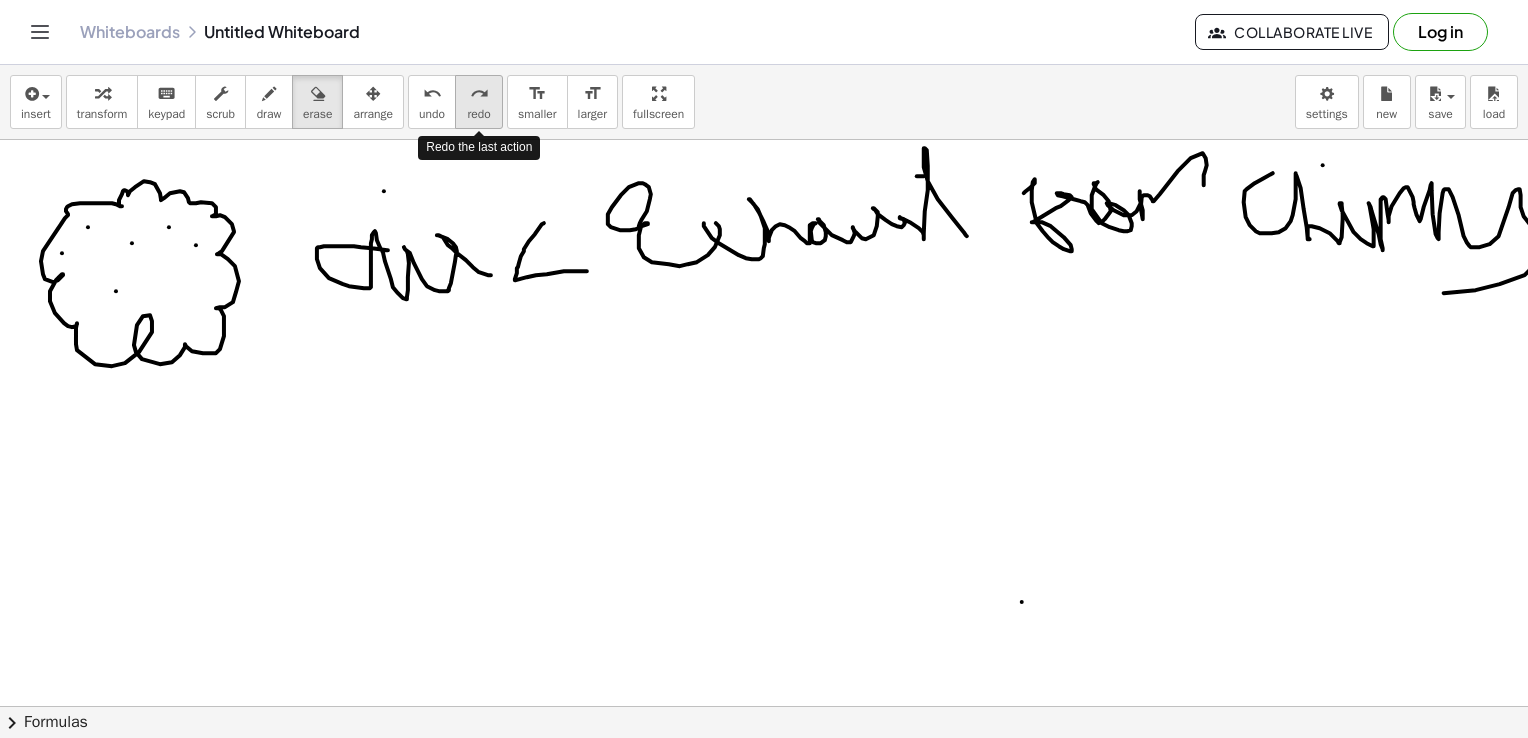 click on "redo" at bounding box center (478, 114) 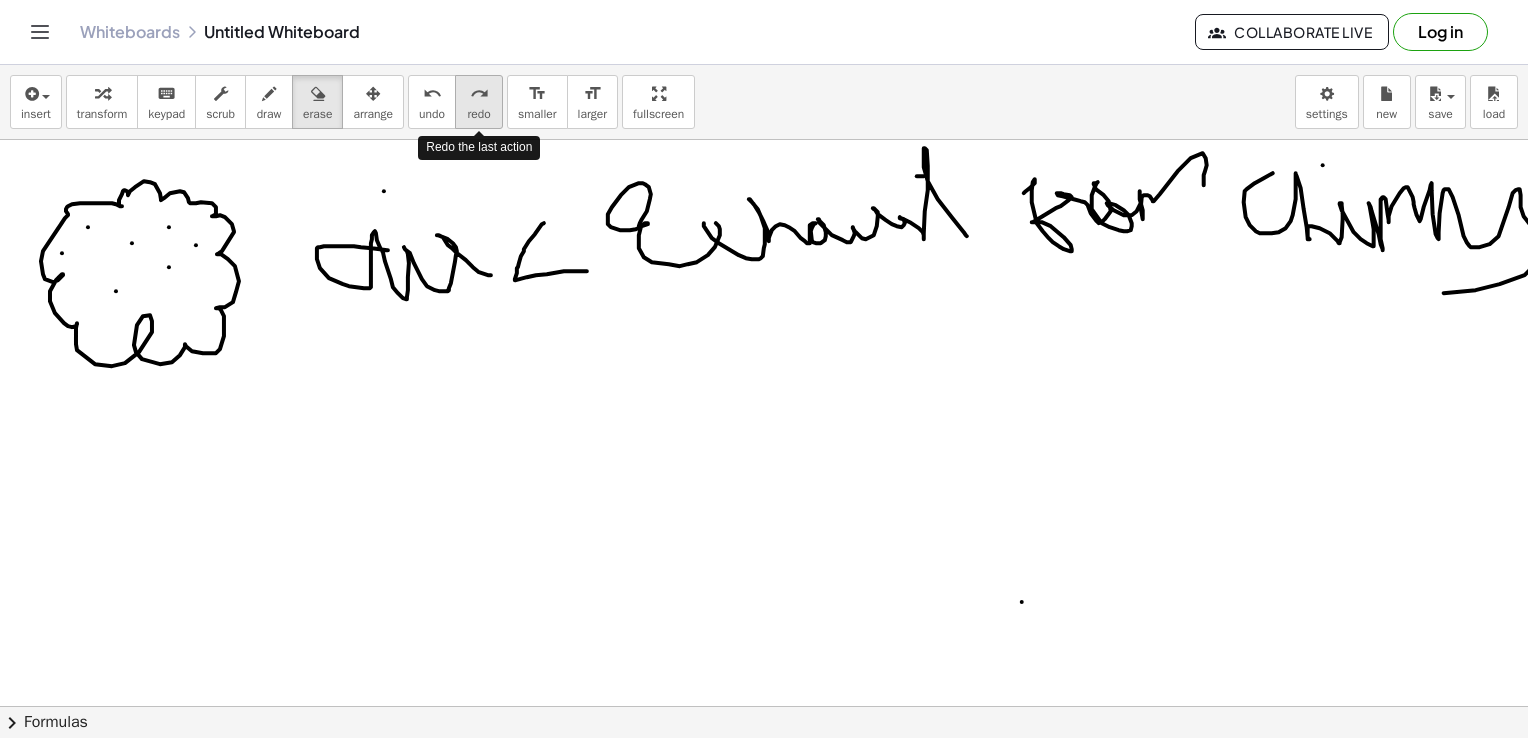 click on "redo" at bounding box center [478, 114] 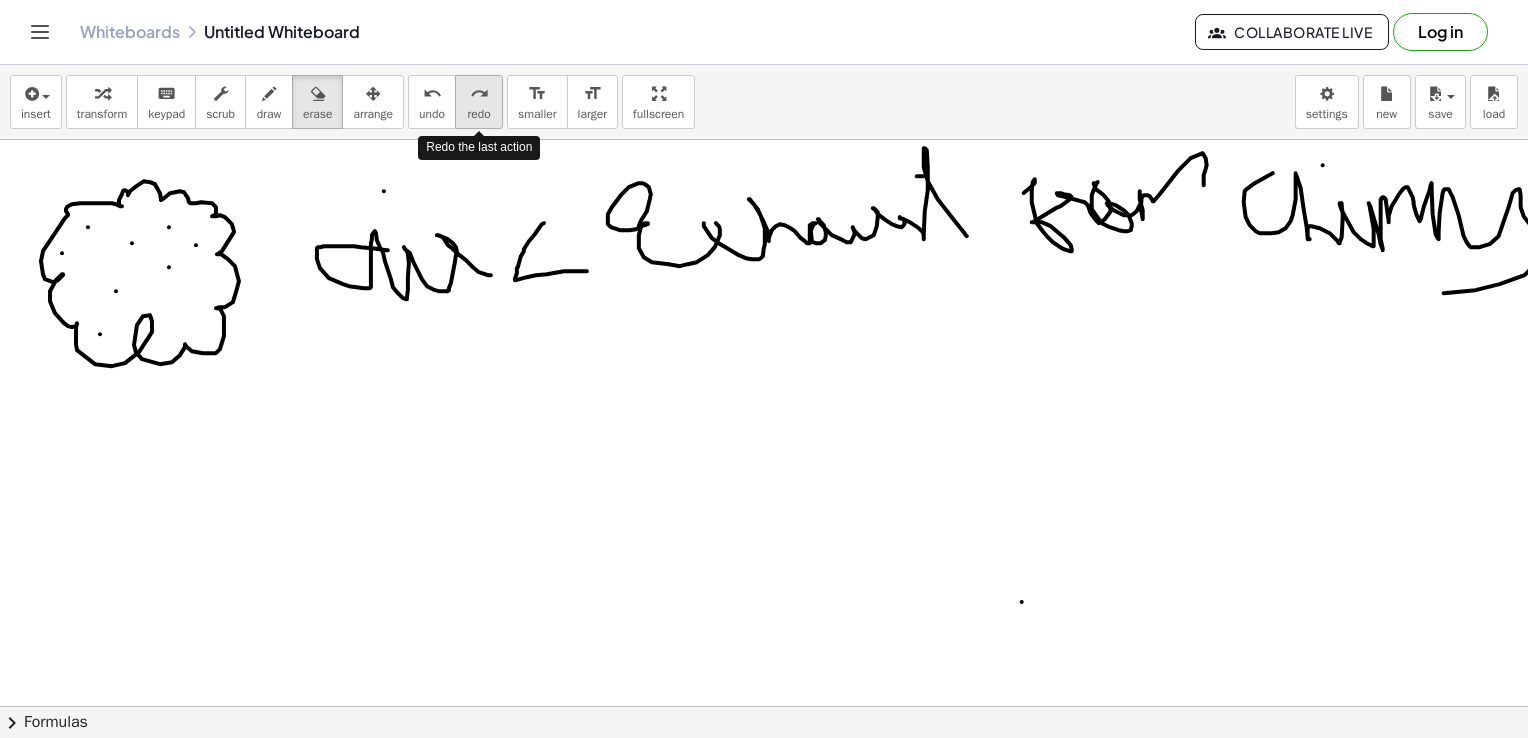 click on "redo" at bounding box center [478, 114] 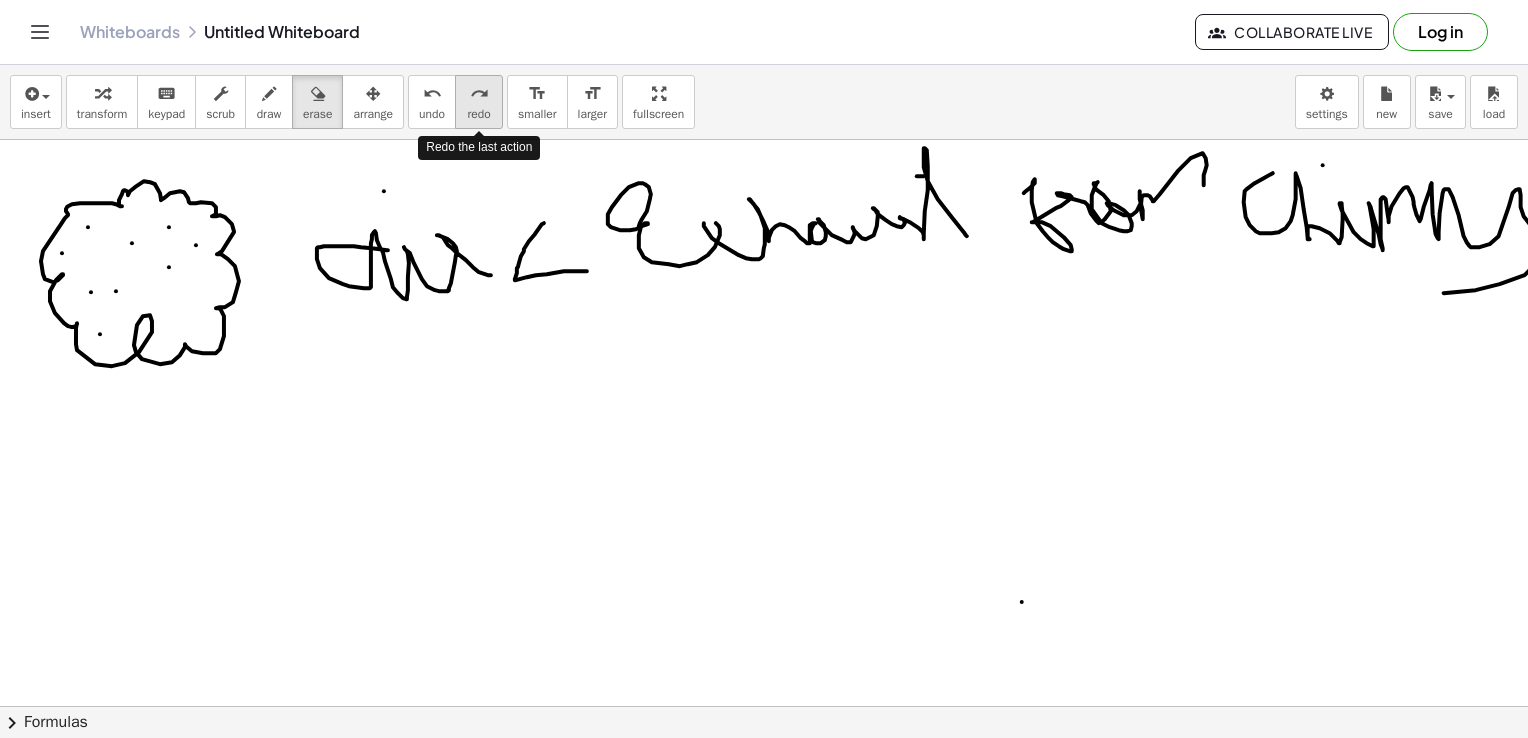 click on "redo" at bounding box center [478, 114] 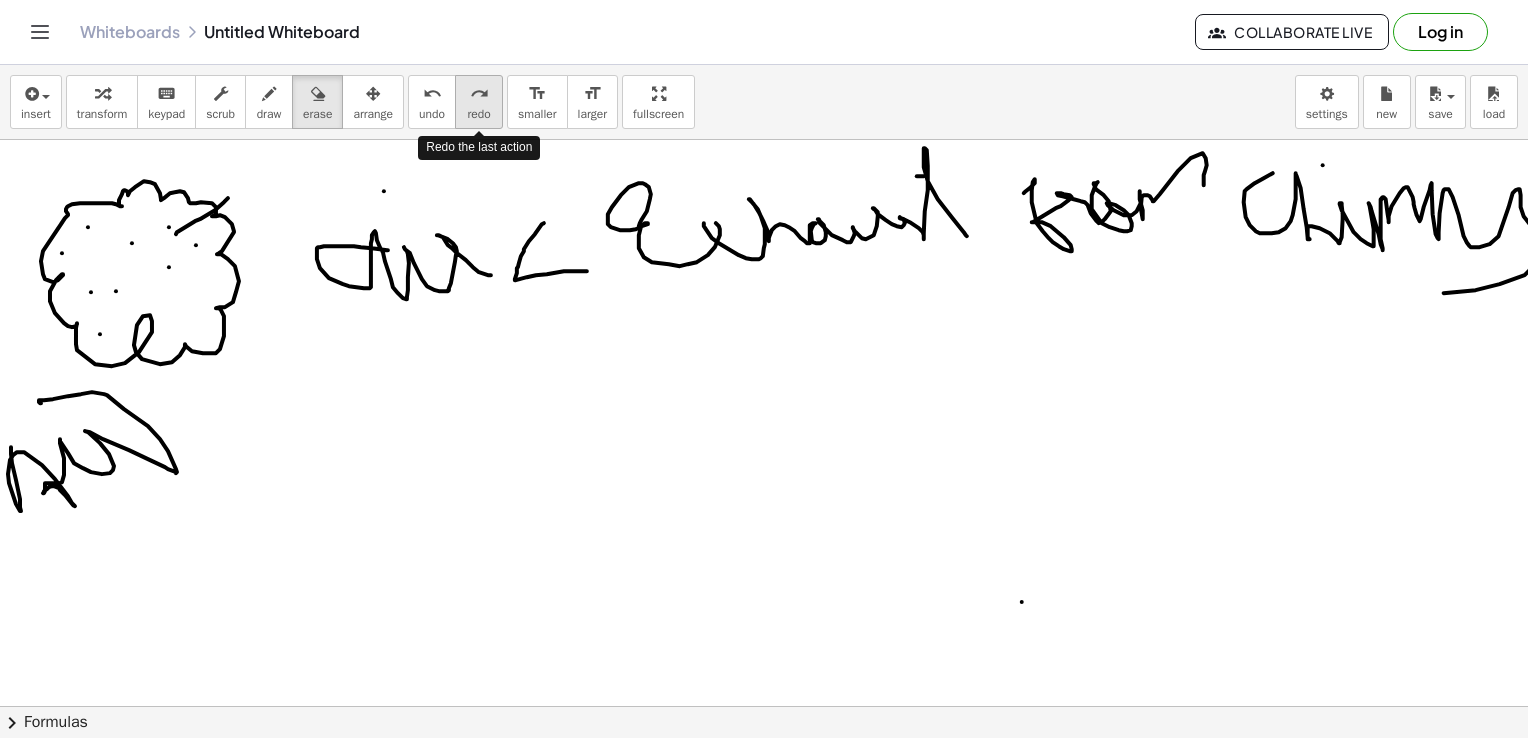 click on "redo" at bounding box center [478, 114] 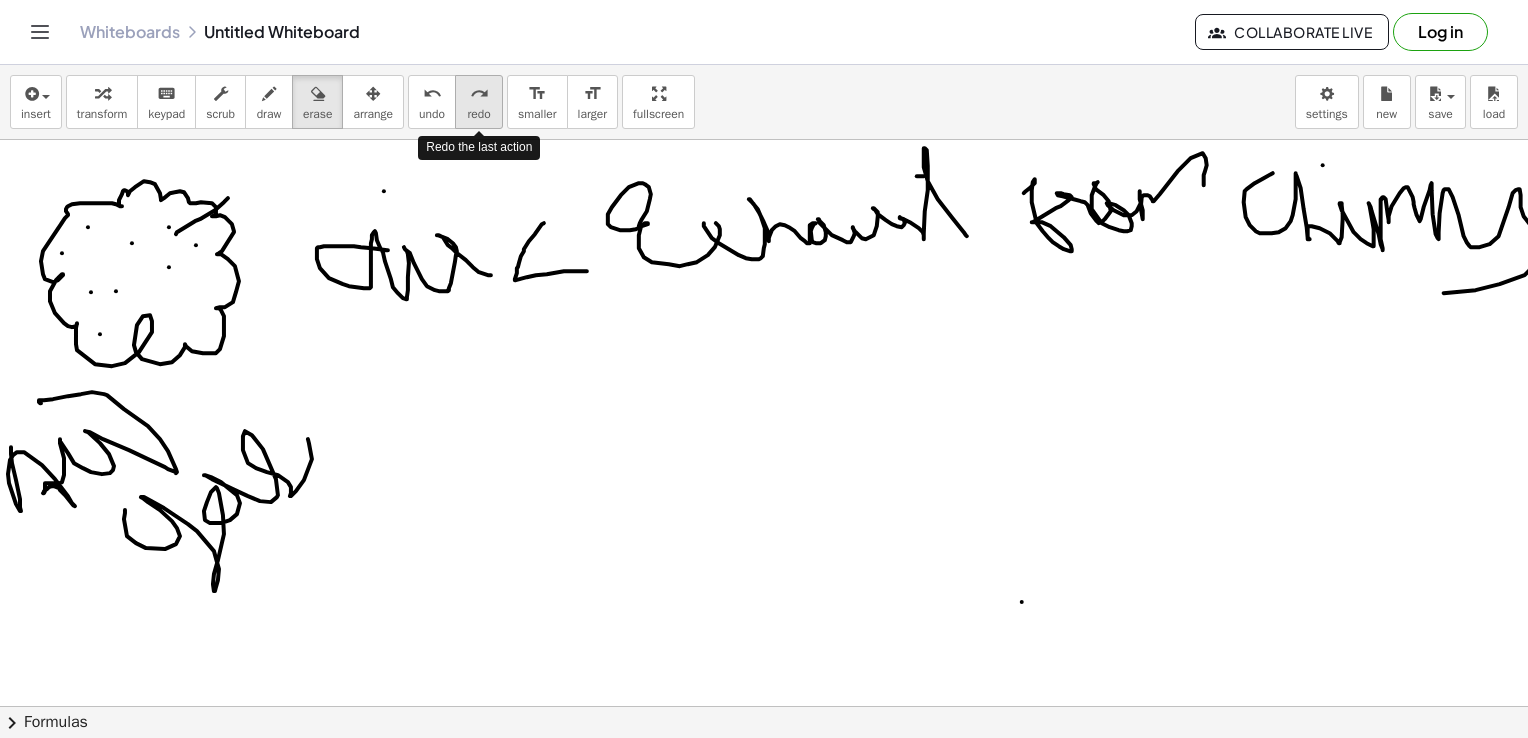 click on "redo" at bounding box center [478, 114] 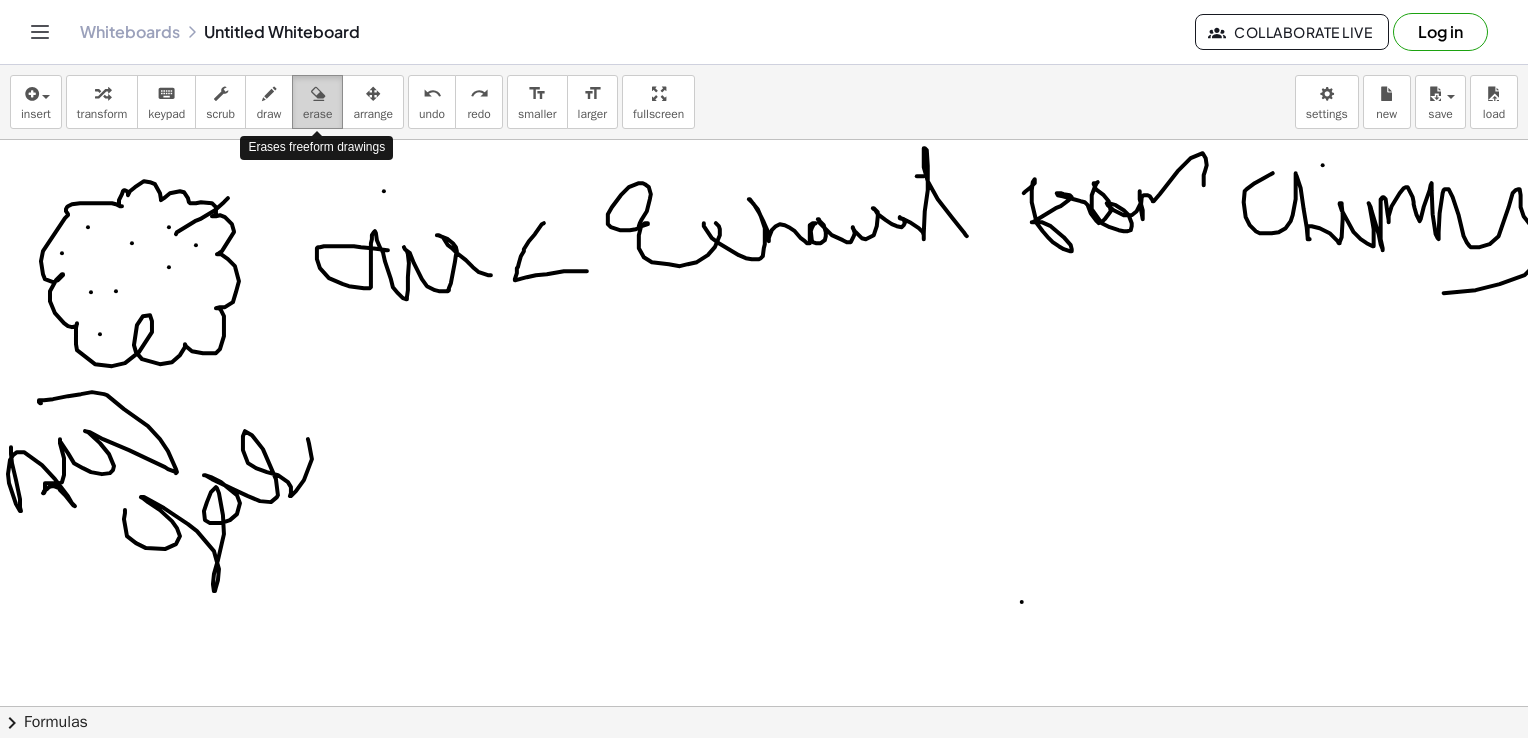 click at bounding box center (317, 93) 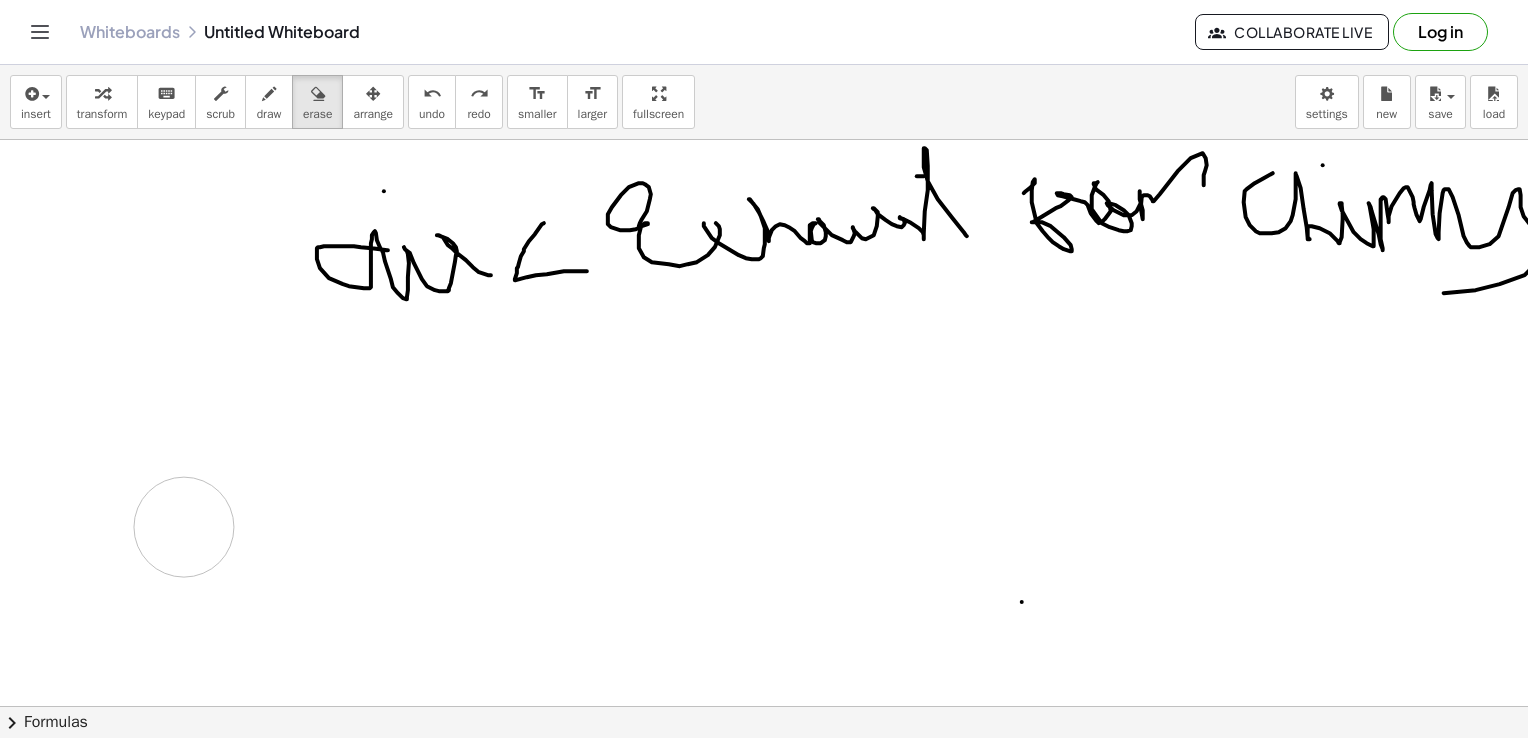 drag, startPoint x: 101, startPoint y: 253, endPoint x: 125, endPoint y: 470, distance: 218.32315 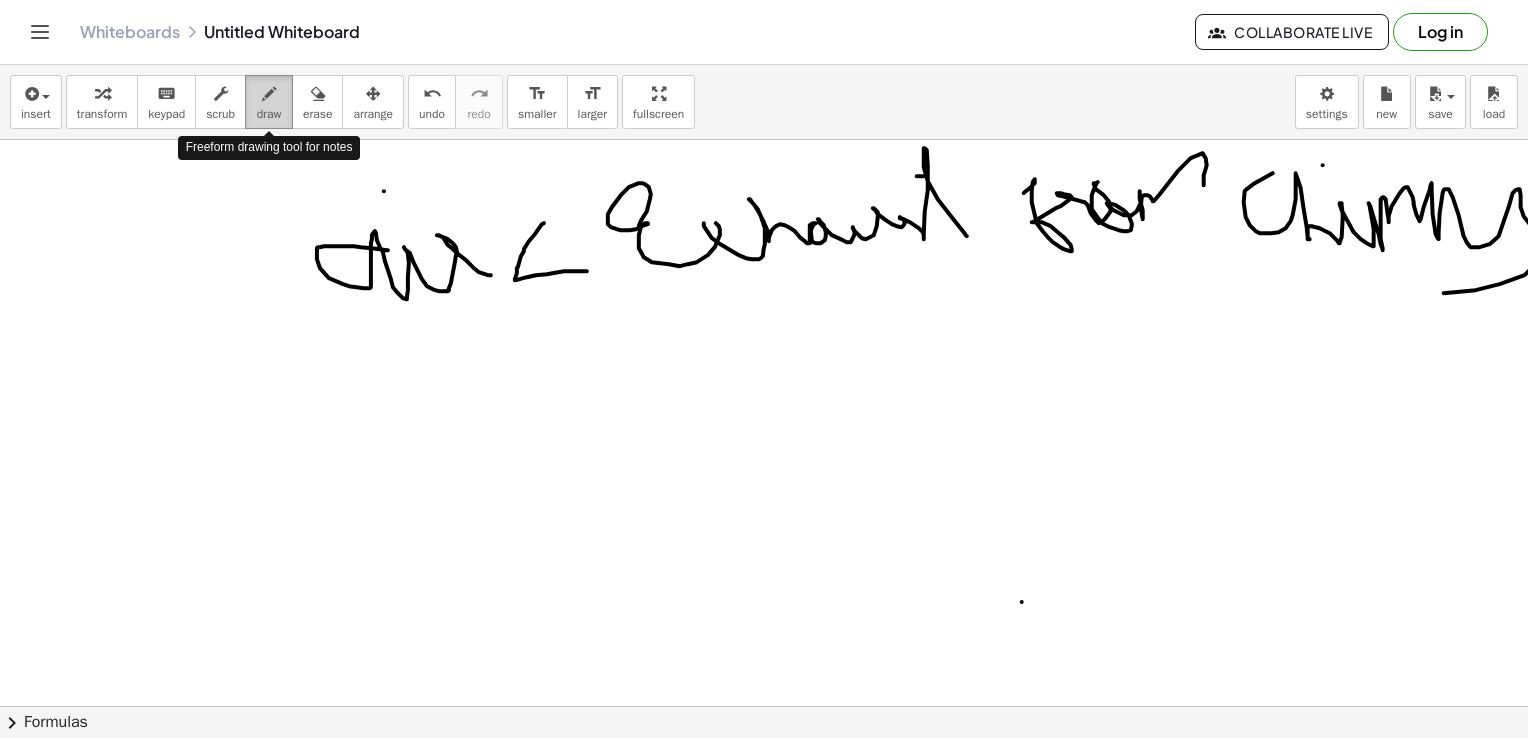 click on "draw" at bounding box center [269, 114] 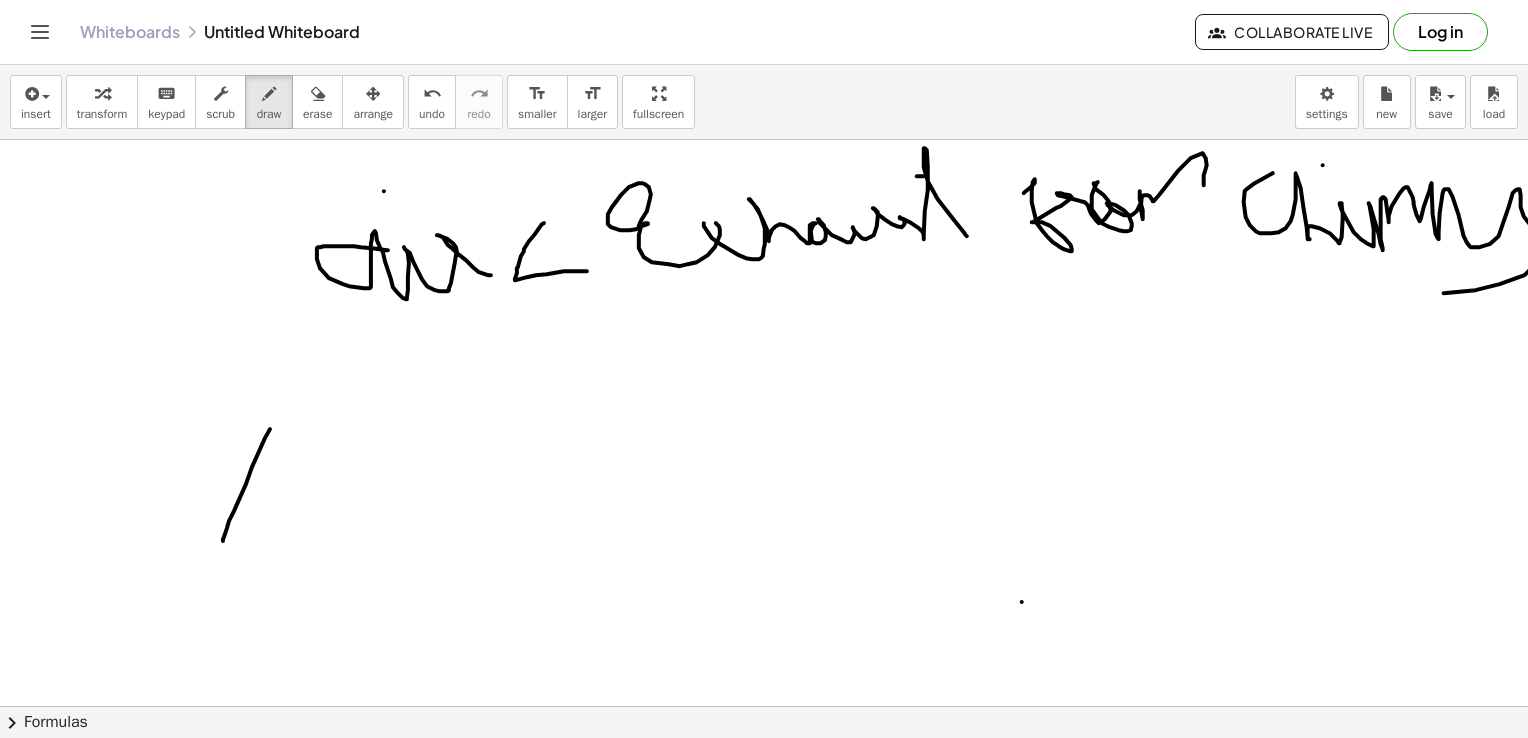 drag, startPoint x: 270, startPoint y: 428, endPoint x: 322, endPoint y: 506, distance: 93.74433 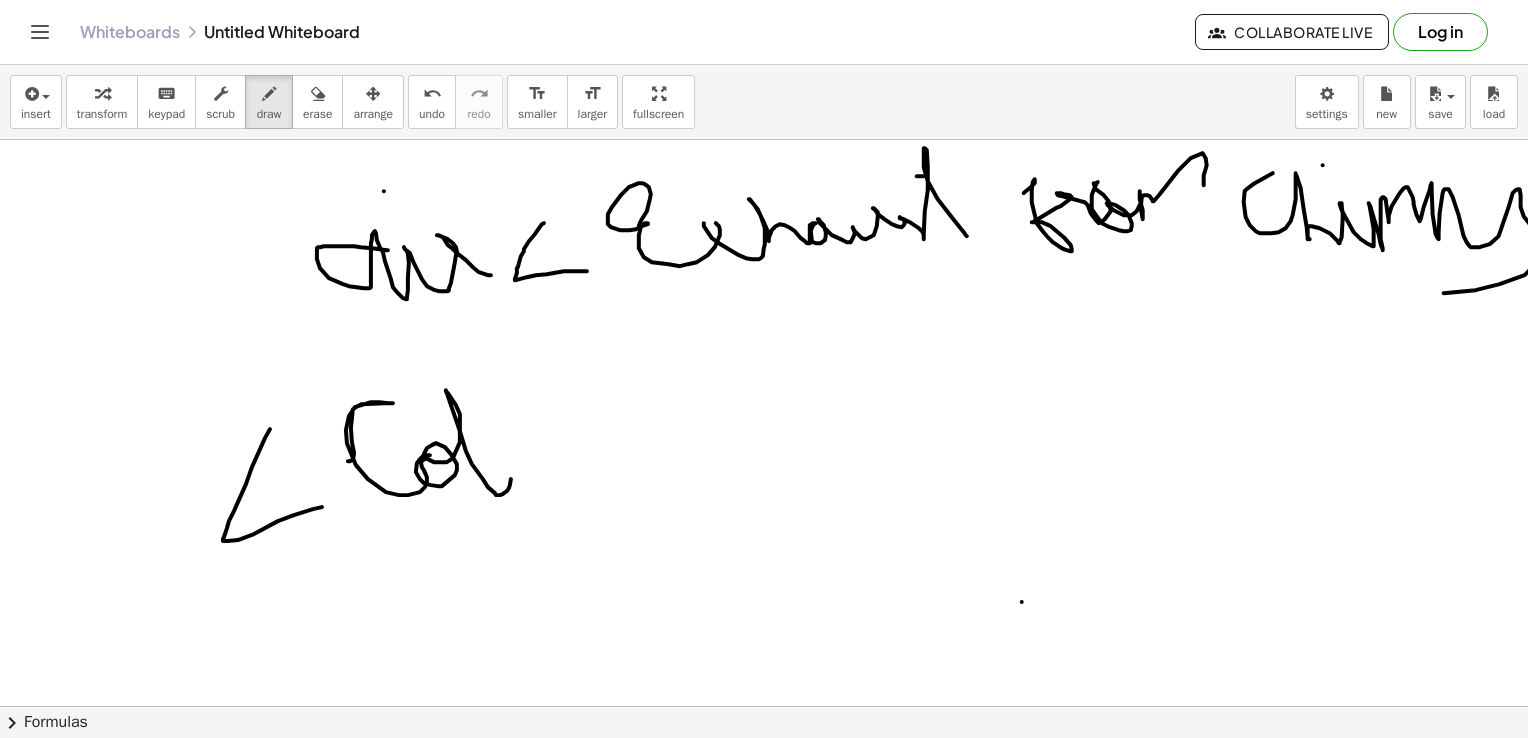 drag, startPoint x: 348, startPoint y: 460, endPoint x: 500, endPoint y: 430, distance: 154.93224 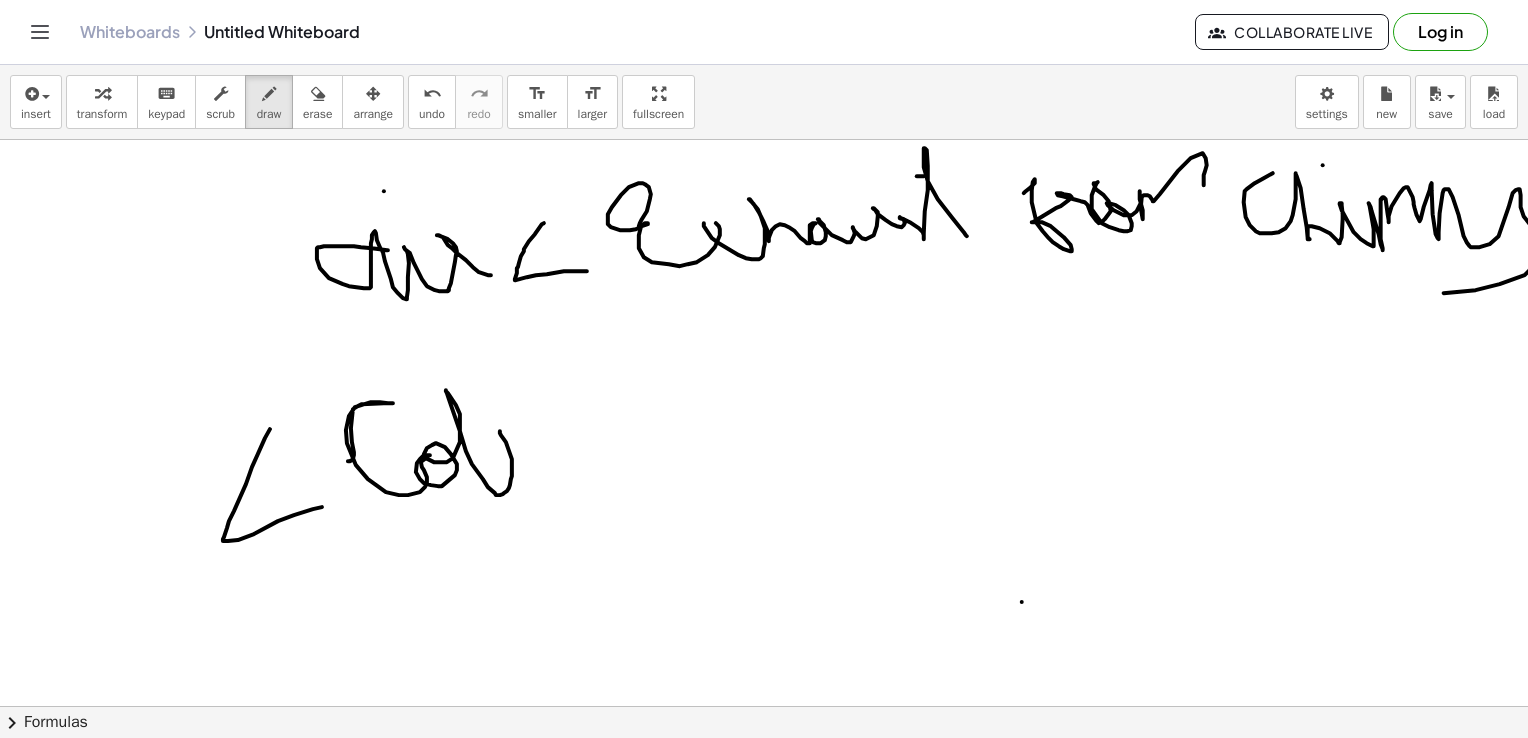scroll, scrollTop: 777, scrollLeft: 25, axis: both 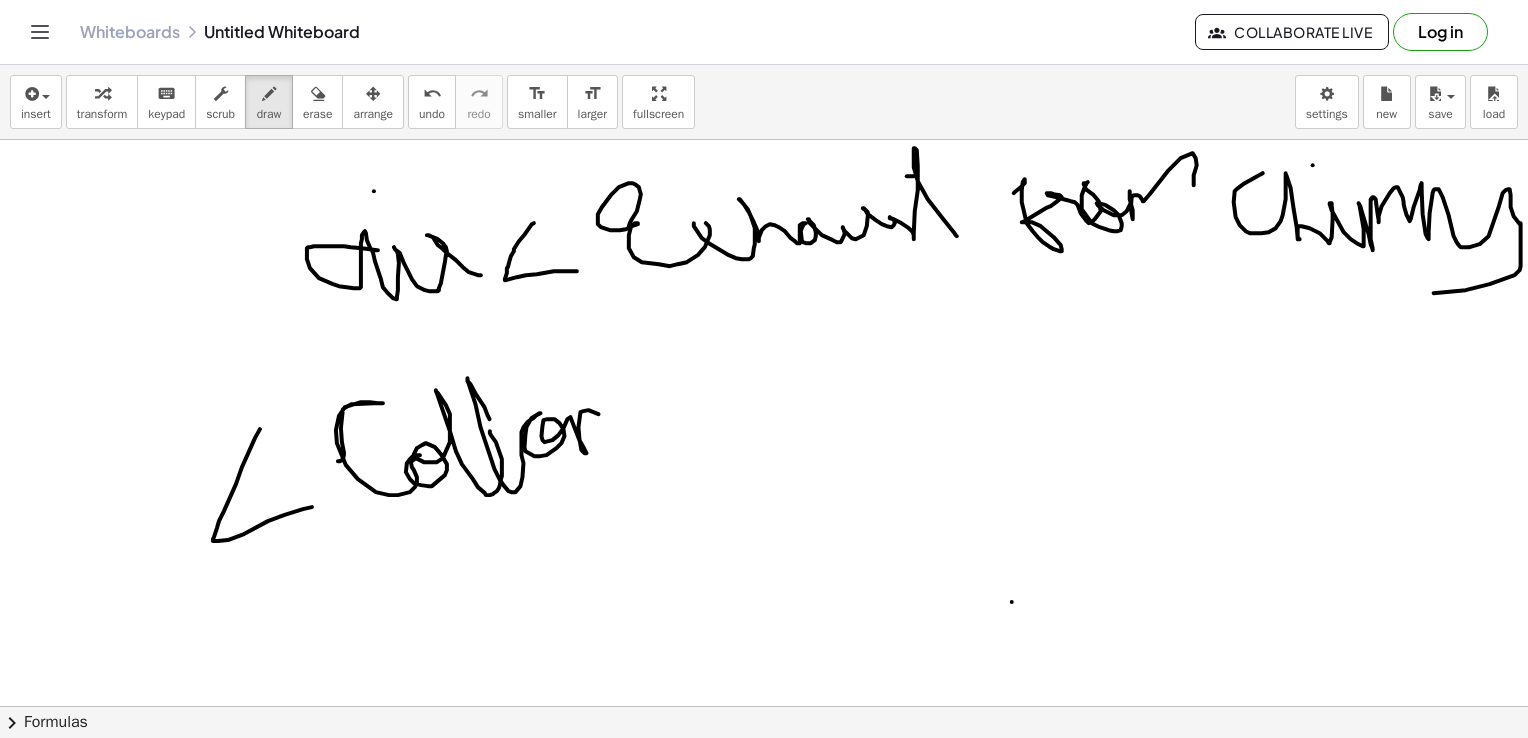 drag, startPoint x: 474, startPoint y: 418, endPoint x: 623, endPoint y: 429, distance: 149.40549 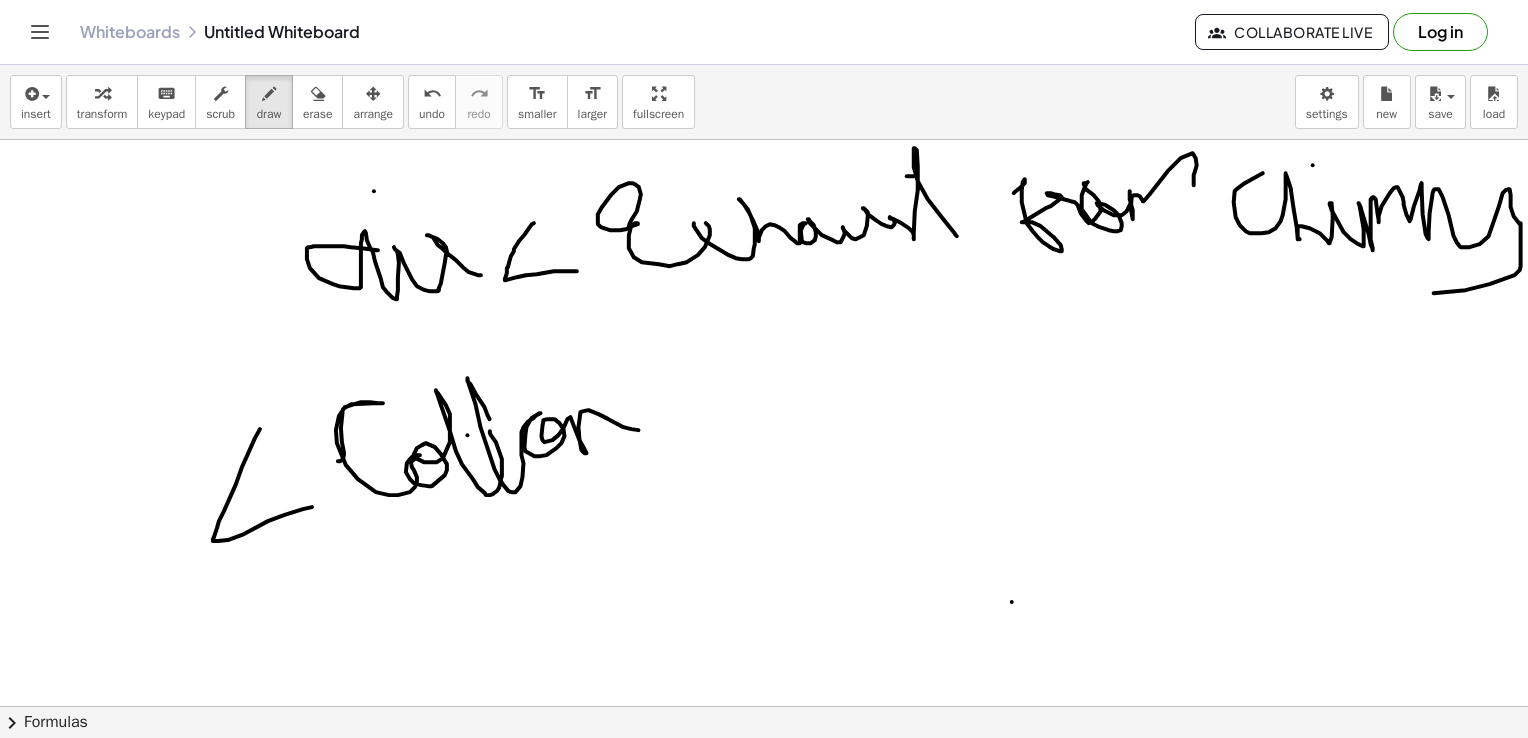 drag, startPoint x: 452, startPoint y: 434, endPoint x: 512, endPoint y: 406, distance: 66.211784 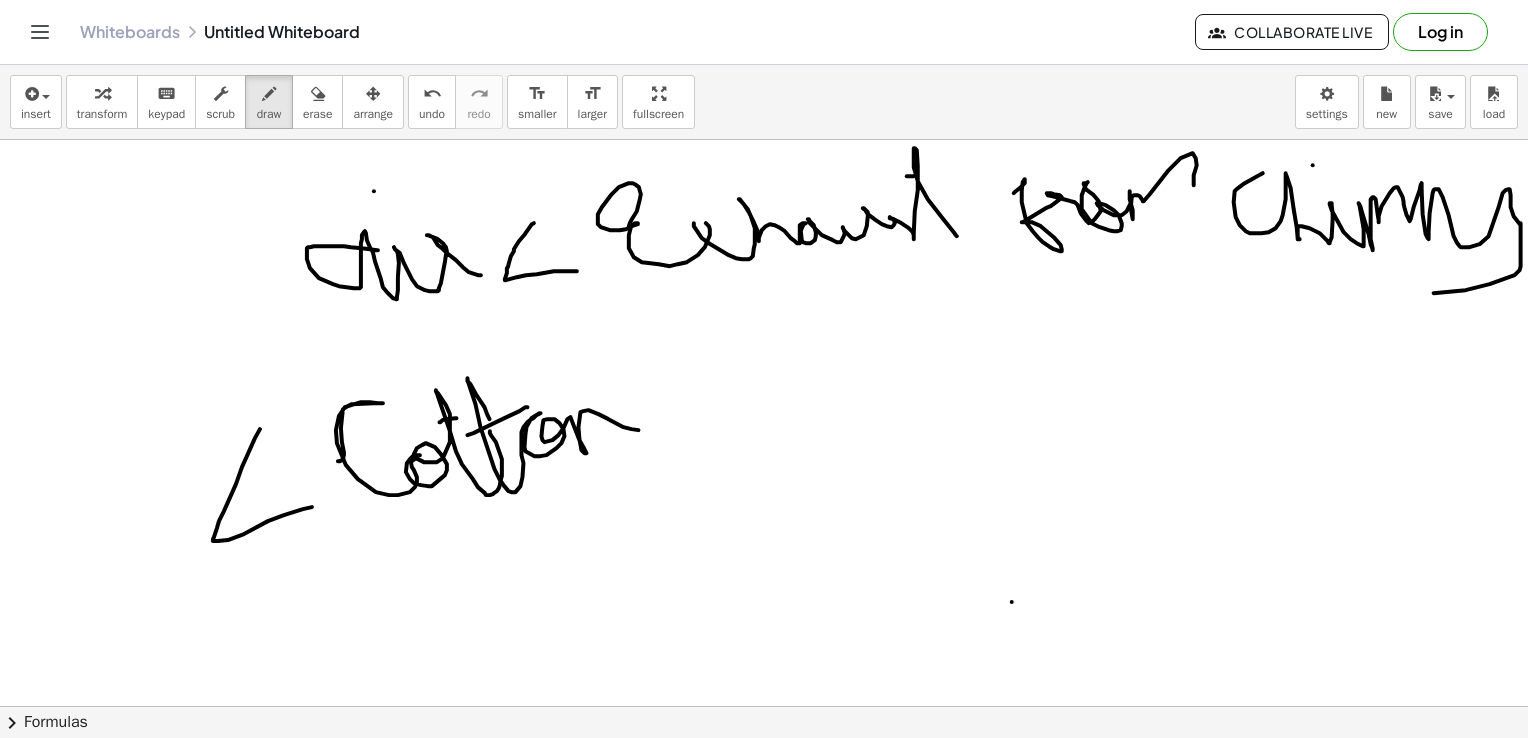 drag, startPoint x: 441, startPoint y: 417, endPoint x: 412, endPoint y: 422, distance: 29.427877 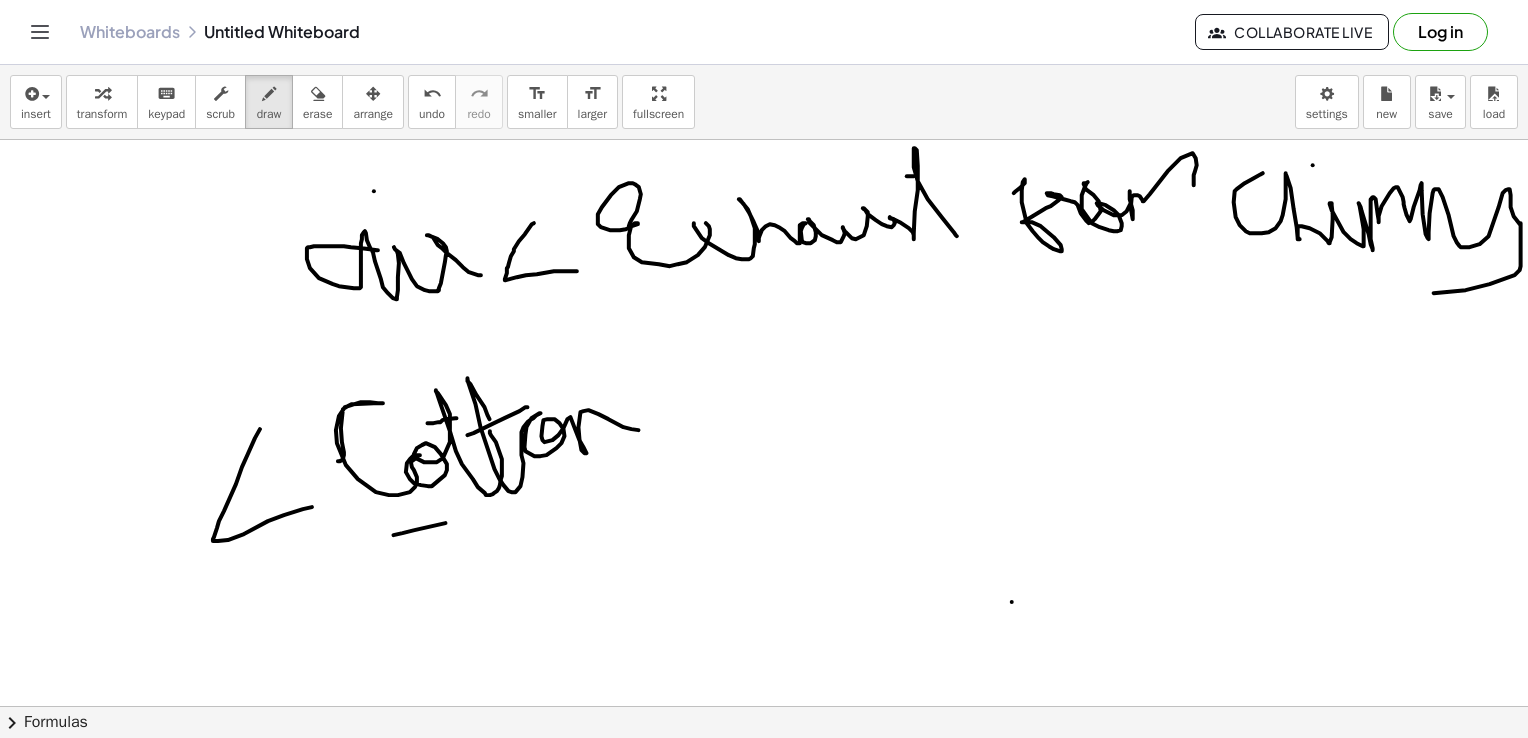 drag, startPoint x: 378, startPoint y: 534, endPoint x: 513, endPoint y: 505, distance: 138.07968 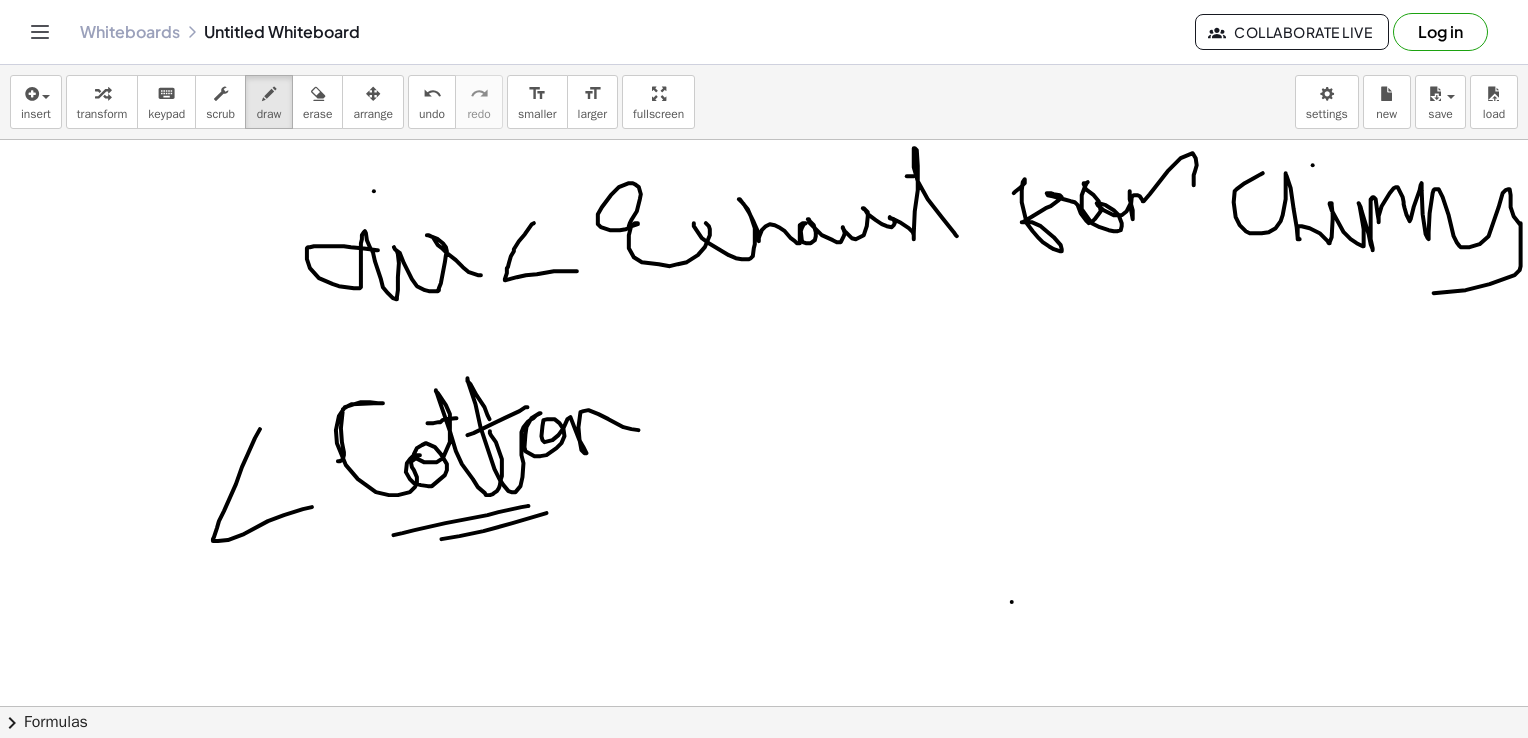 drag, startPoint x: 426, startPoint y: 538, endPoint x: 555, endPoint y: 501, distance: 134.20134 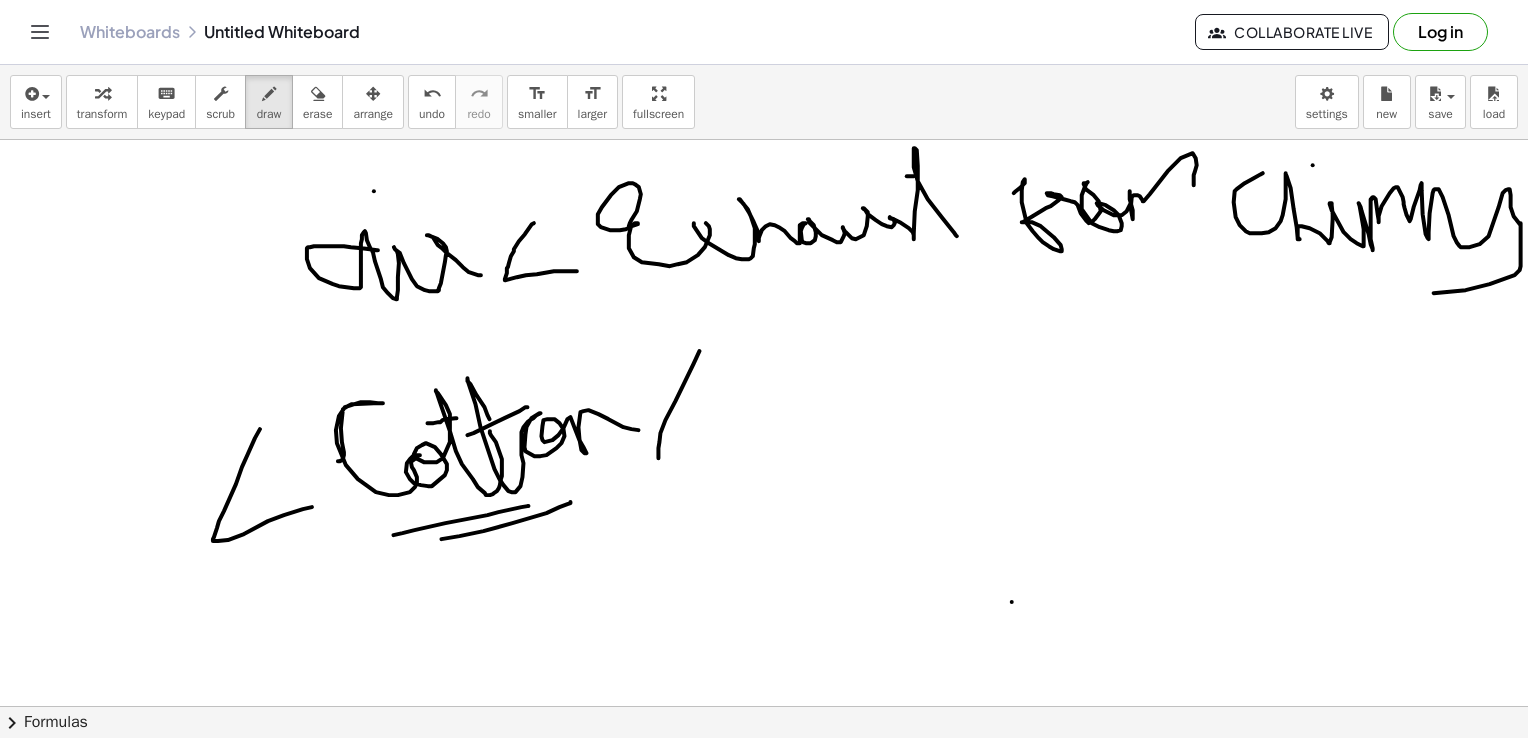 drag, startPoint x: 684, startPoint y: 350, endPoint x: 761, endPoint y: 434, distance: 113.951744 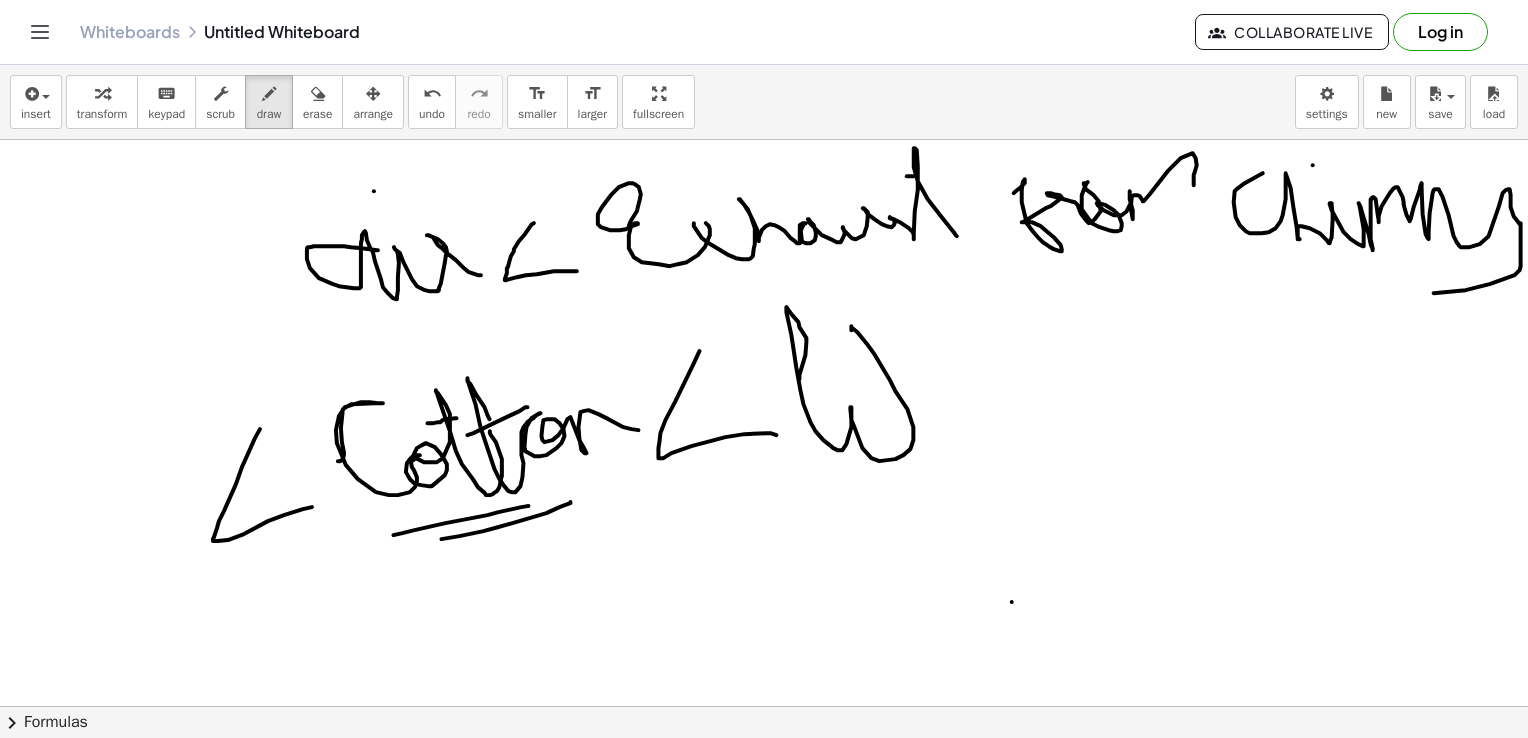 drag, startPoint x: 784, startPoint y: 378, endPoint x: 892, endPoint y: 305, distance: 130.35721 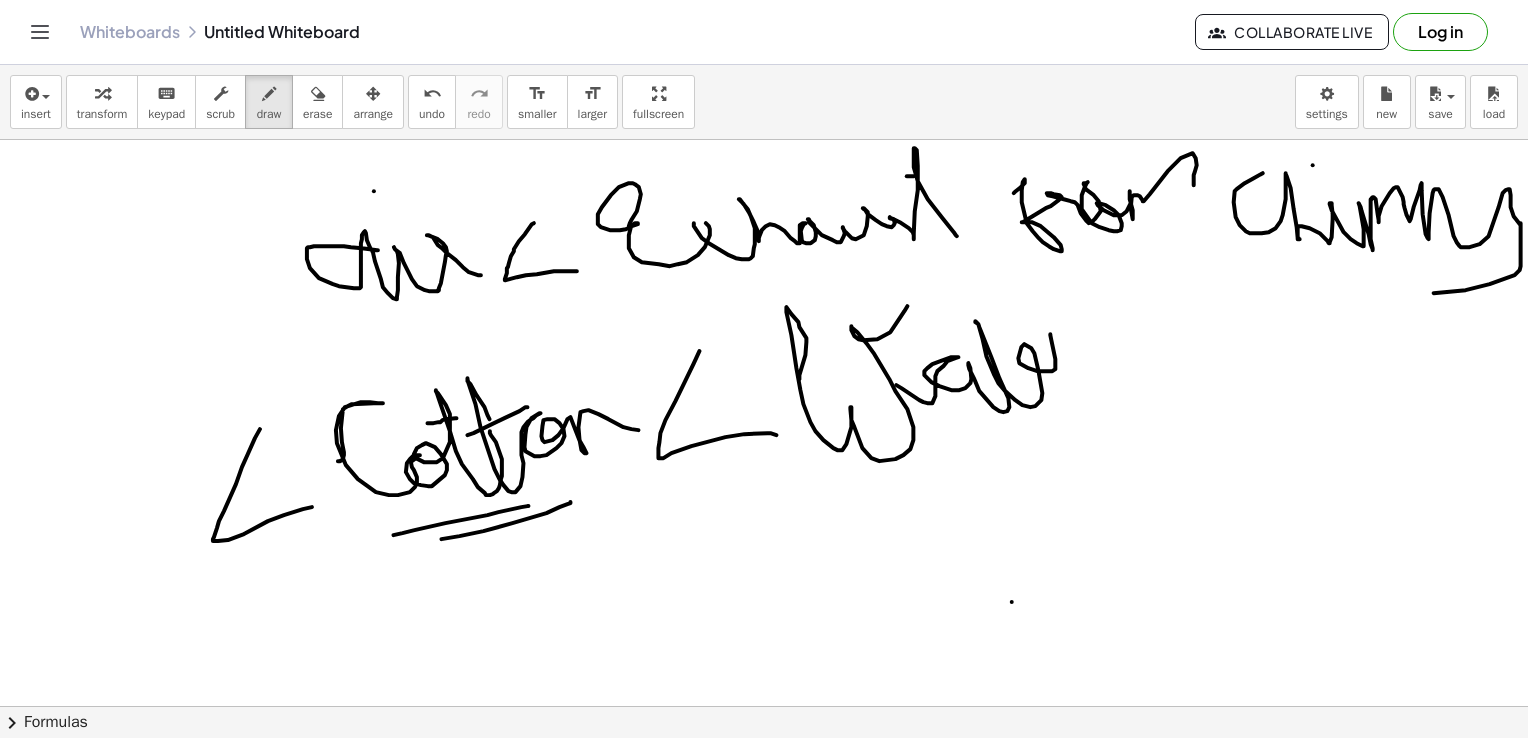 drag, startPoint x: 881, startPoint y: 384, endPoint x: 1076, endPoint y: 374, distance: 195.25624 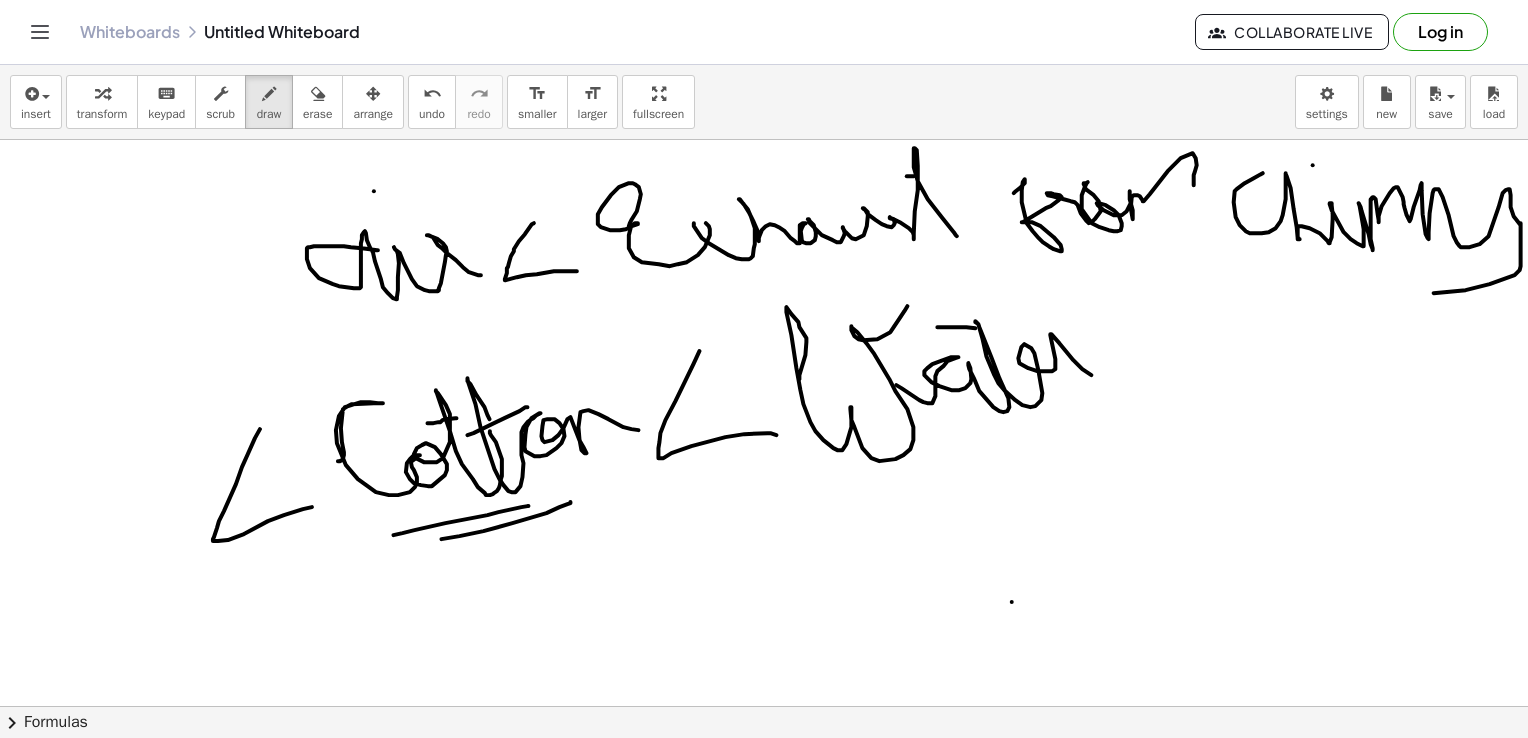 drag, startPoint x: 951, startPoint y: 326, endPoint x: 972, endPoint y: 328, distance: 21.095022 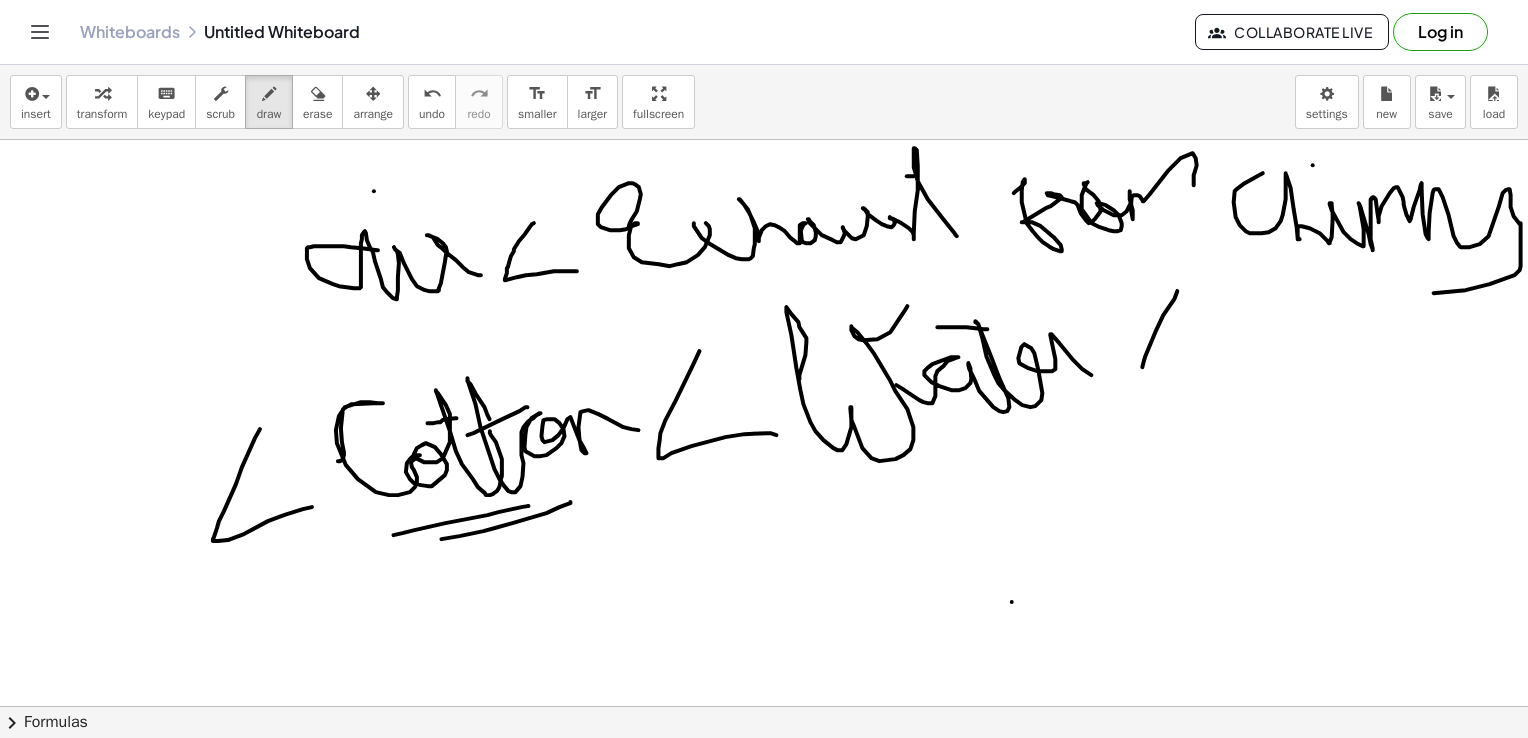 drag, startPoint x: 1162, startPoint y: 290, endPoint x: 1236, endPoint y: 364, distance: 104.6518 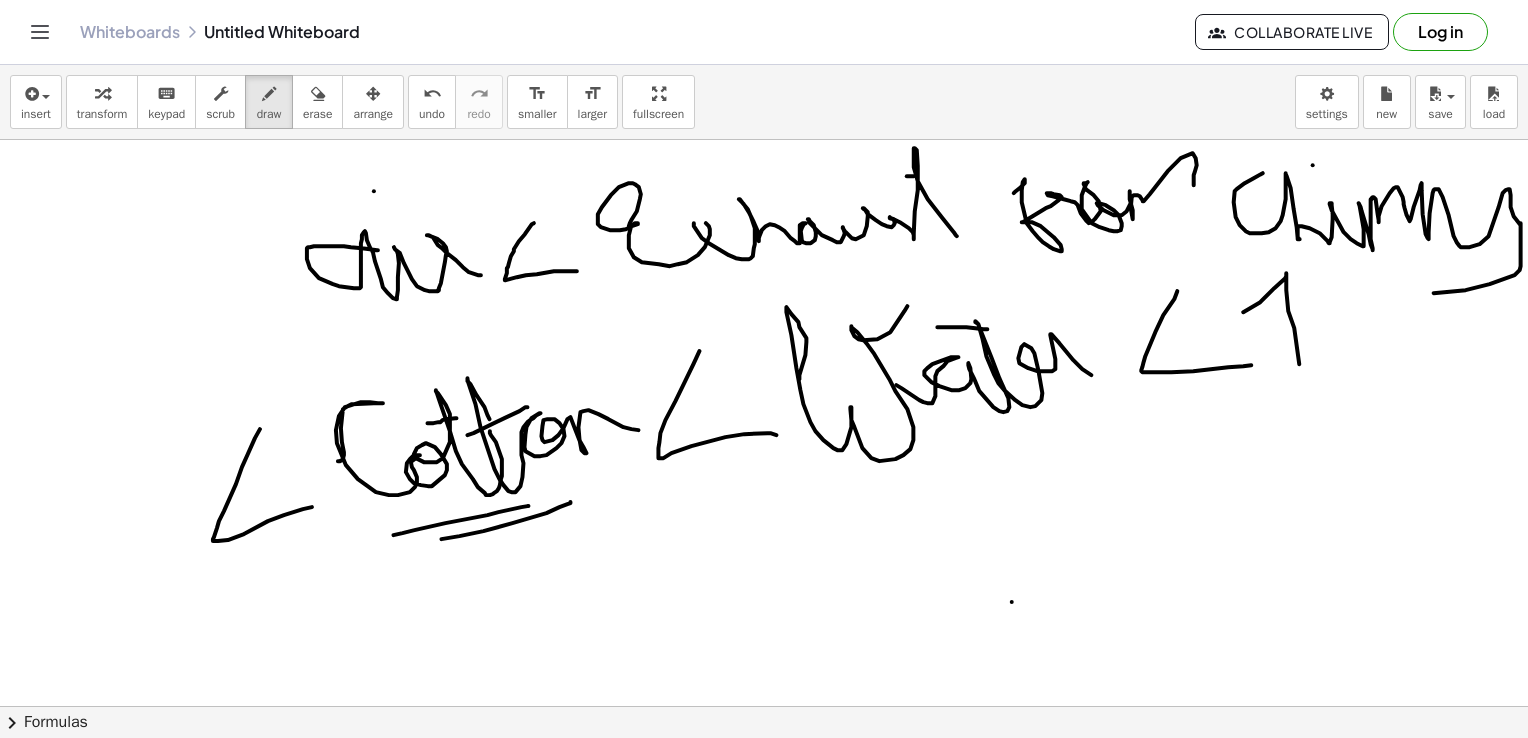 drag, startPoint x: 1228, startPoint y: 311, endPoint x: 1269, endPoint y: 394, distance: 92.574295 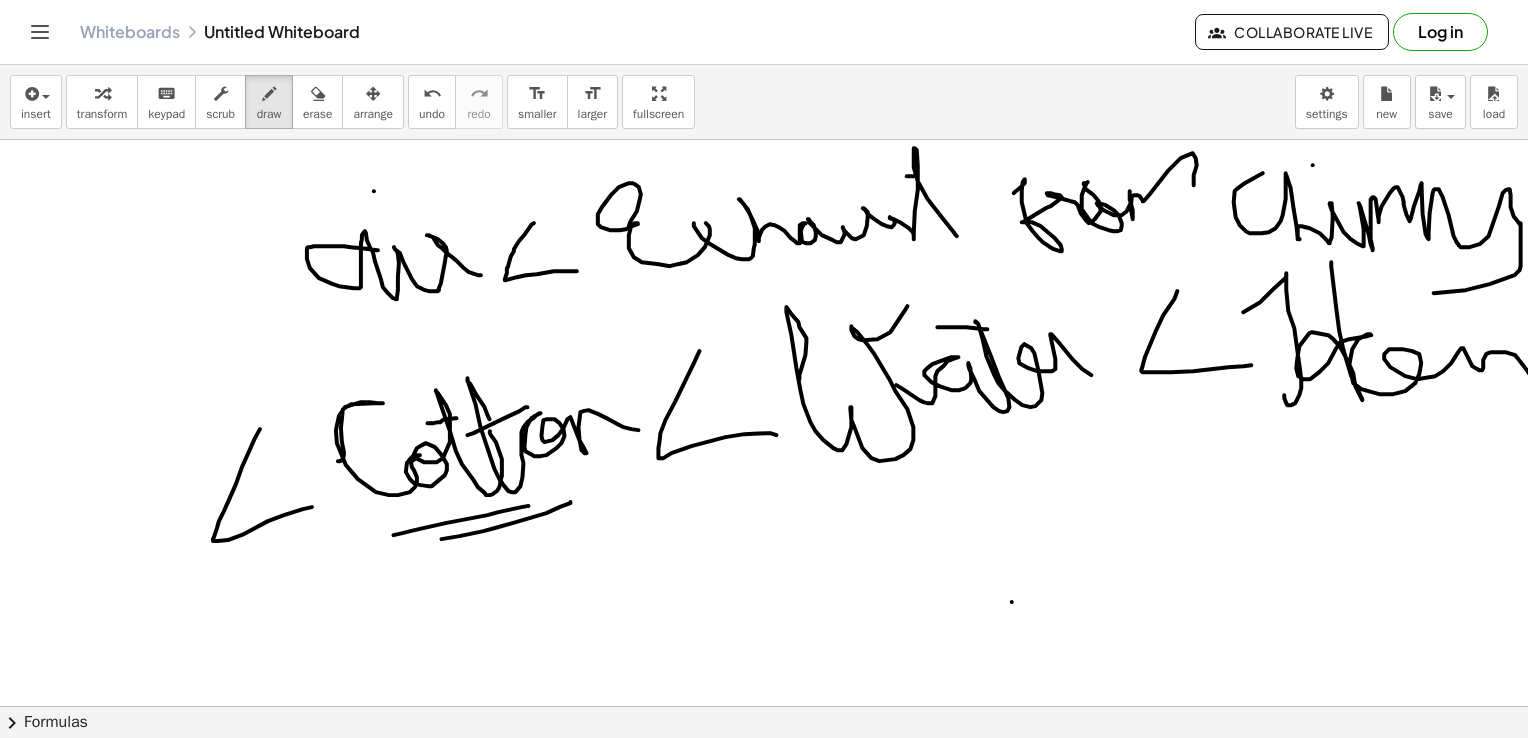 drag, startPoint x: 1316, startPoint y: 261, endPoint x: 1527, endPoint y: 370, distance: 237.49106 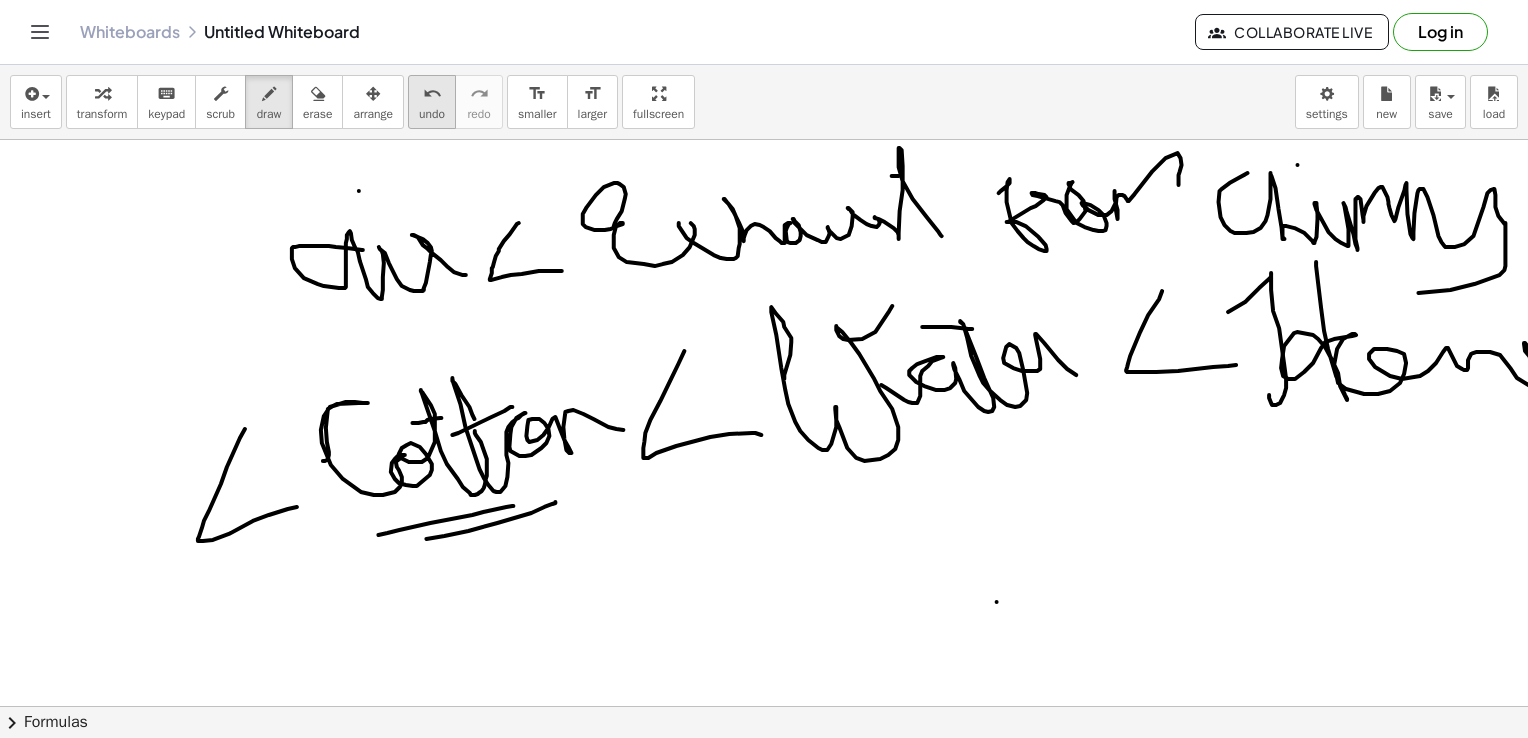 click on "undo" at bounding box center [432, 114] 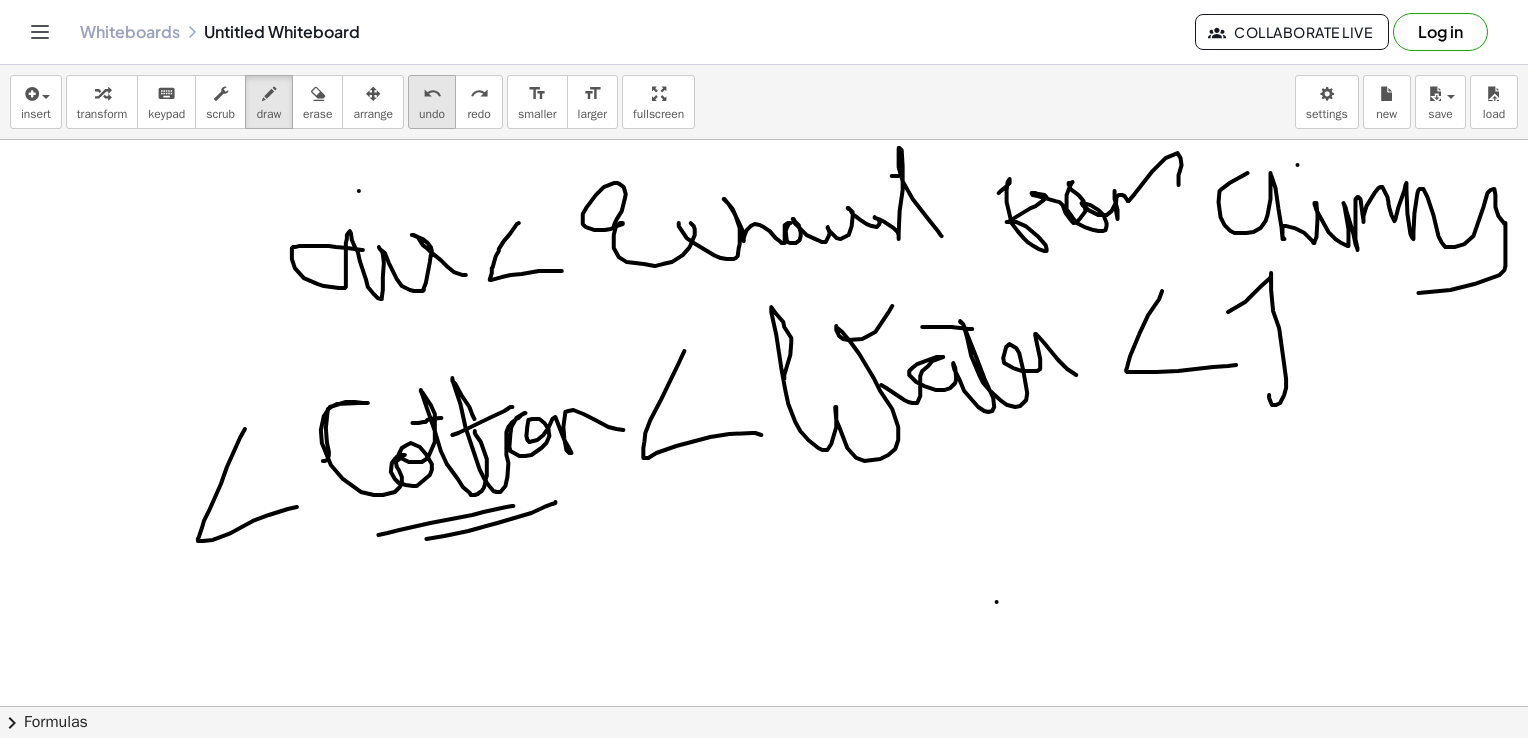 click on "undo" at bounding box center (432, 114) 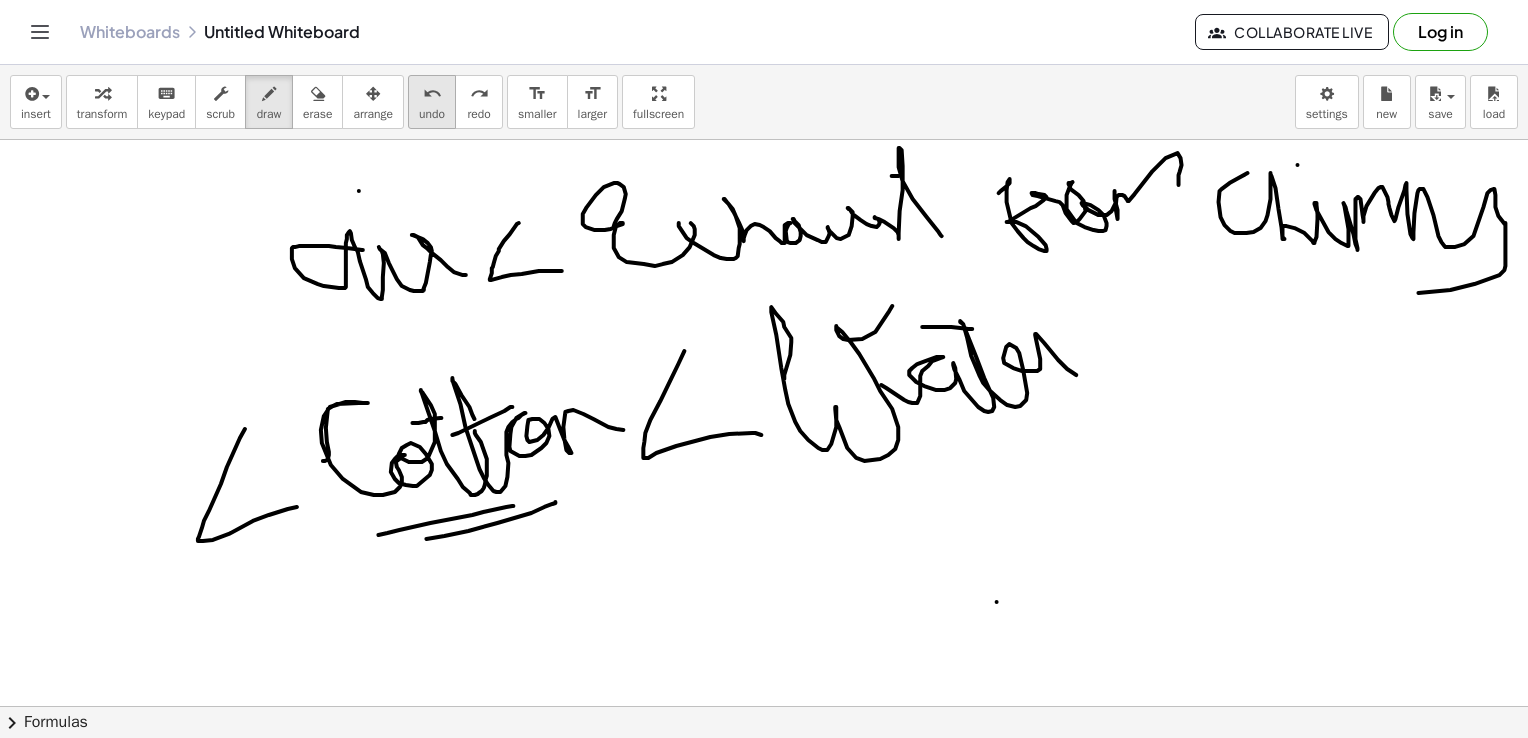 click on "undo" at bounding box center (432, 114) 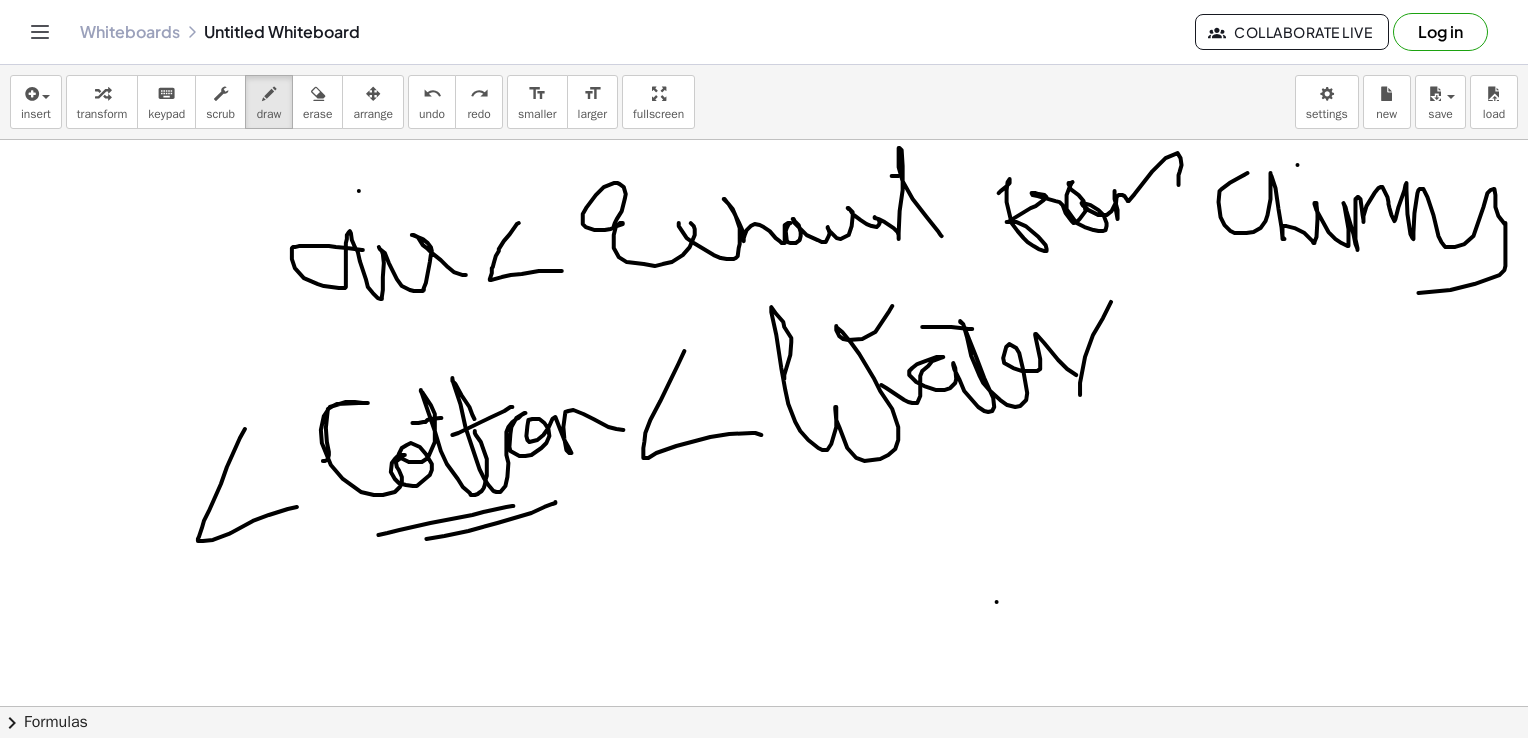 drag, startPoint x: 1111, startPoint y: 301, endPoint x: 1150, endPoint y: 397, distance: 103.6195 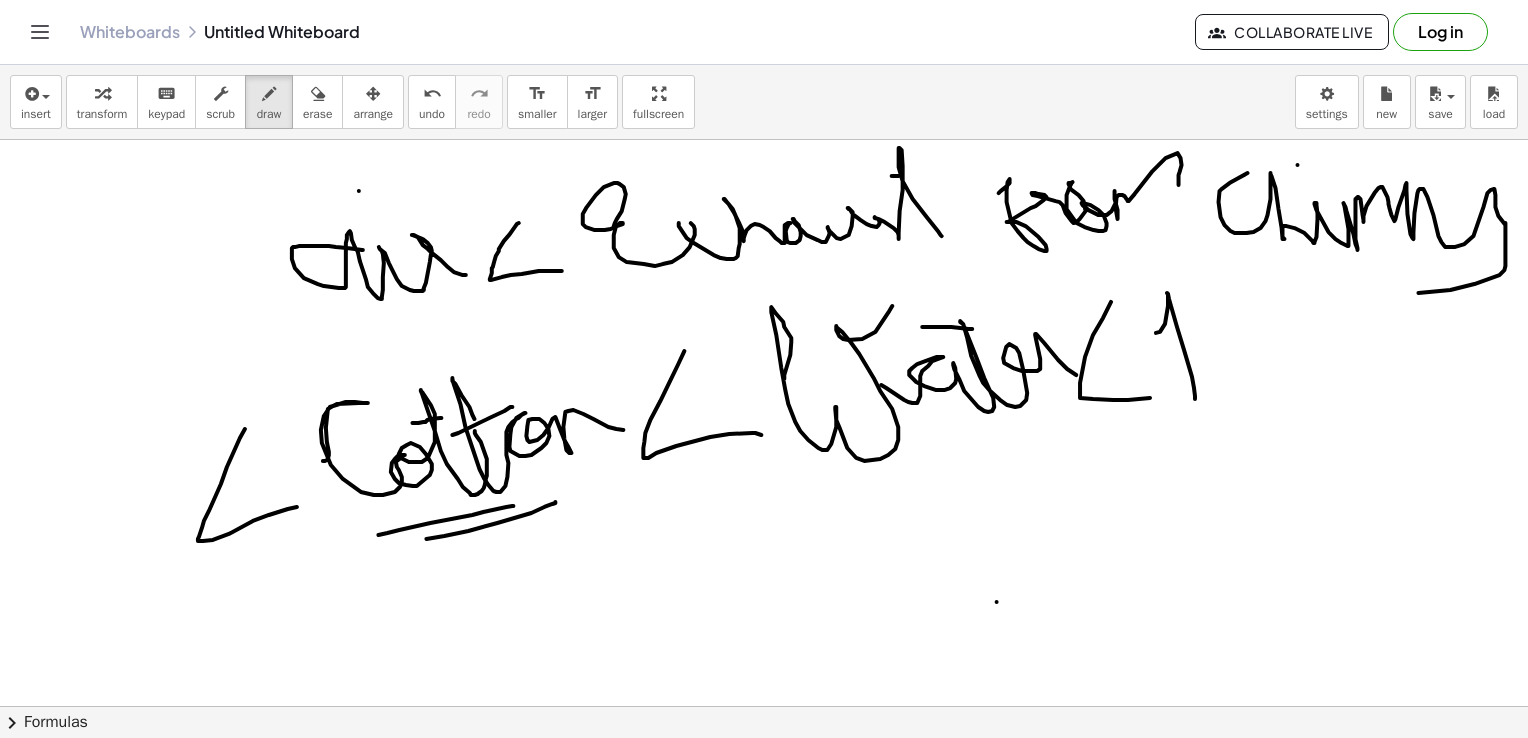 drag, startPoint x: 1156, startPoint y: 332, endPoint x: 1176, endPoint y: 381, distance: 52.924473 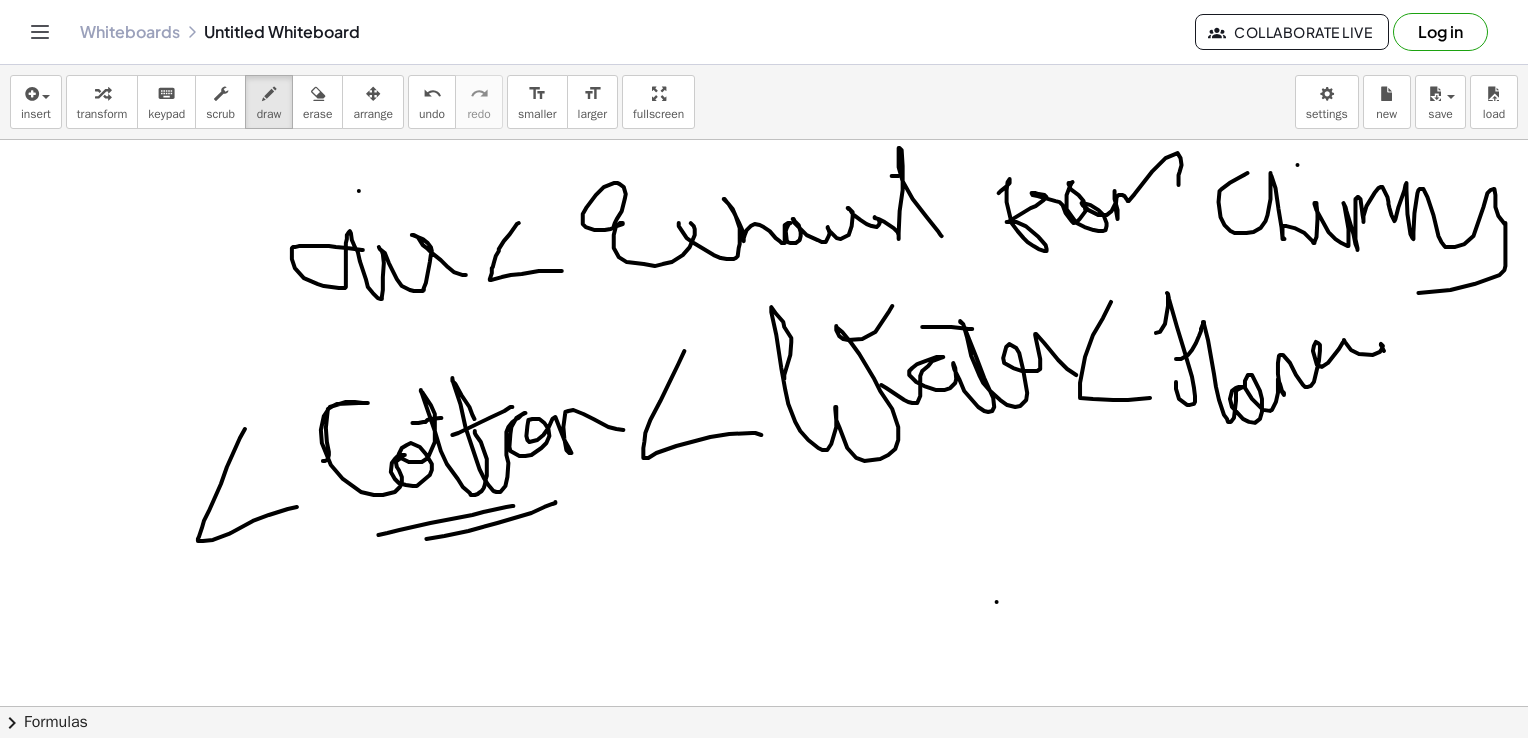 drag, startPoint x: 1176, startPoint y: 358, endPoint x: 1501, endPoint y: 325, distance: 326.67108 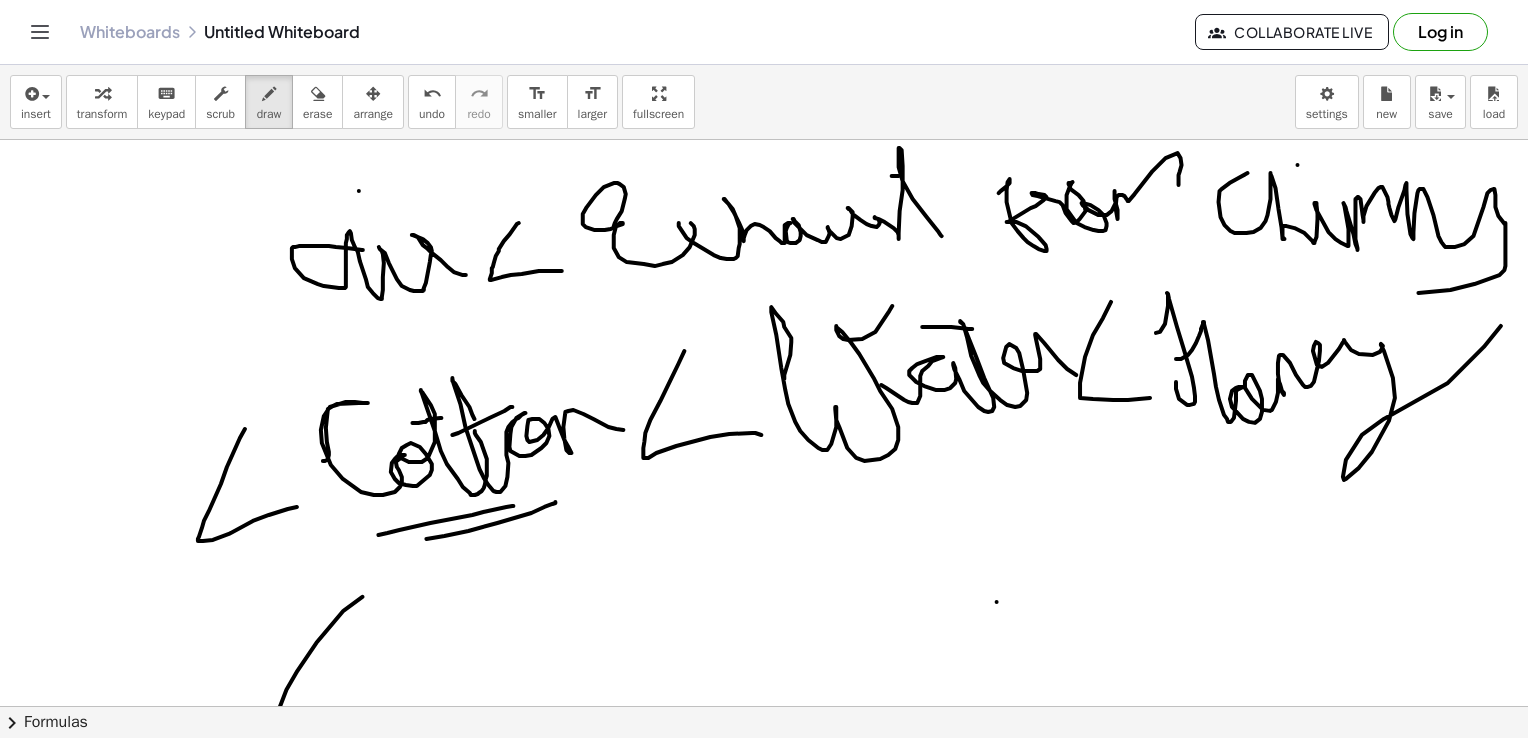drag, startPoint x: 362, startPoint y: 596, endPoint x: 492, endPoint y: 688, distance: 159.26079 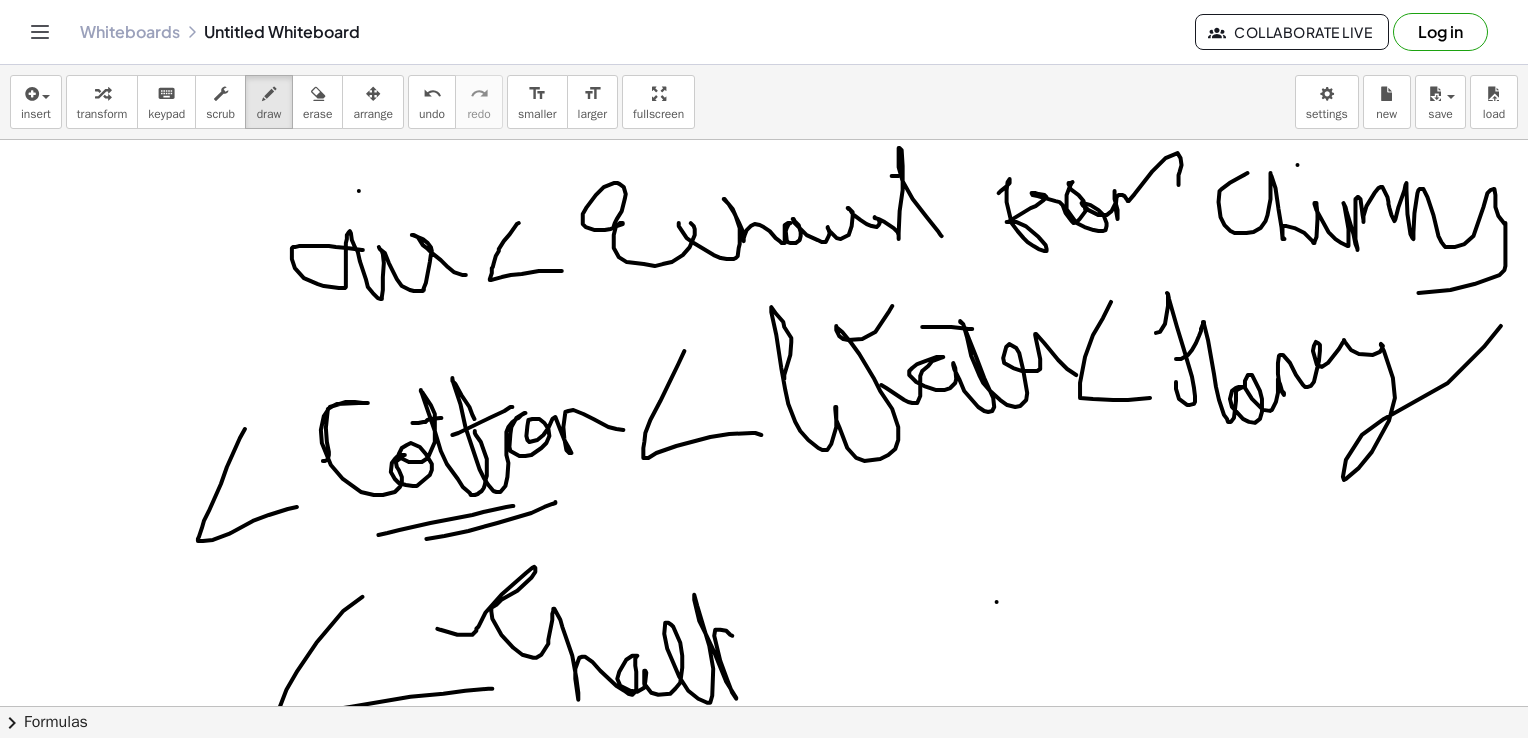 drag, startPoint x: 437, startPoint y: 628, endPoint x: 760, endPoint y: 651, distance: 323.81784 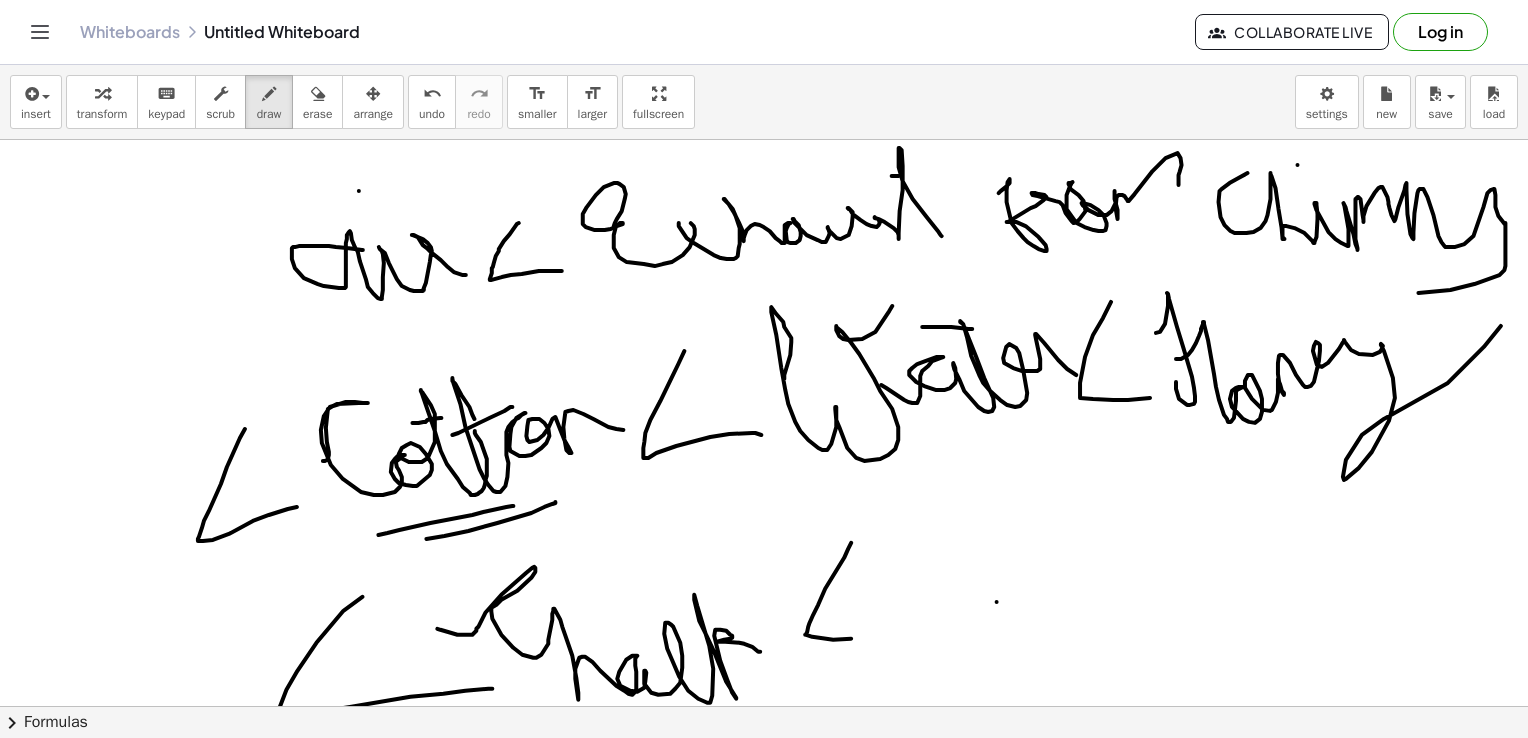 drag, startPoint x: 851, startPoint y: 542, endPoint x: 898, endPoint y: 634, distance: 103.31021 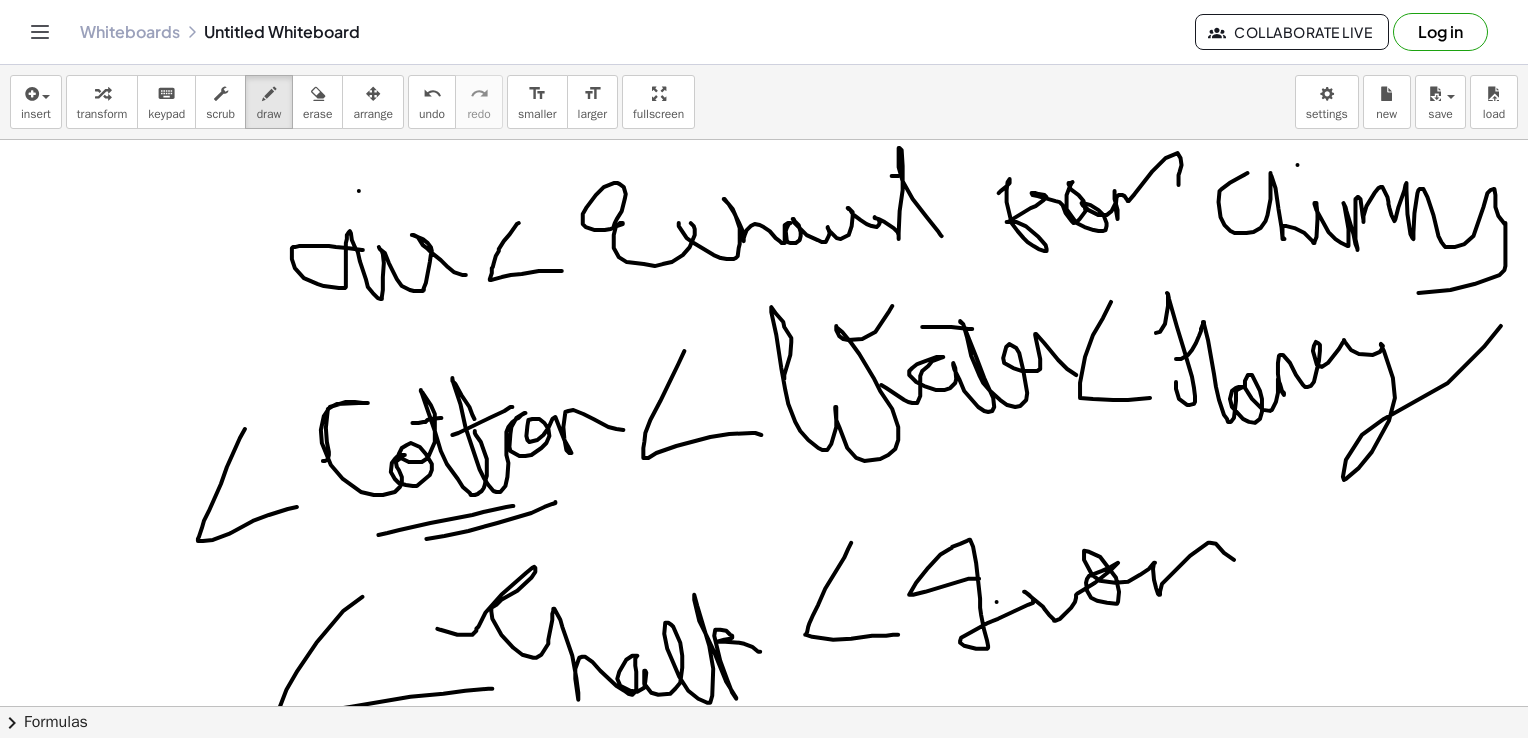 drag, startPoint x: 979, startPoint y: 578, endPoint x: 1273, endPoint y: 599, distance: 294.74905 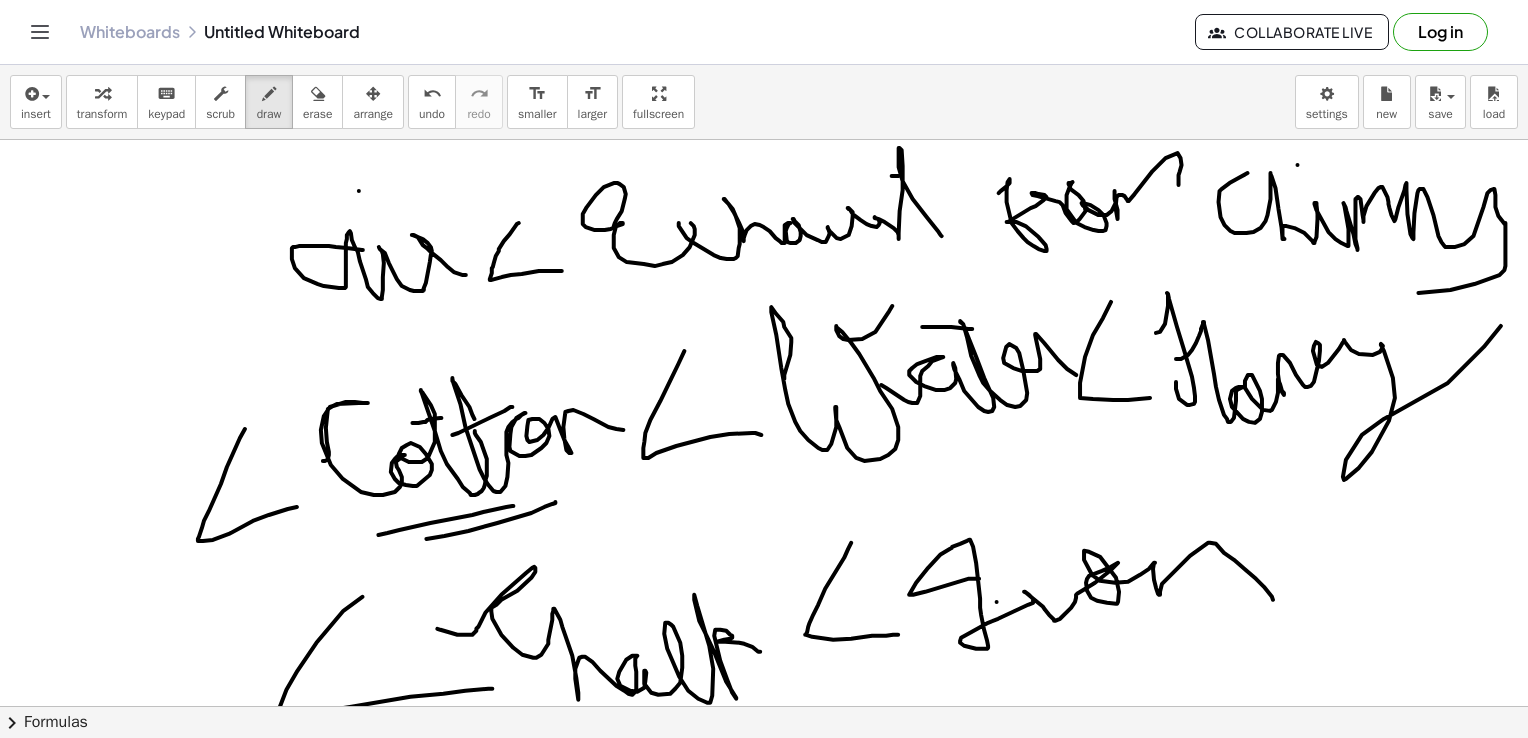 click on "chevron_right  Formulas" 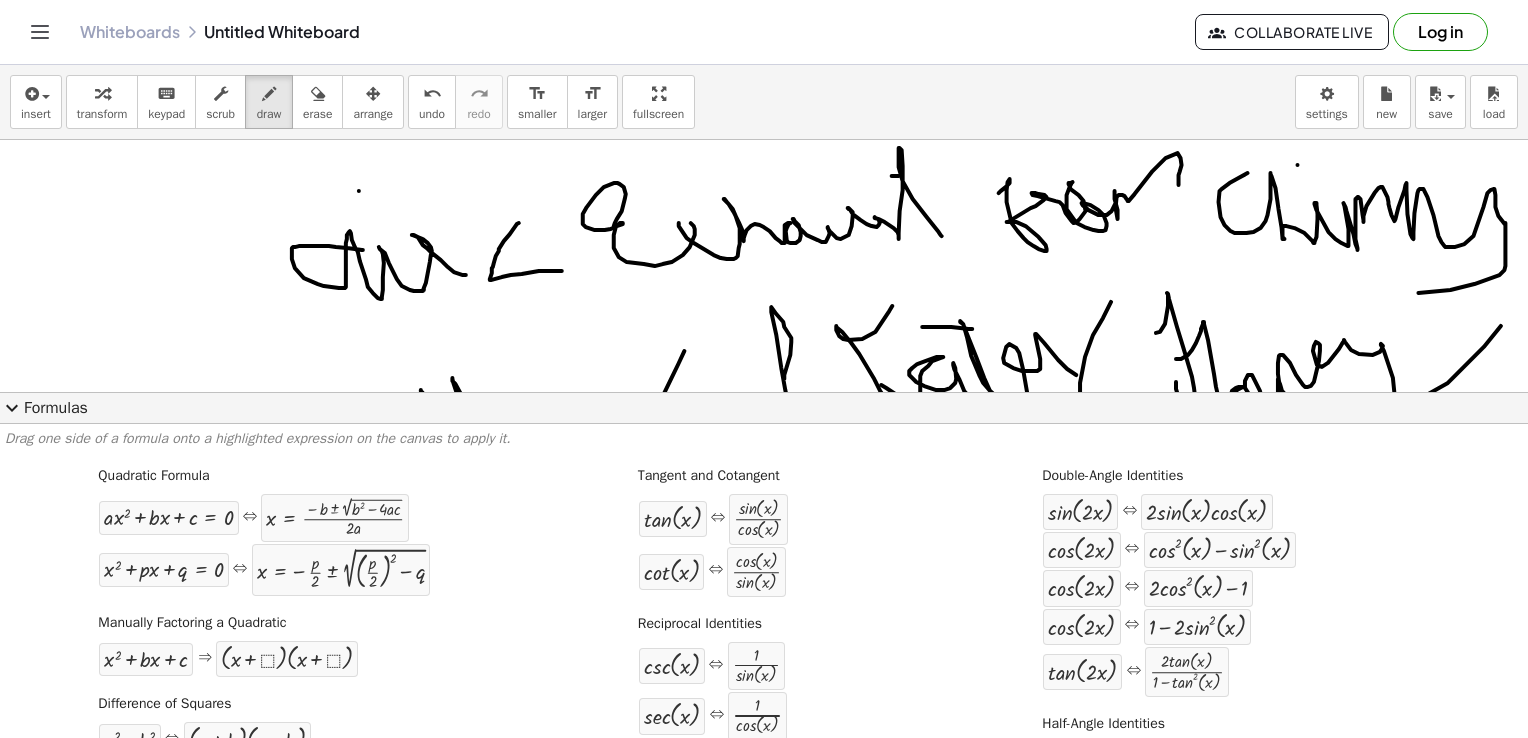 click on "expand_more  Formulas" 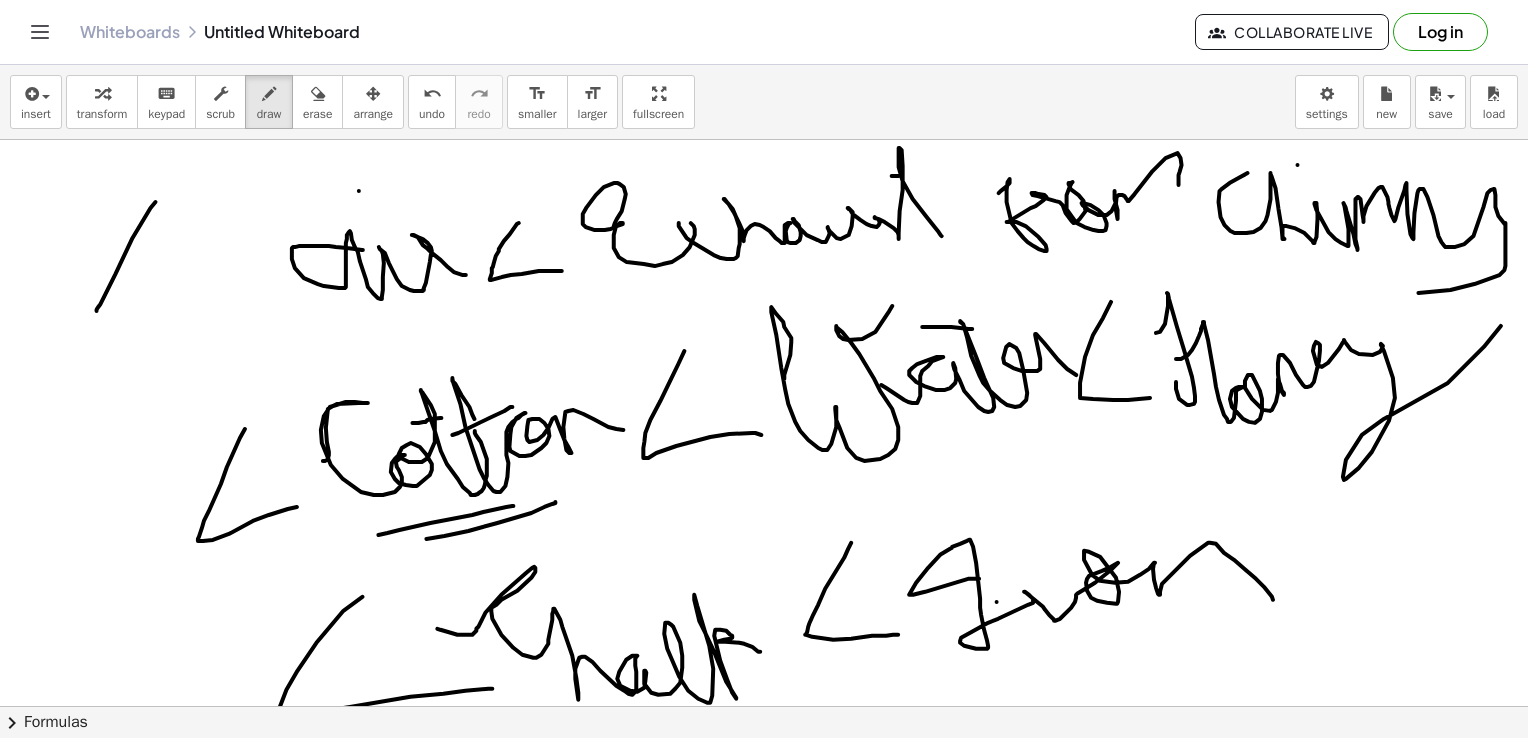 drag, startPoint x: 155, startPoint y: 201, endPoint x: 77, endPoint y: 250, distance: 92.11406 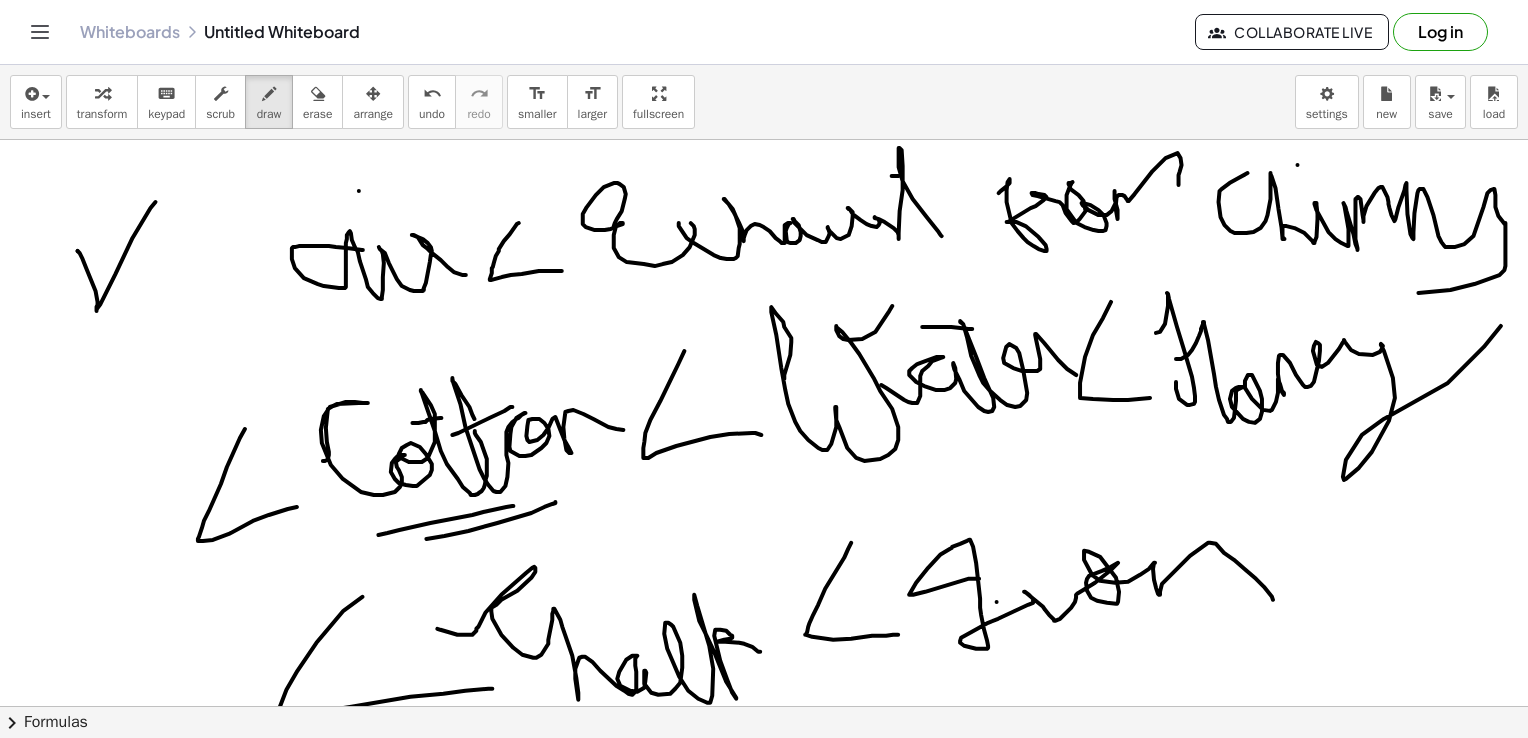click at bounding box center [756, 120] 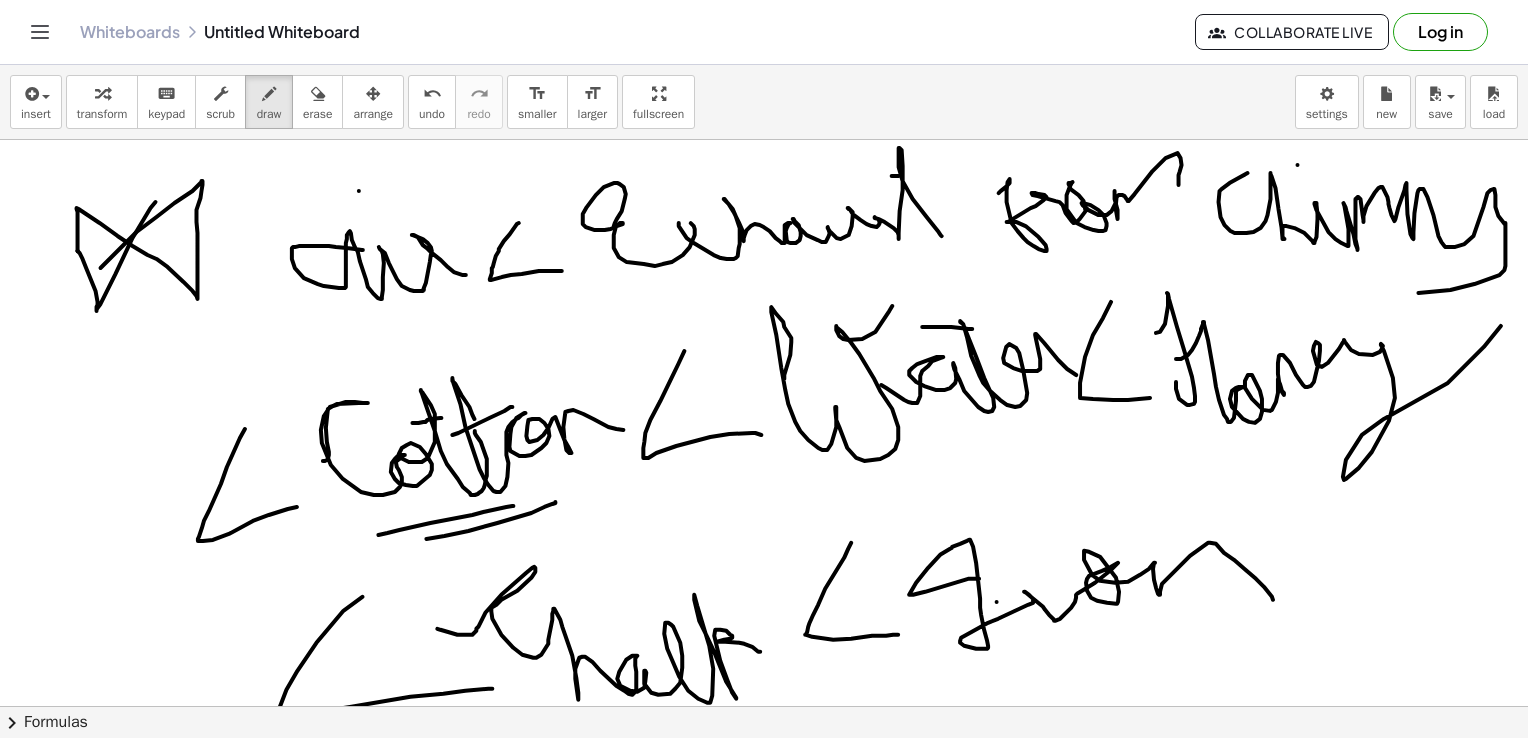 drag, startPoint x: 77, startPoint y: 250, endPoint x: 76, endPoint y: 302, distance: 52.009613 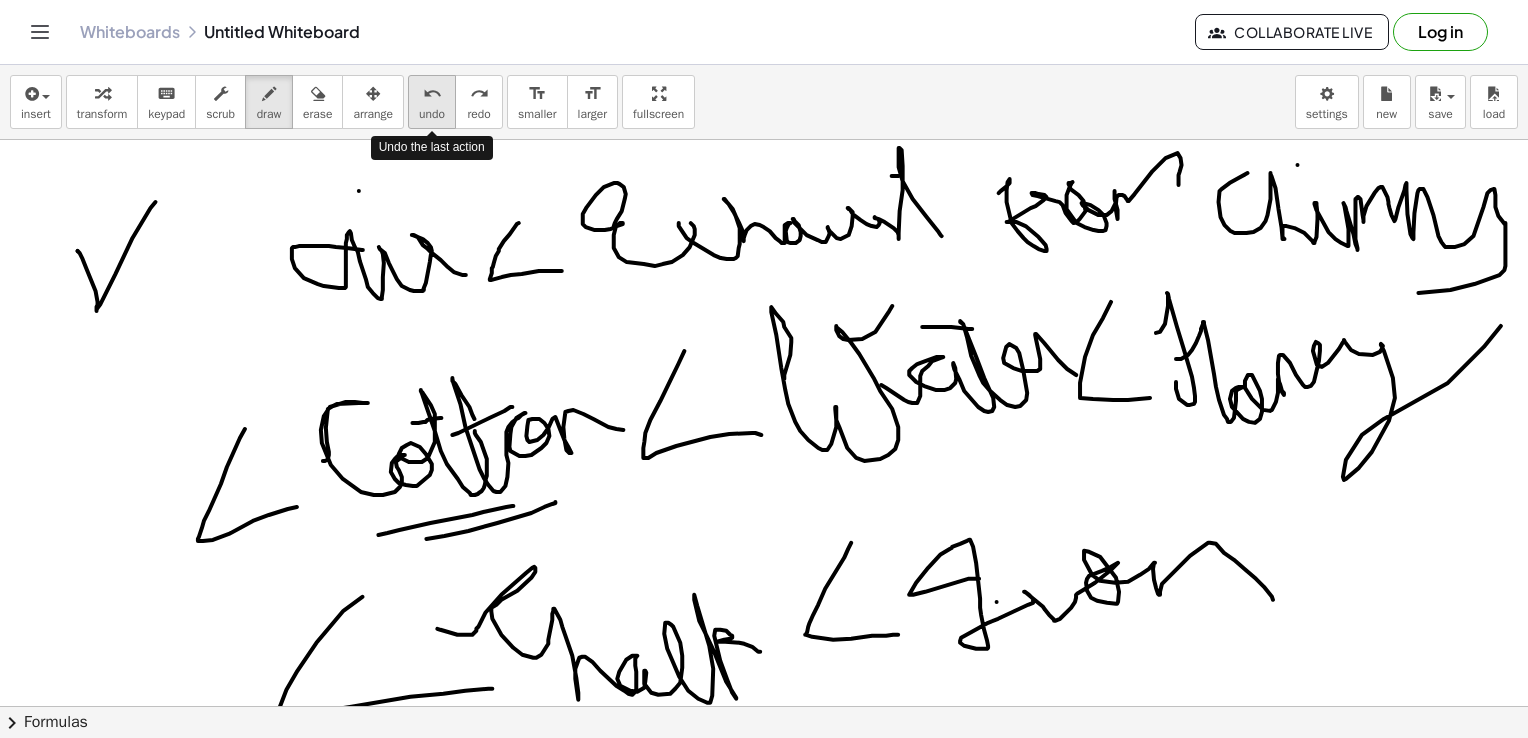 click on "undo" at bounding box center (432, 114) 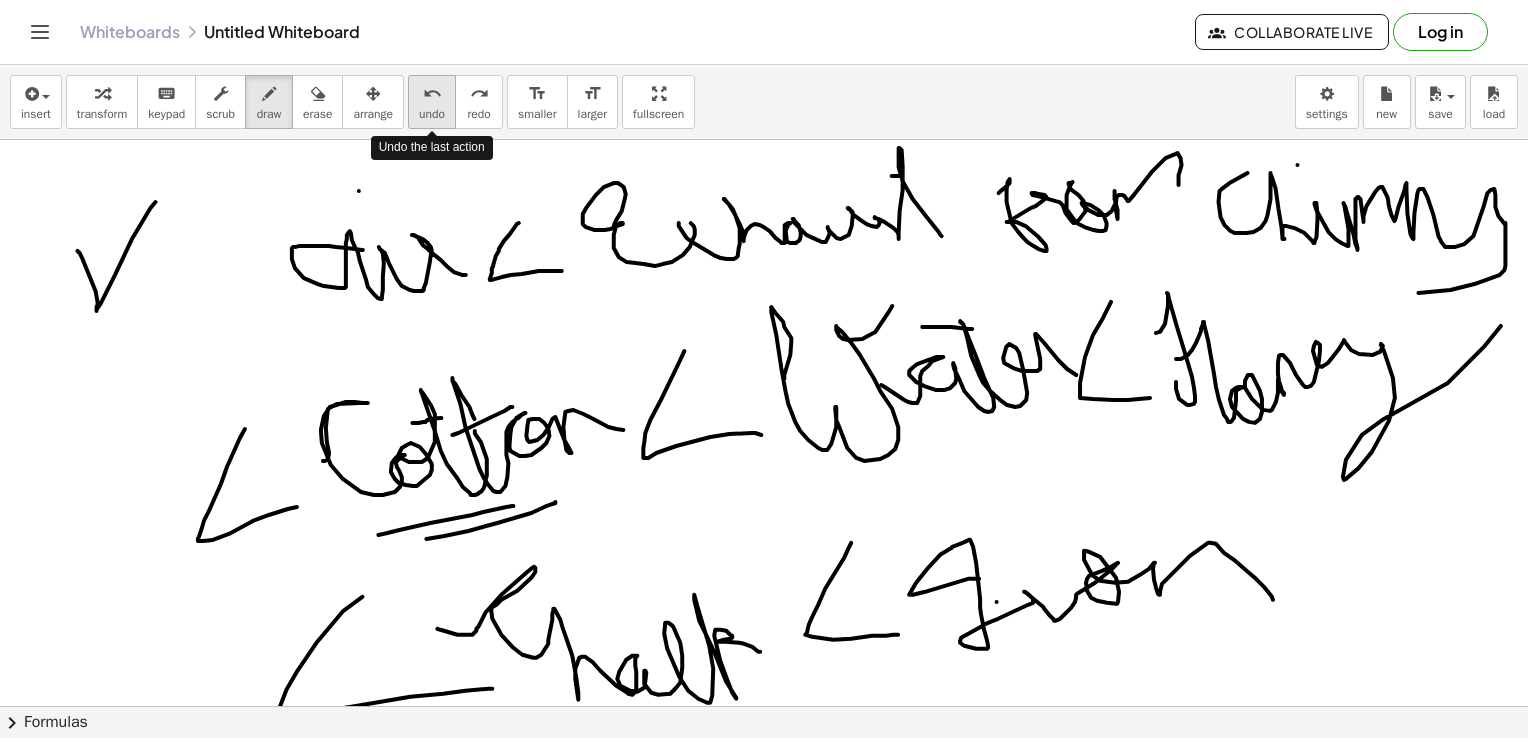 click on "undo undo" at bounding box center [432, 102] 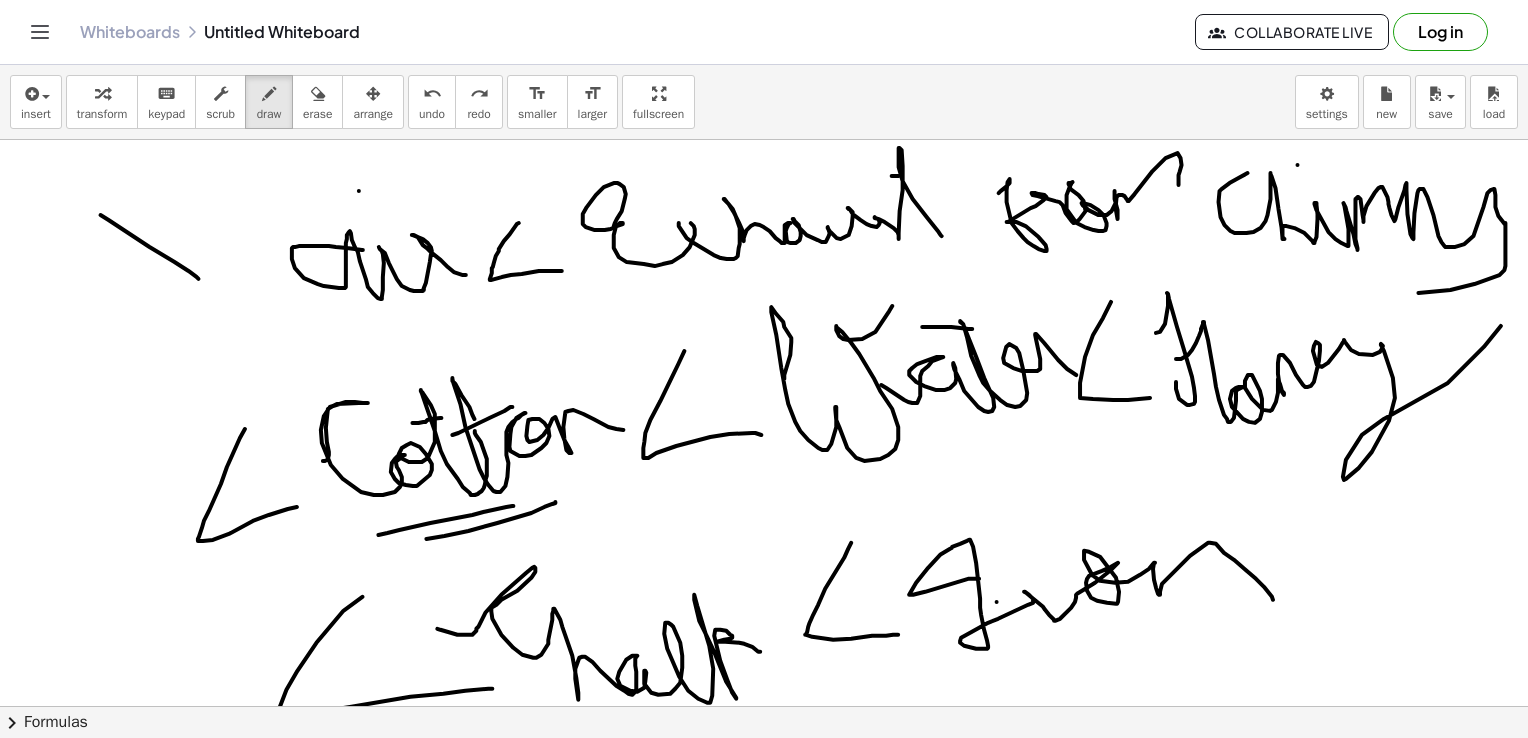 drag, startPoint x: 100, startPoint y: 214, endPoint x: 198, endPoint y: 278, distance: 117.047 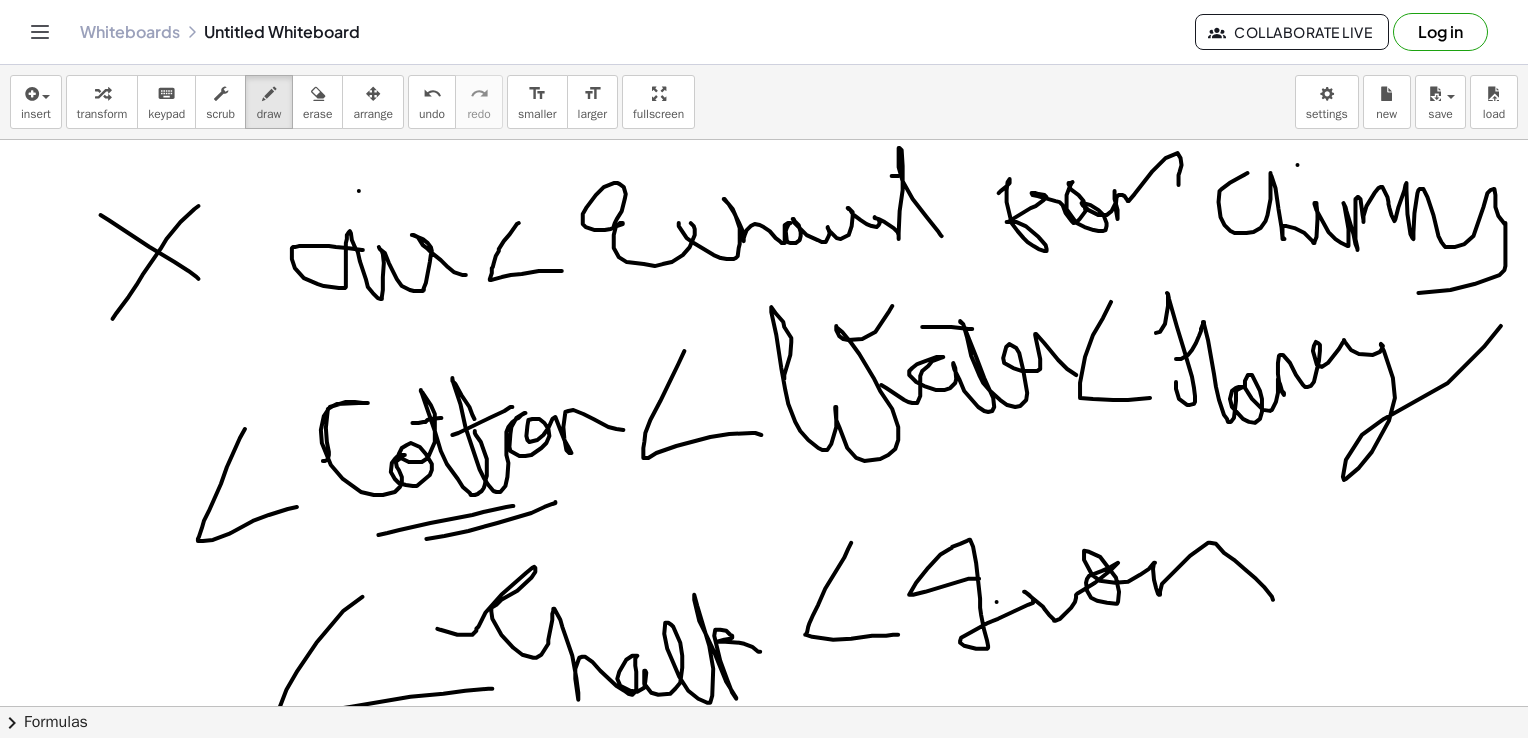 drag, startPoint x: 198, startPoint y: 205, endPoint x: 113, endPoint y: 314, distance: 138.22446 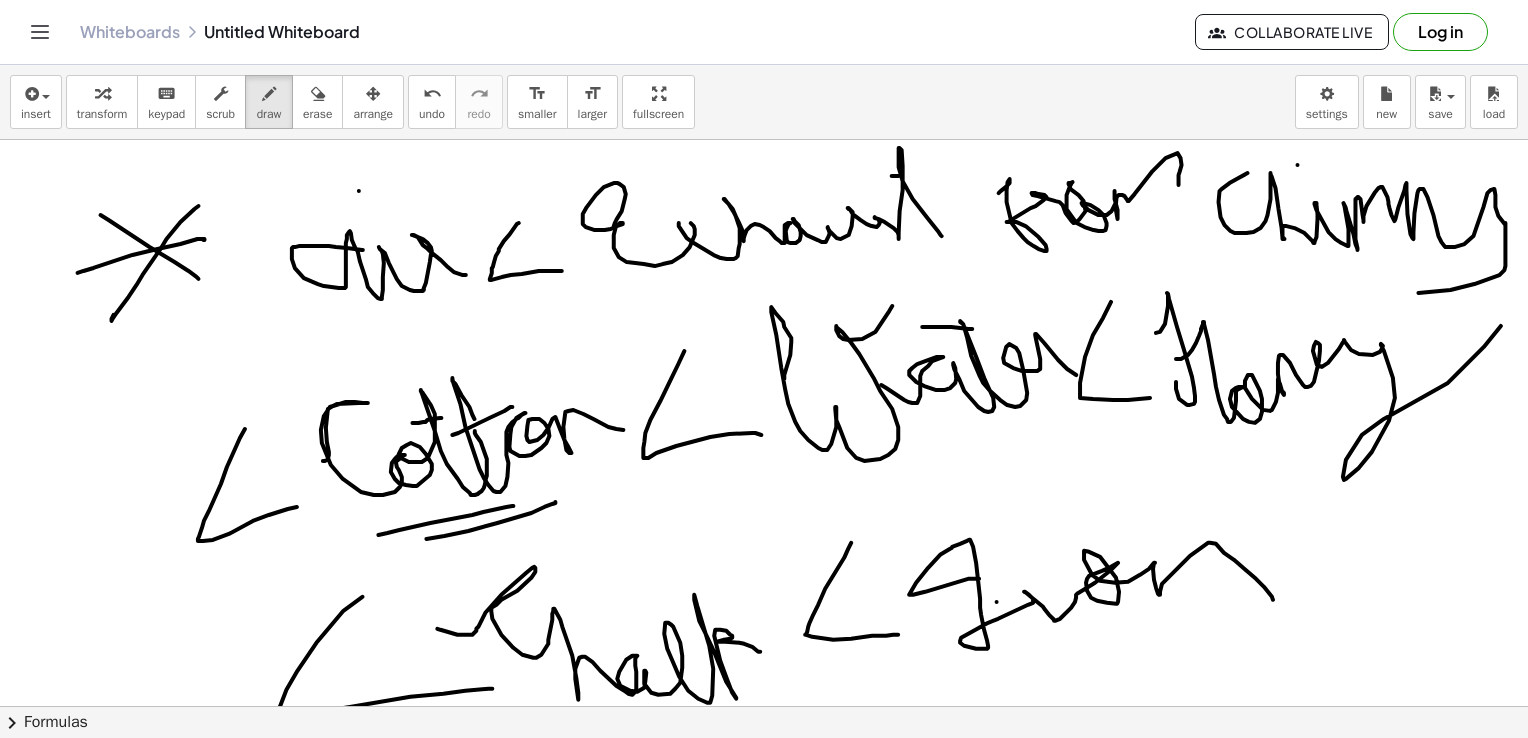 drag, startPoint x: 93, startPoint y: 267, endPoint x: 202, endPoint y: 238, distance: 112.79185 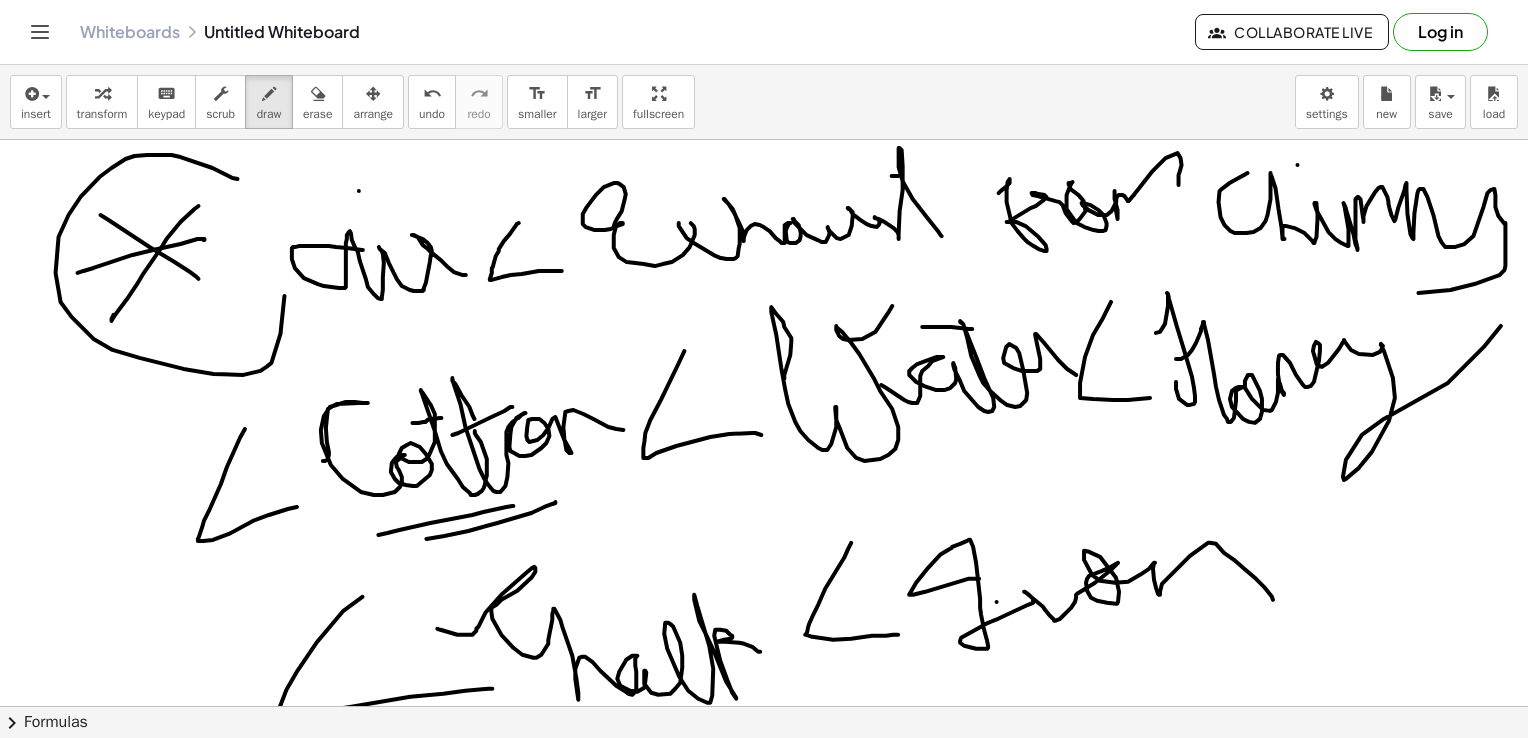 drag, startPoint x: 237, startPoint y: 178, endPoint x: 142, endPoint y: 145, distance: 100.56838 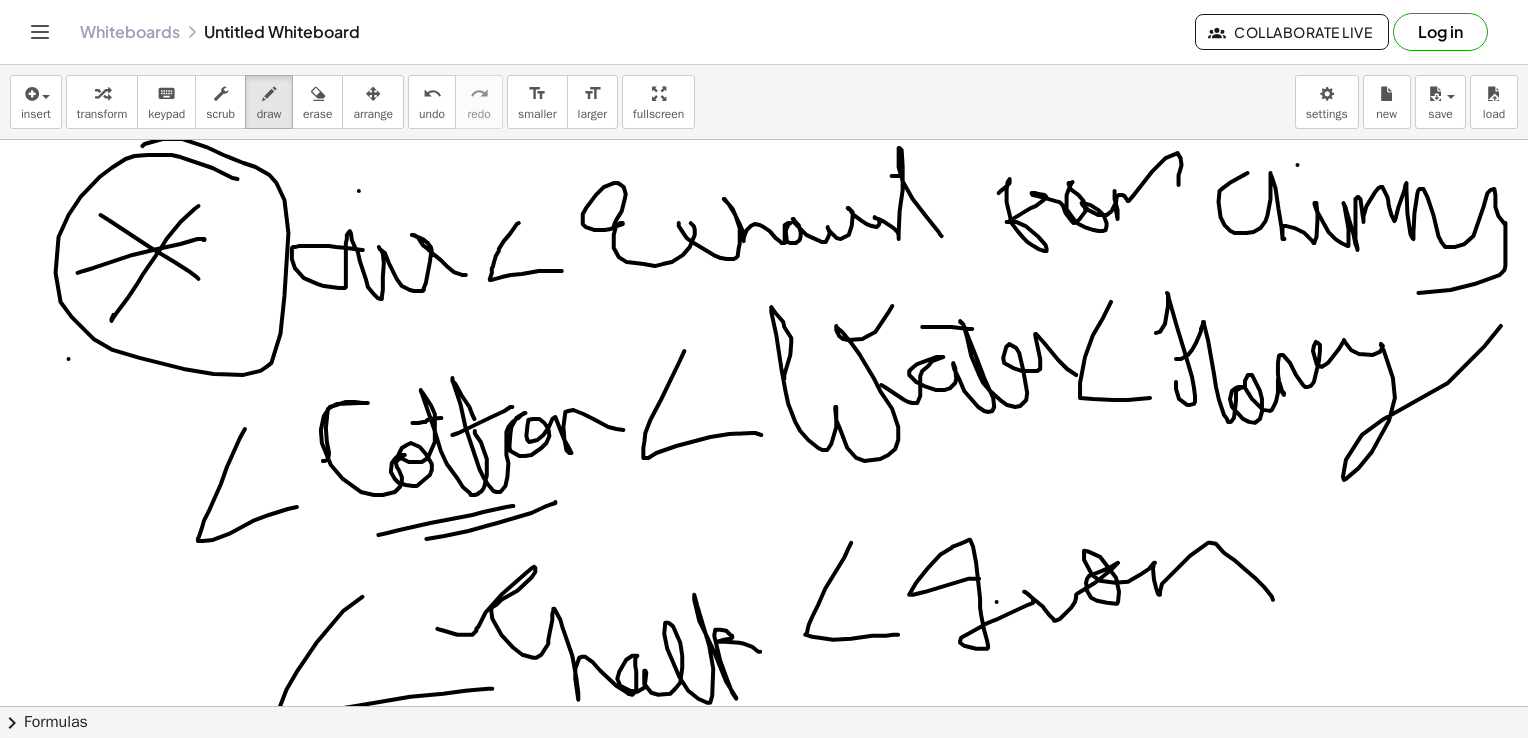 drag, startPoint x: 68, startPoint y: 358, endPoint x: 74, endPoint y: 382, distance: 24.738634 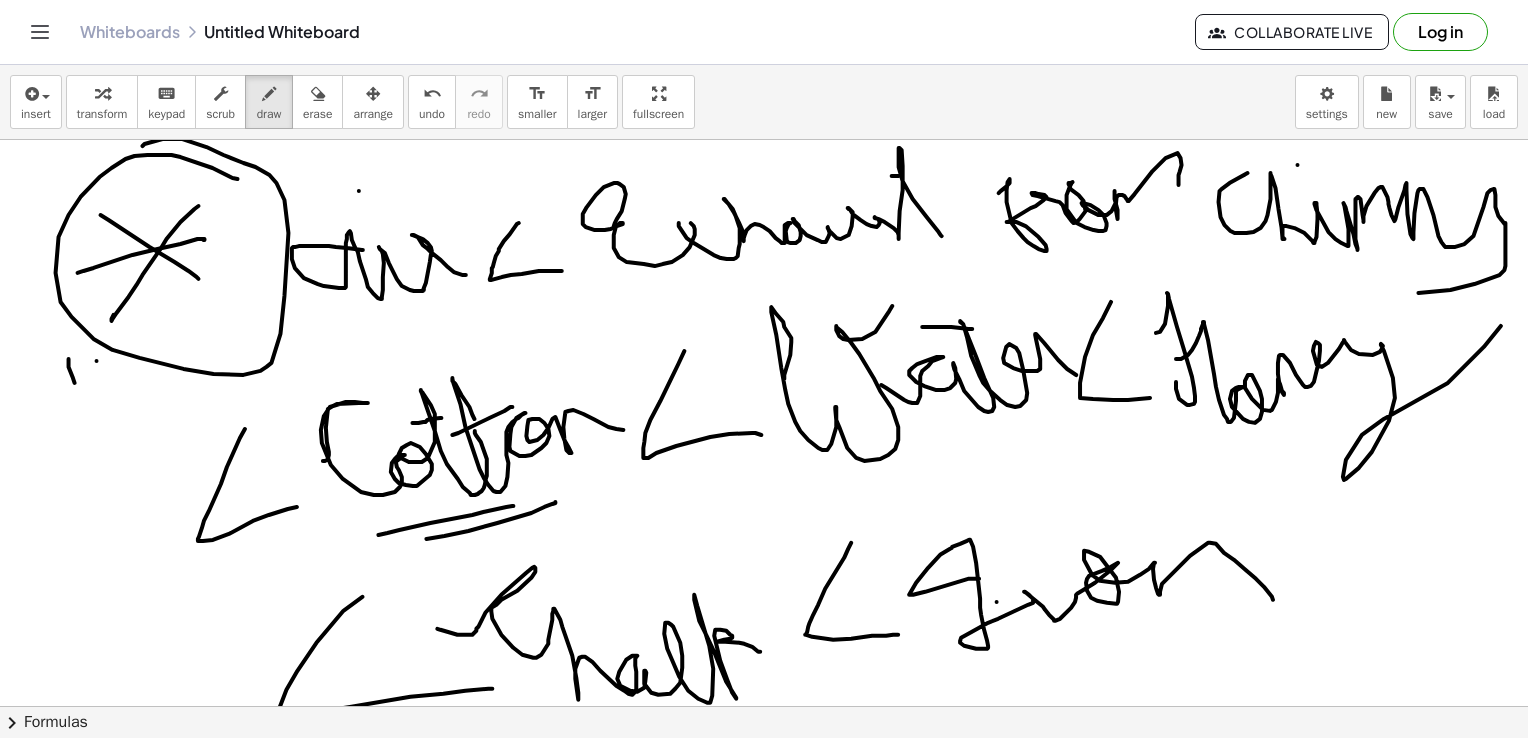 drag, startPoint x: 96, startPoint y: 360, endPoint x: 104, endPoint y: 398, distance: 38.832977 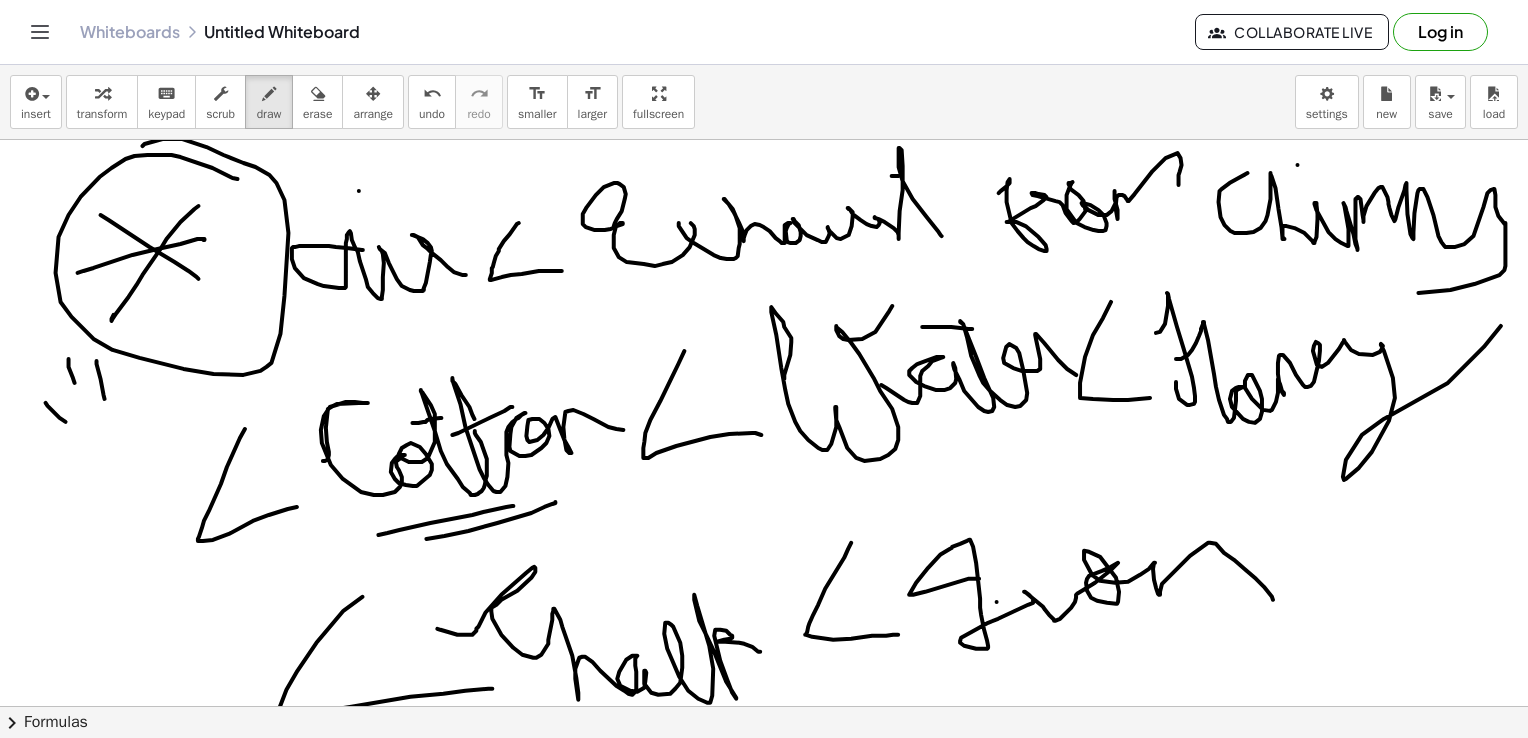 drag, startPoint x: 45, startPoint y: 402, endPoint x: 148, endPoint y: 411, distance: 103.392456 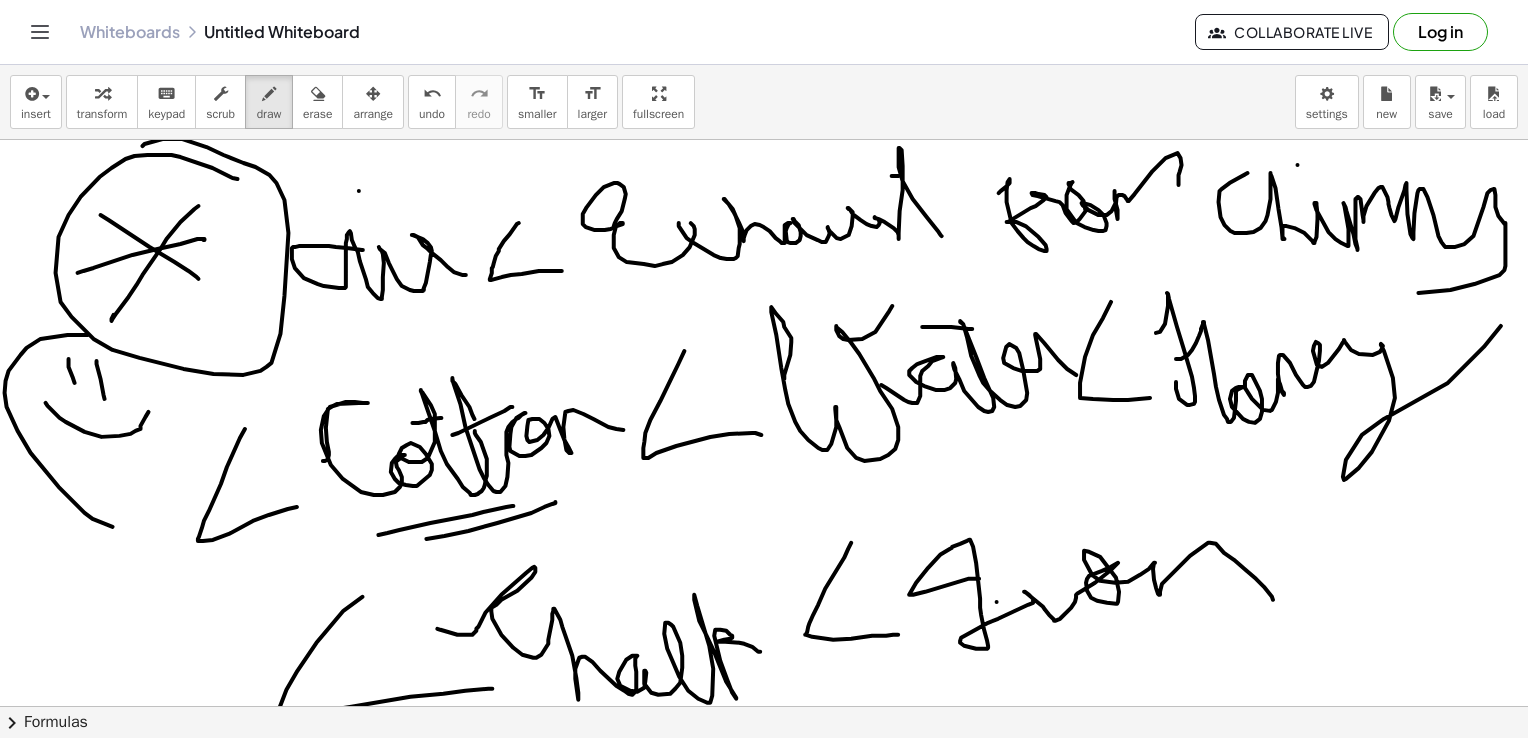 drag, startPoint x: 87, startPoint y: 334, endPoint x: 30, endPoint y: 331, distance: 57.07889 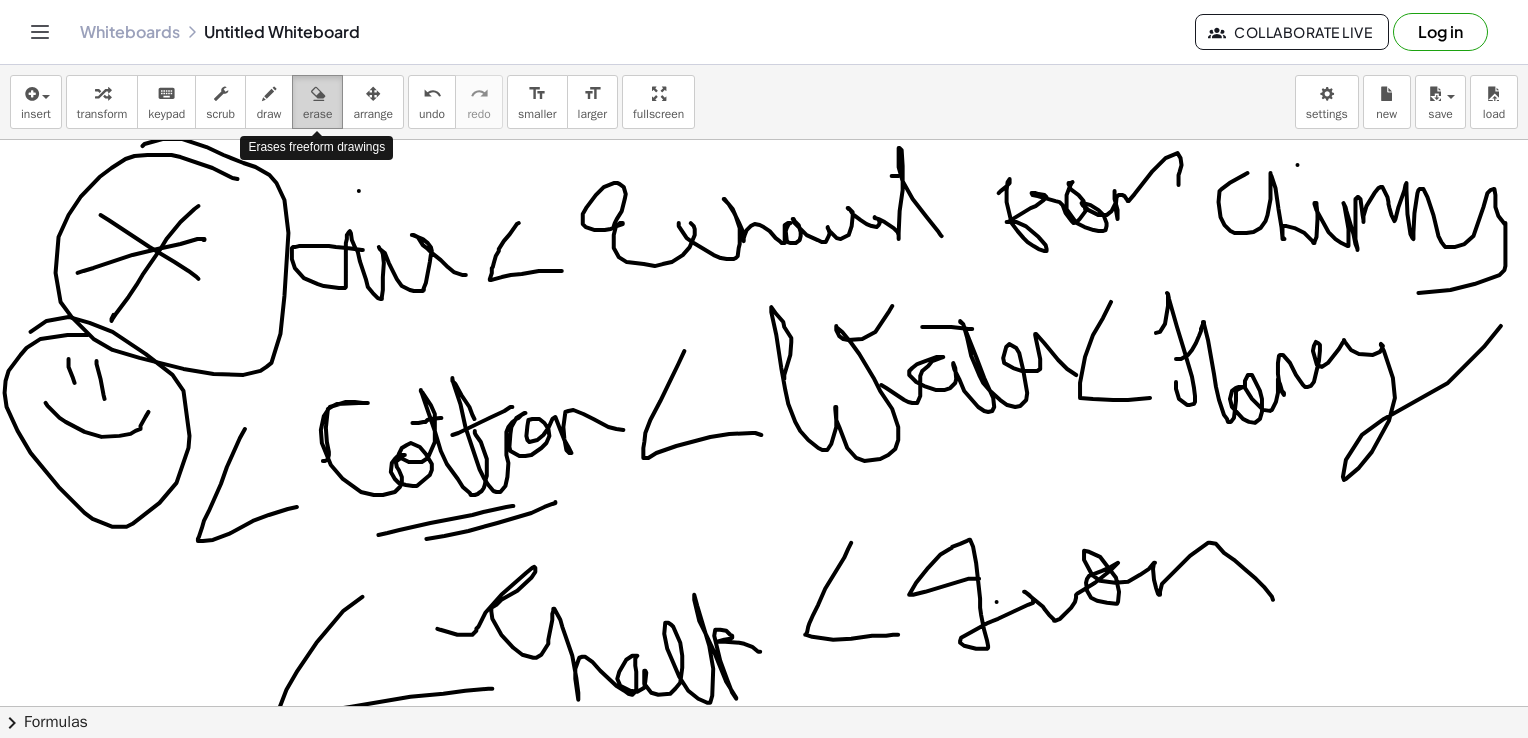 click at bounding box center (317, 93) 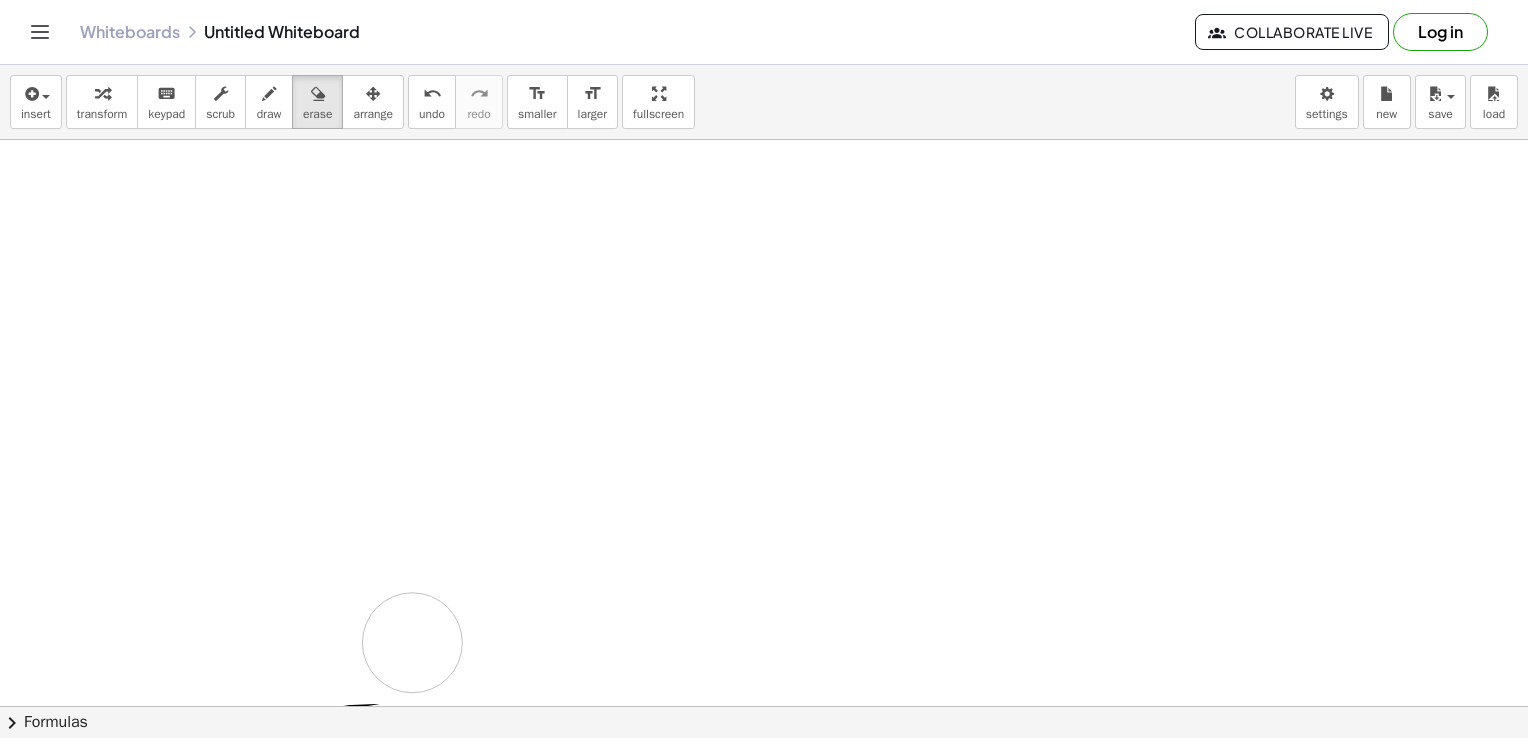 drag, startPoint x: 218, startPoint y: 362, endPoint x: 462, endPoint y: 52, distance: 394.5073 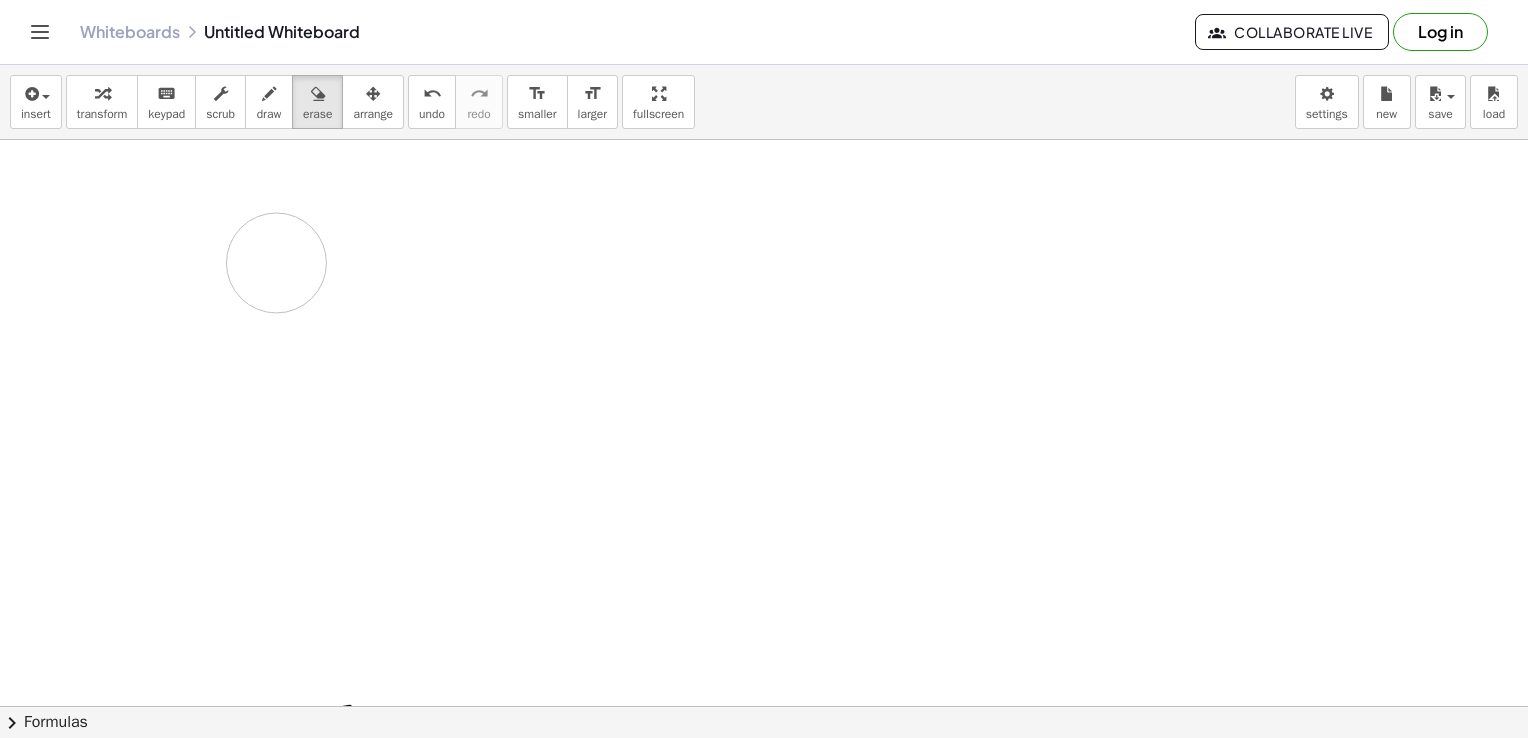 drag, startPoint x: 294, startPoint y: 193, endPoint x: 249, endPoint y: 334, distance: 148.00676 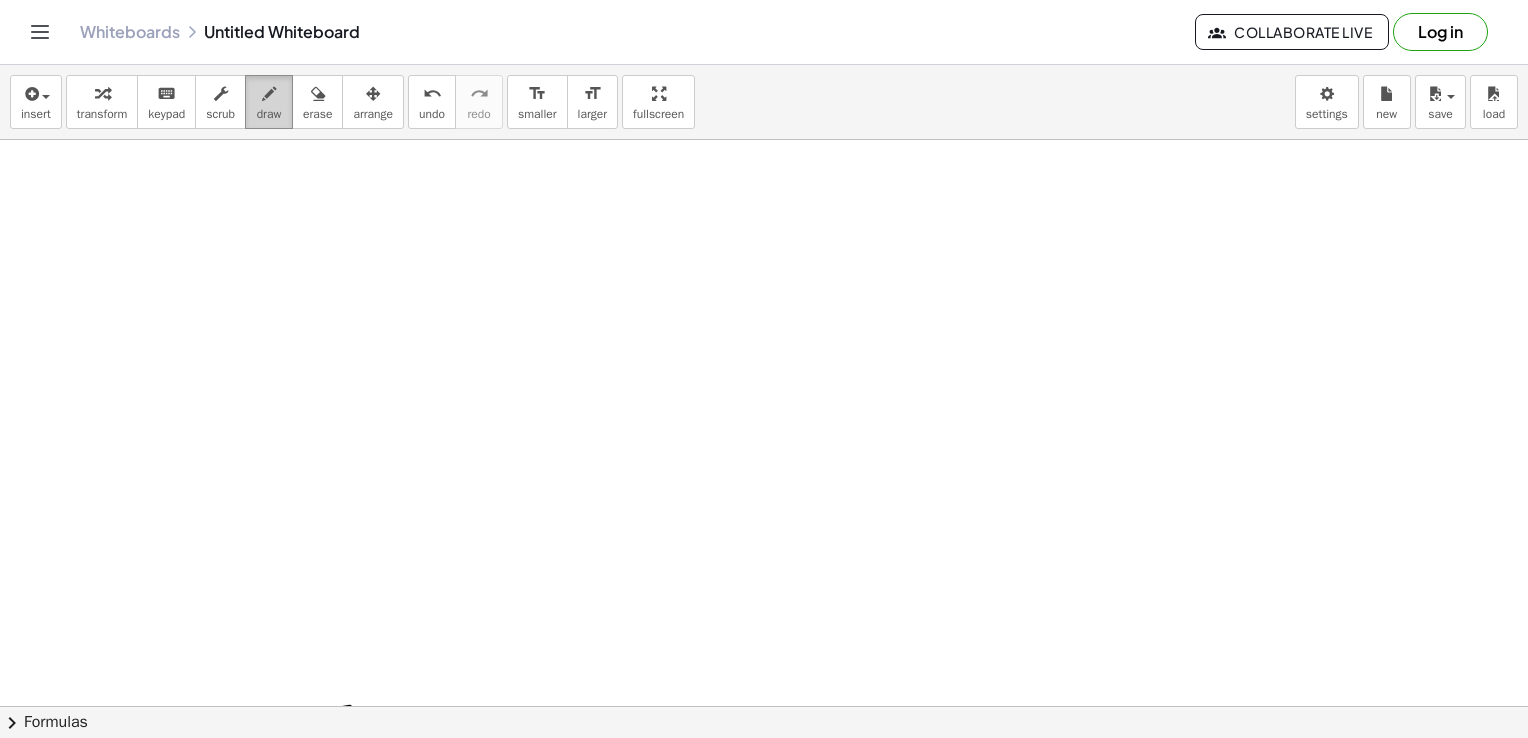 click on "draw" at bounding box center [269, 114] 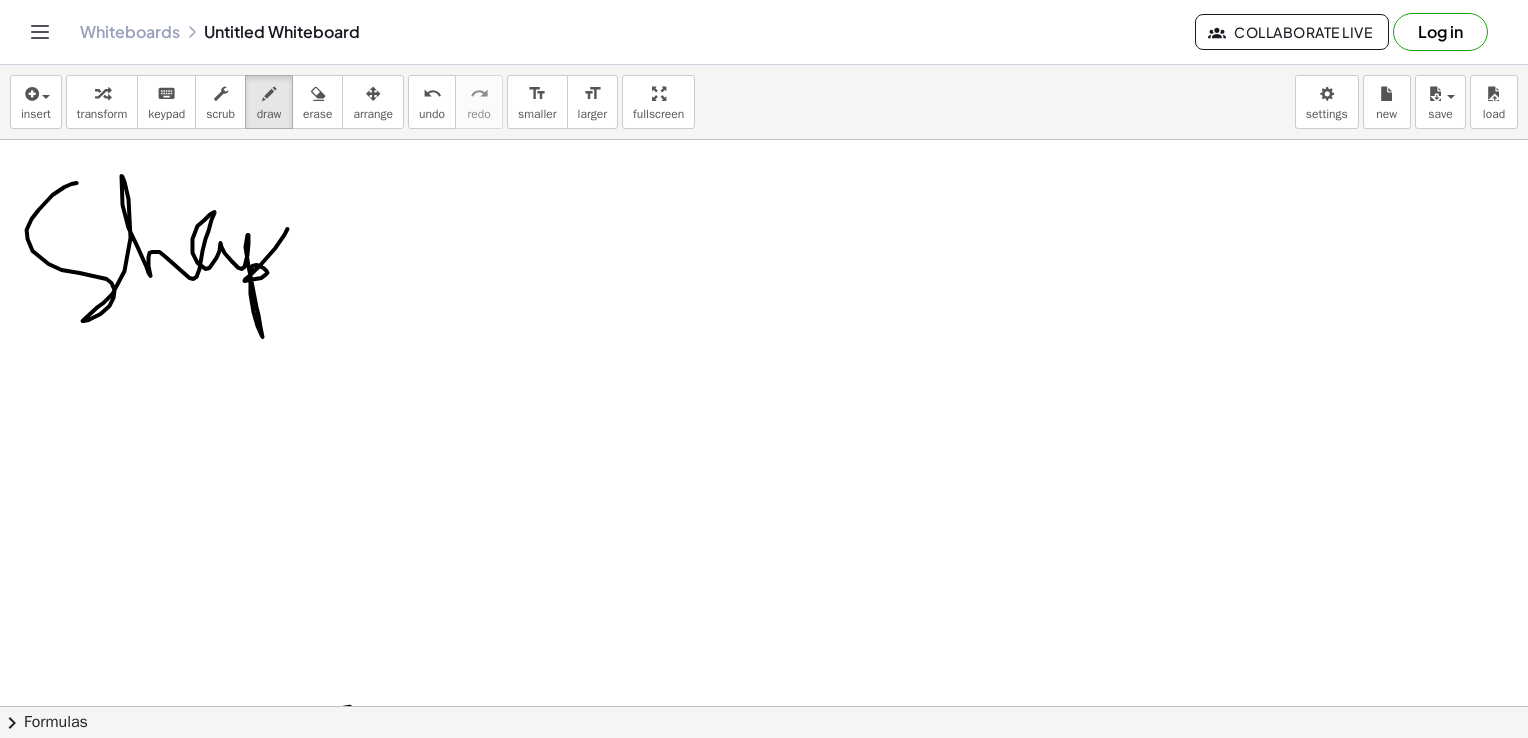 drag, startPoint x: 76, startPoint y: 182, endPoint x: 319, endPoint y: 250, distance: 252.3351 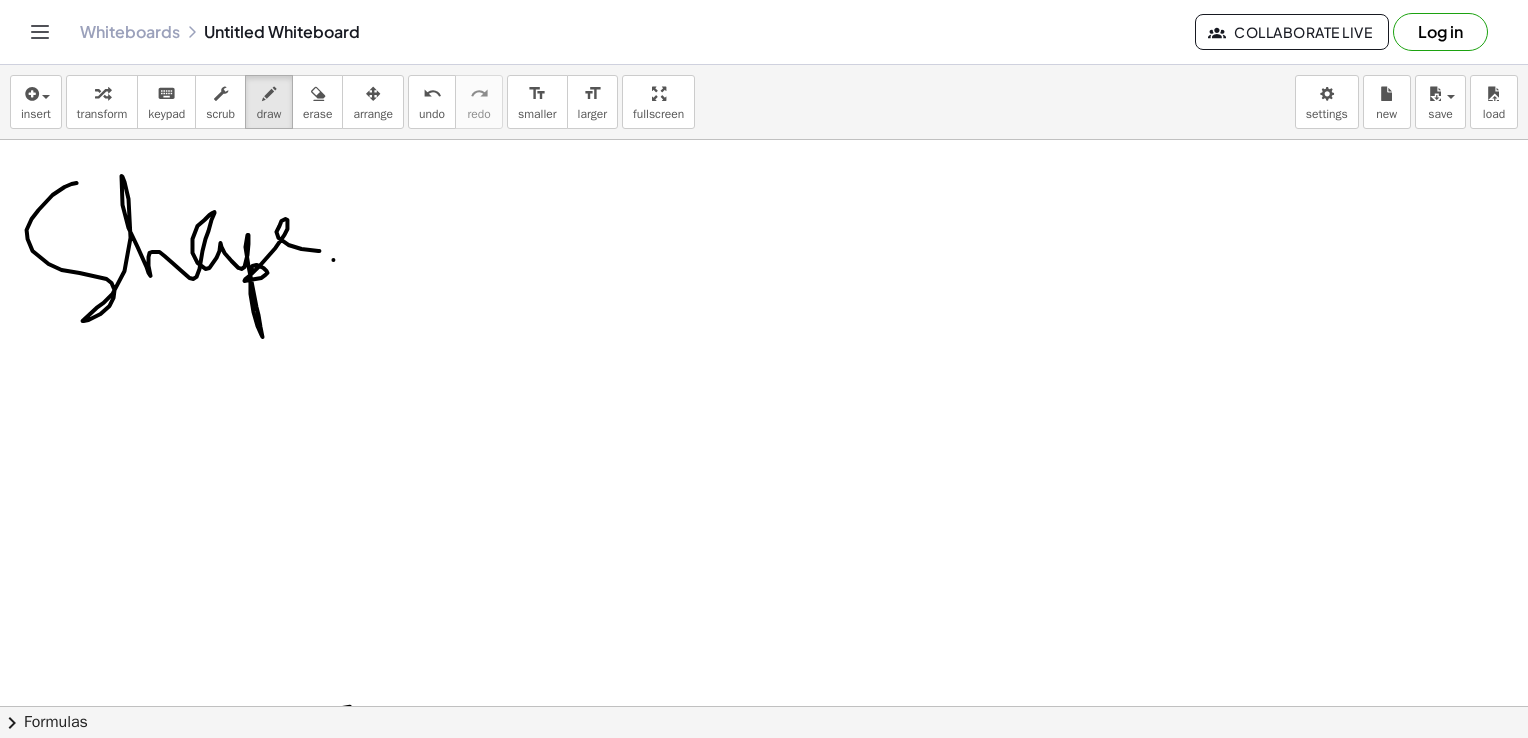 drag, startPoint x: 333, startPoint y: 259, endPoint x: 326, endPoint y: 290, distance: 31.780497 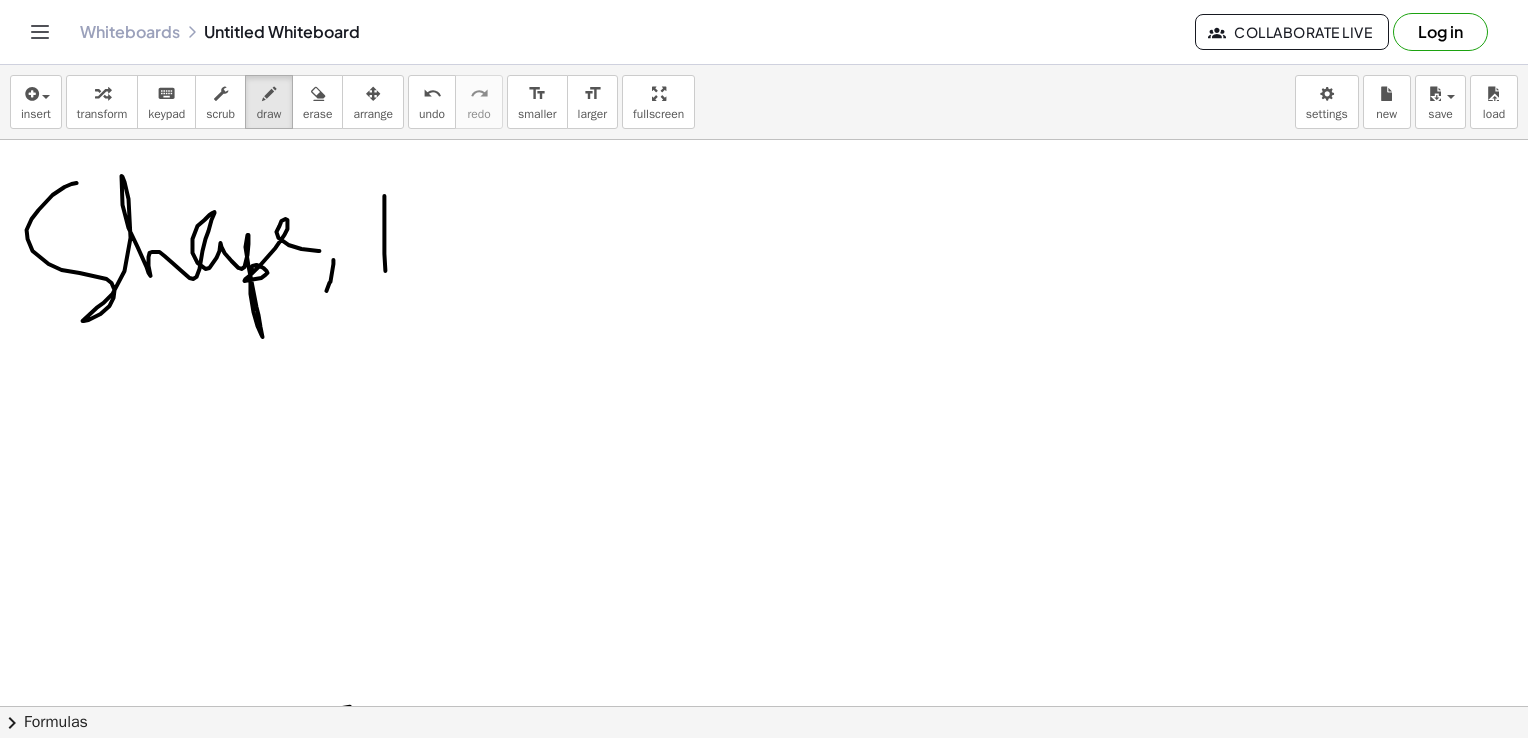 drag, startPoint x: 384, startPoint y: 195, endPoint x: 396, endPoint y: 311, distance: 116.61904 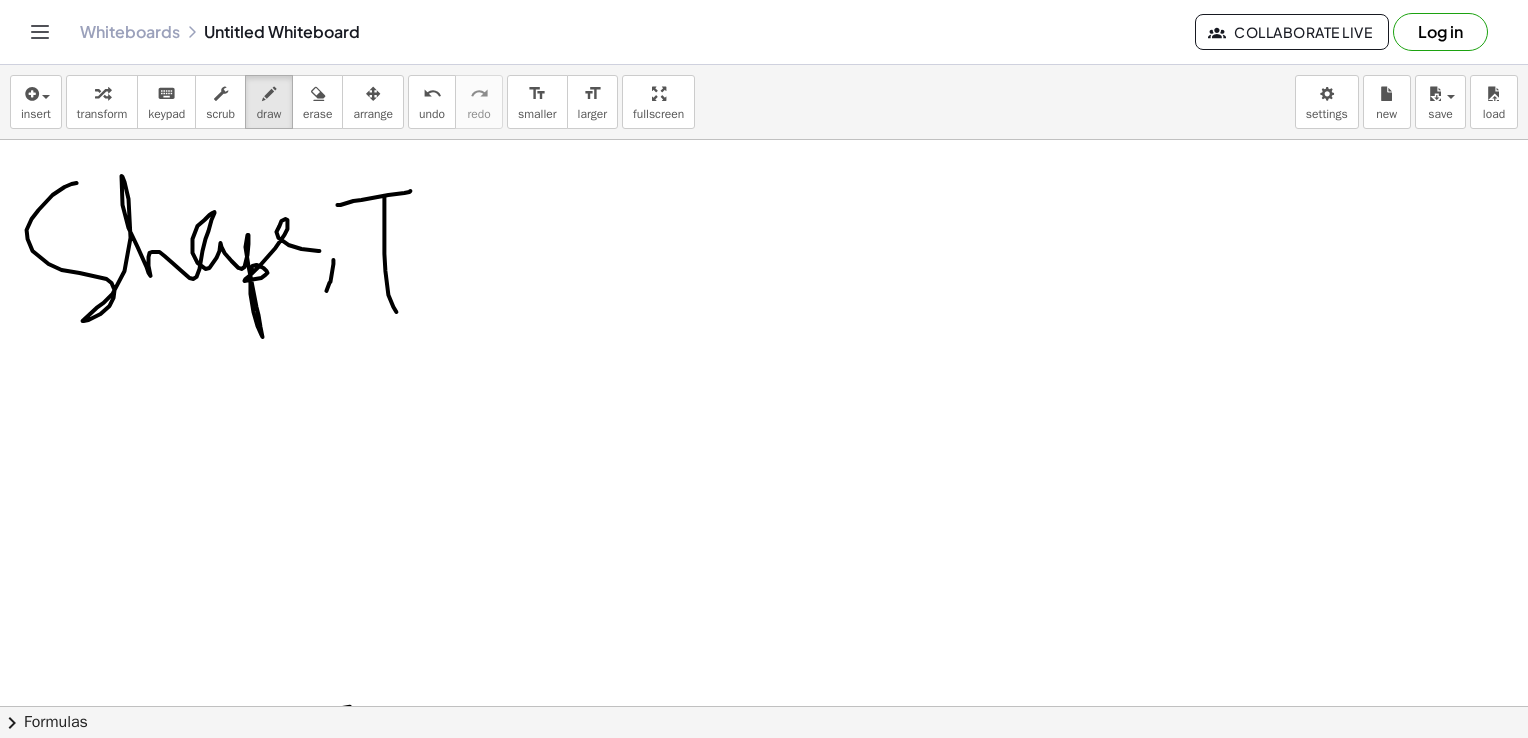 drag, startPoint x: 337, startPoint y: 204, endPoint x: 411, endPoint y: 190, distance: 75.31268 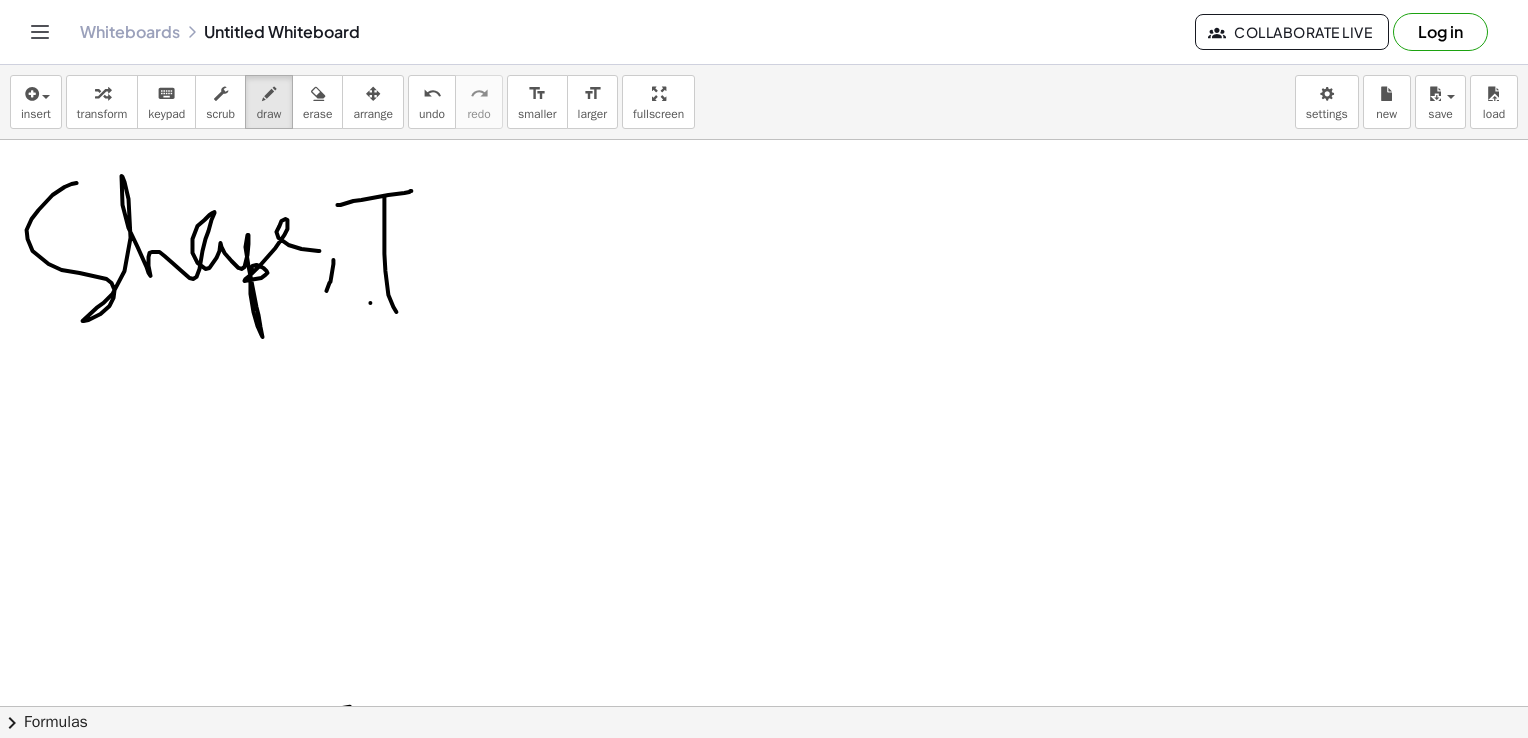 drag, startPoint x: 370, startPoint y: 302, endPoint x: 419, endPoint y: 300, distance: 49.0408 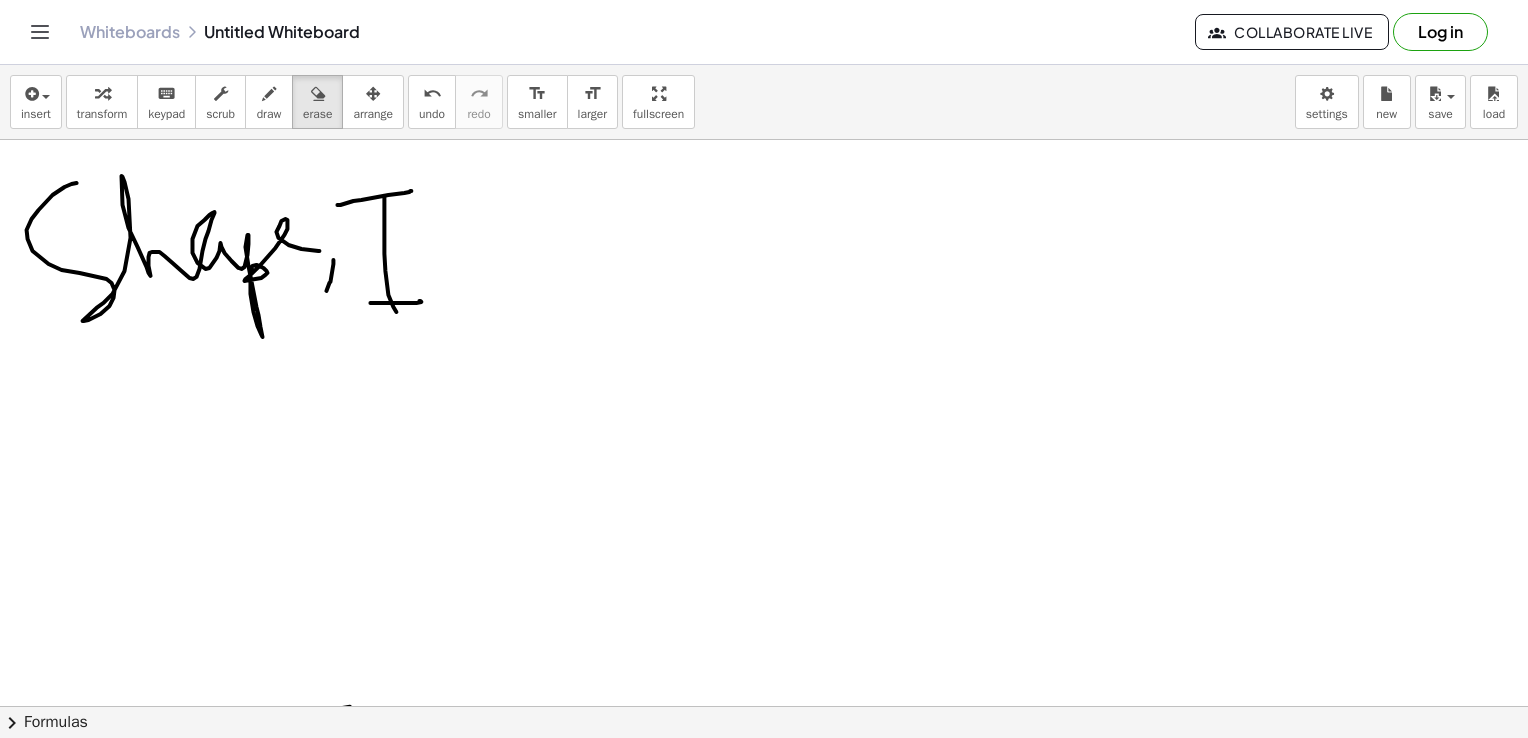 drag, startPoint x: 325, startPoint y: 99, endPoint x: 364, endPoint y: 164, distance: 75.802376 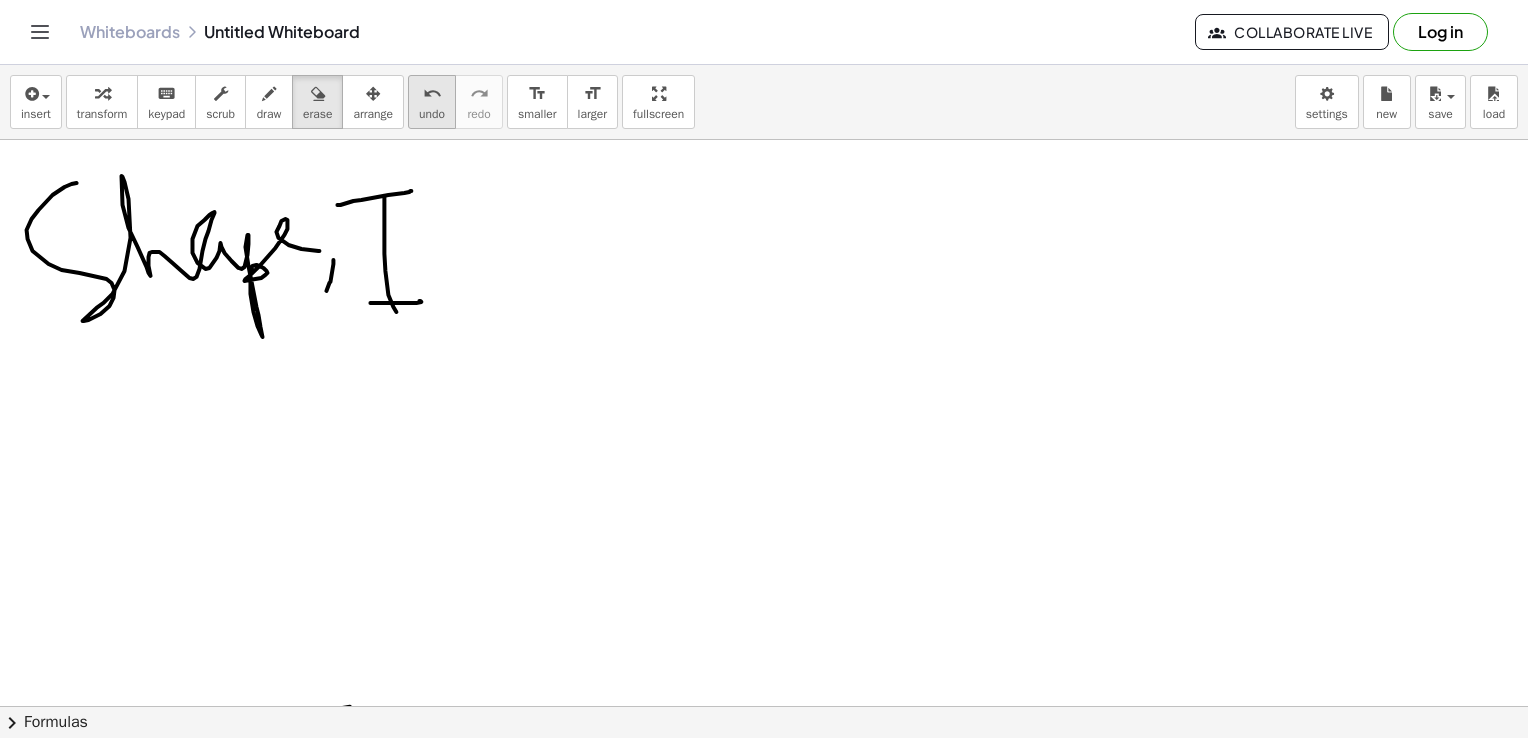 click on "undo" at bounding box center [432, 114] 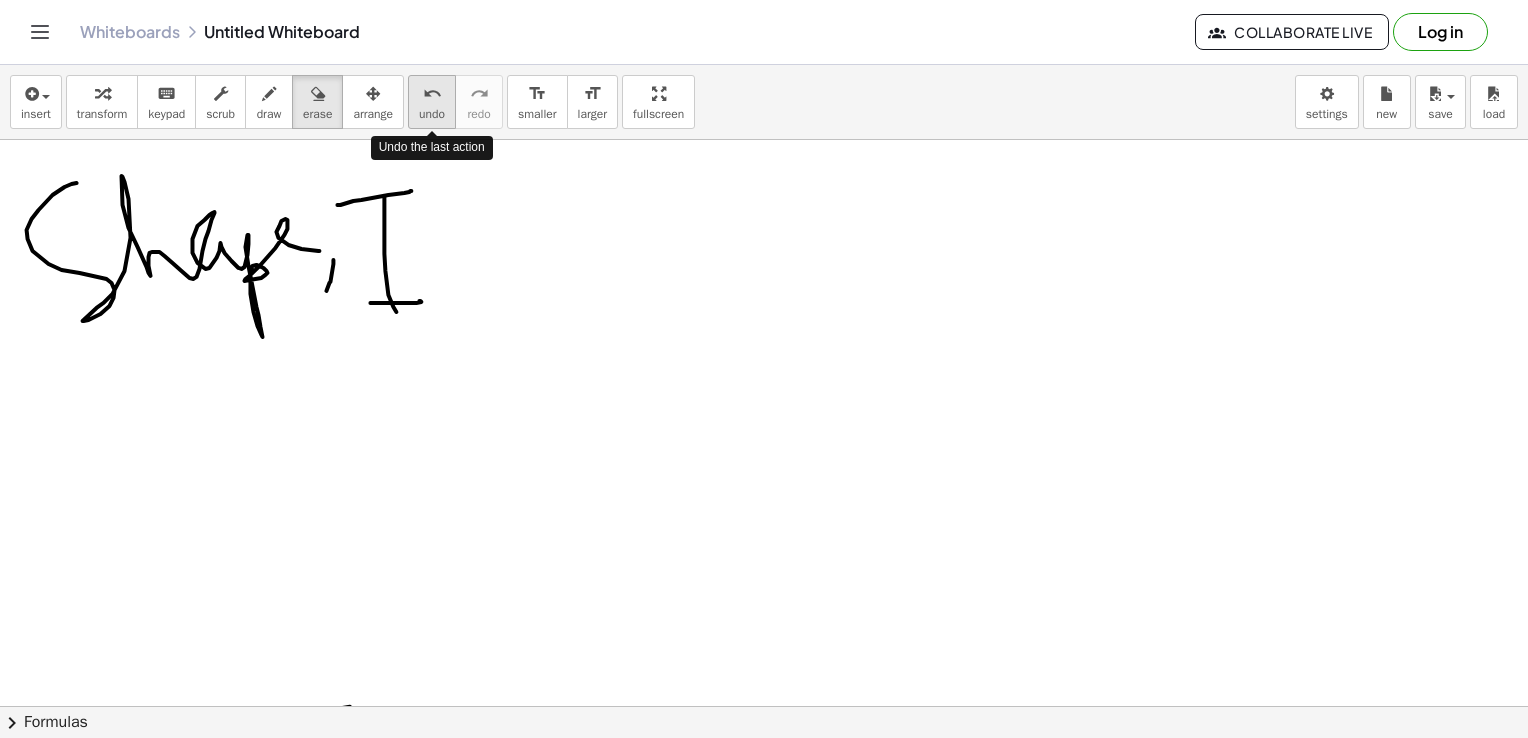 click on "undo" at bounding box center [432, 114] 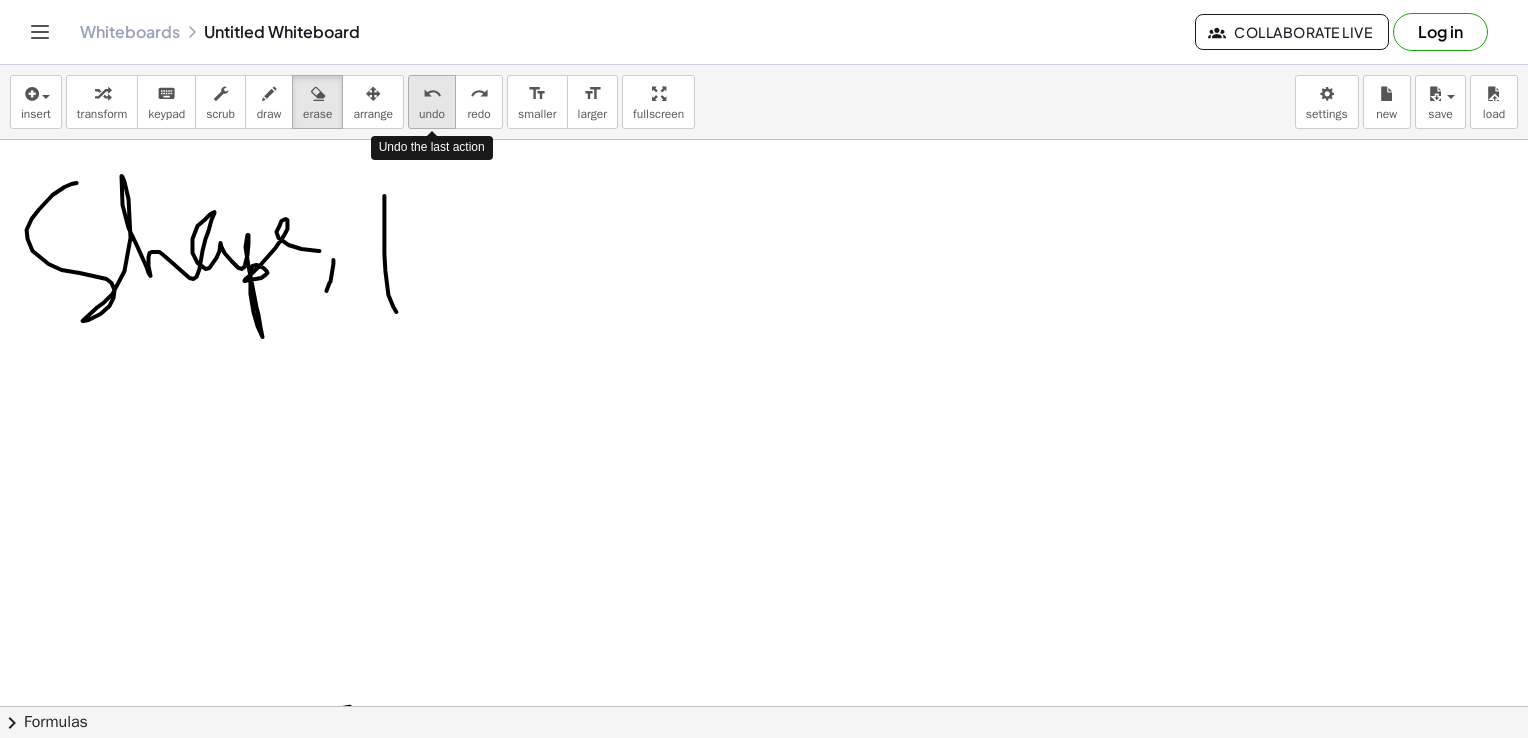 click on "undo" at bounding box center (432, 114) 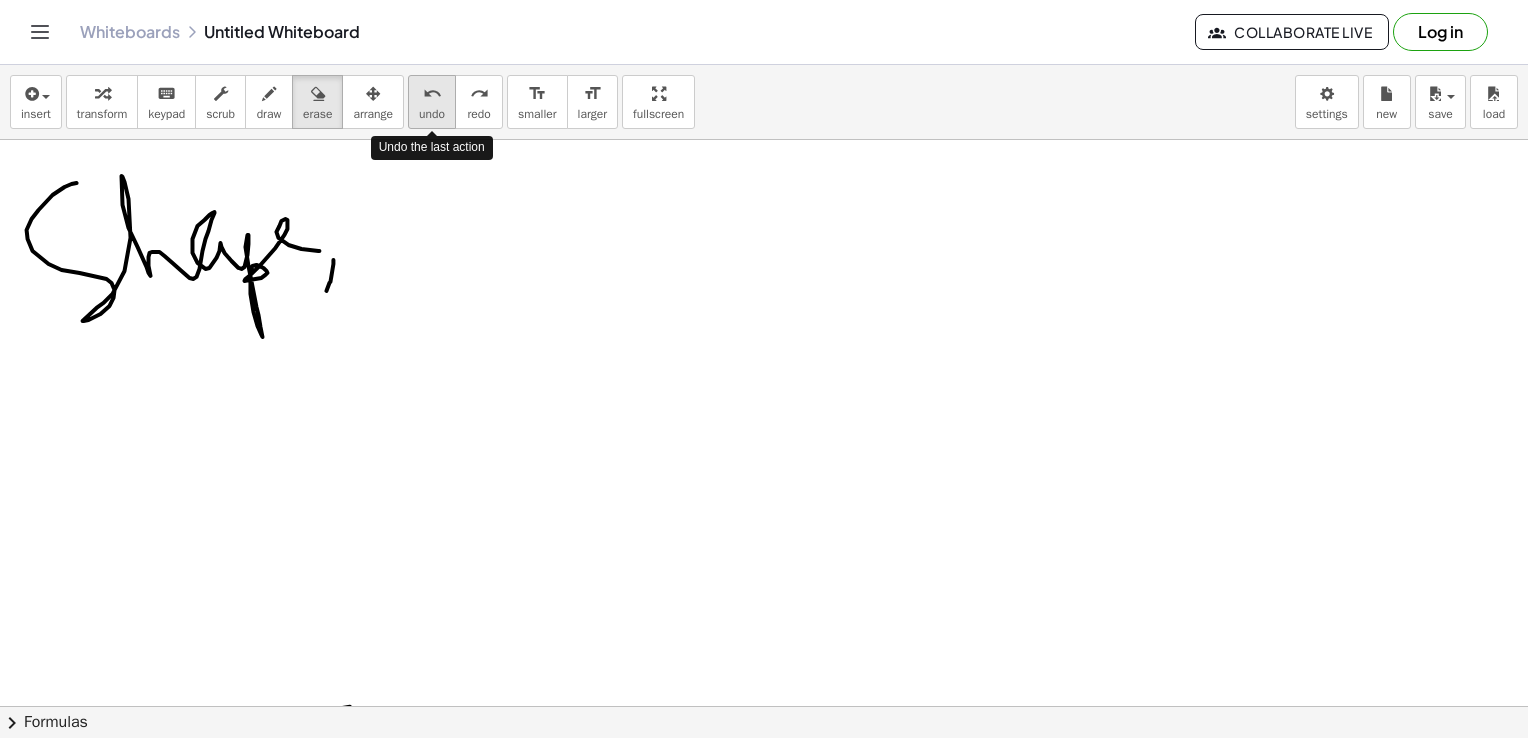 click on "undo" at bounding box center (432, 114) 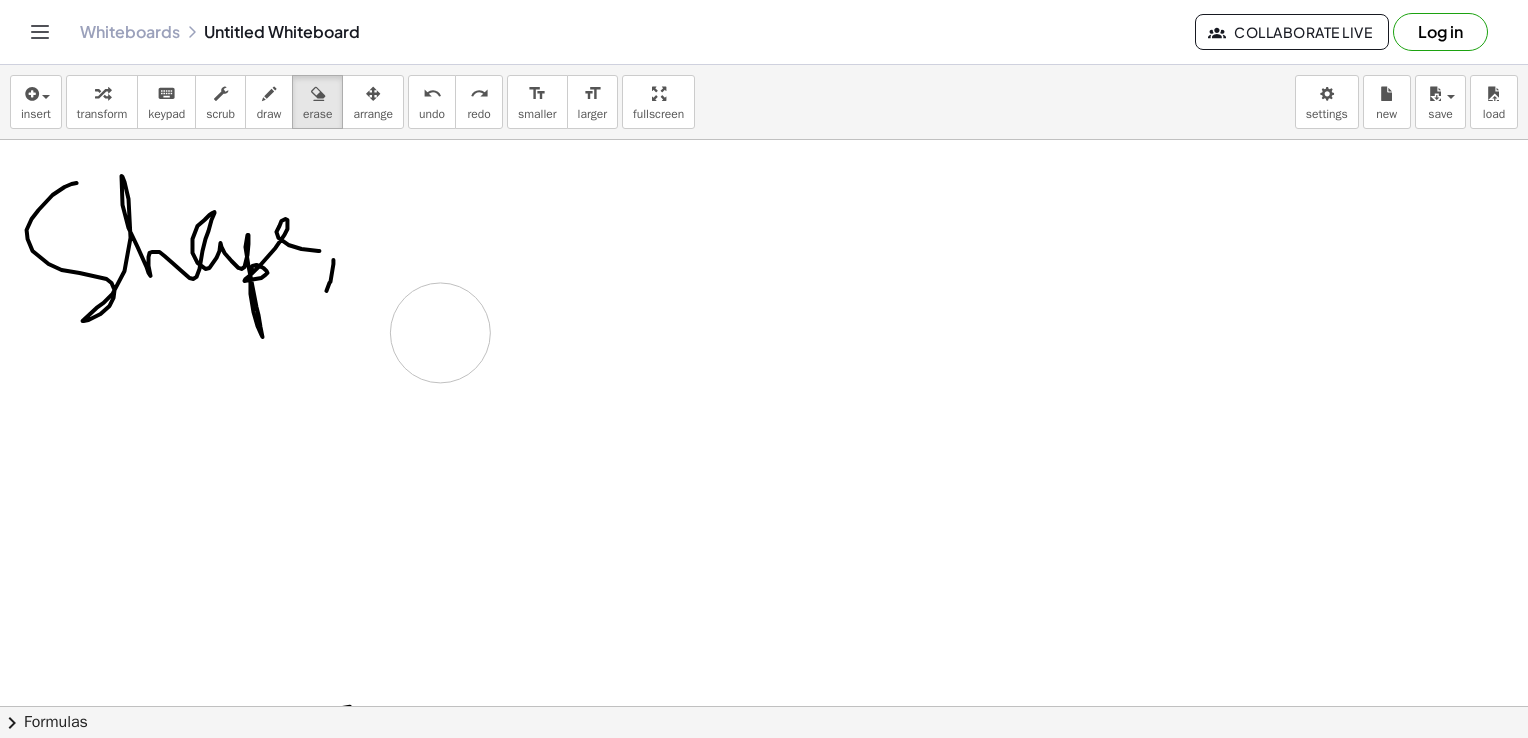 drag, startPoint x: 374, startPoint y: 205, endPoint x: 449, endPoint y: 235, distance: 80.77747 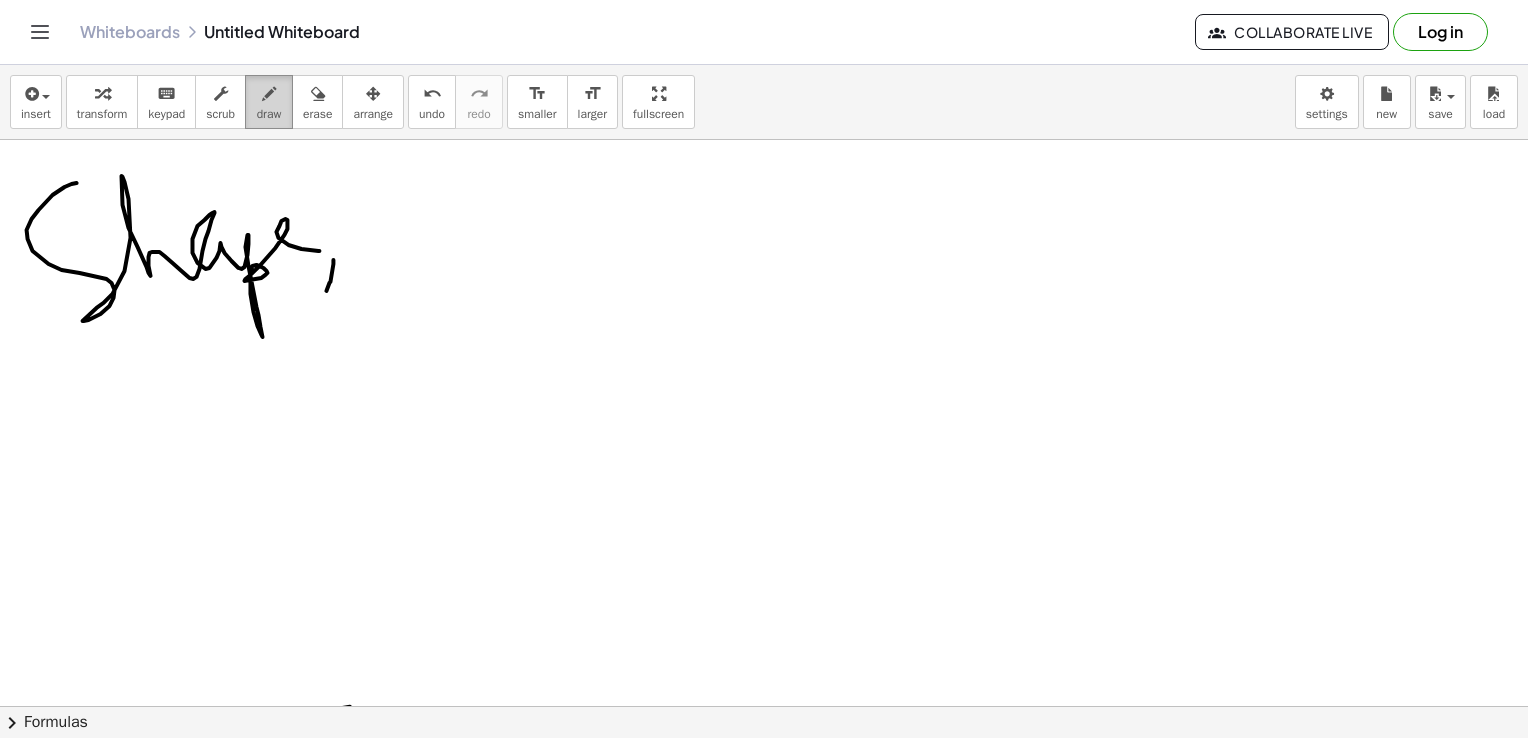 click on "draw" at bounding box center (269, 114) 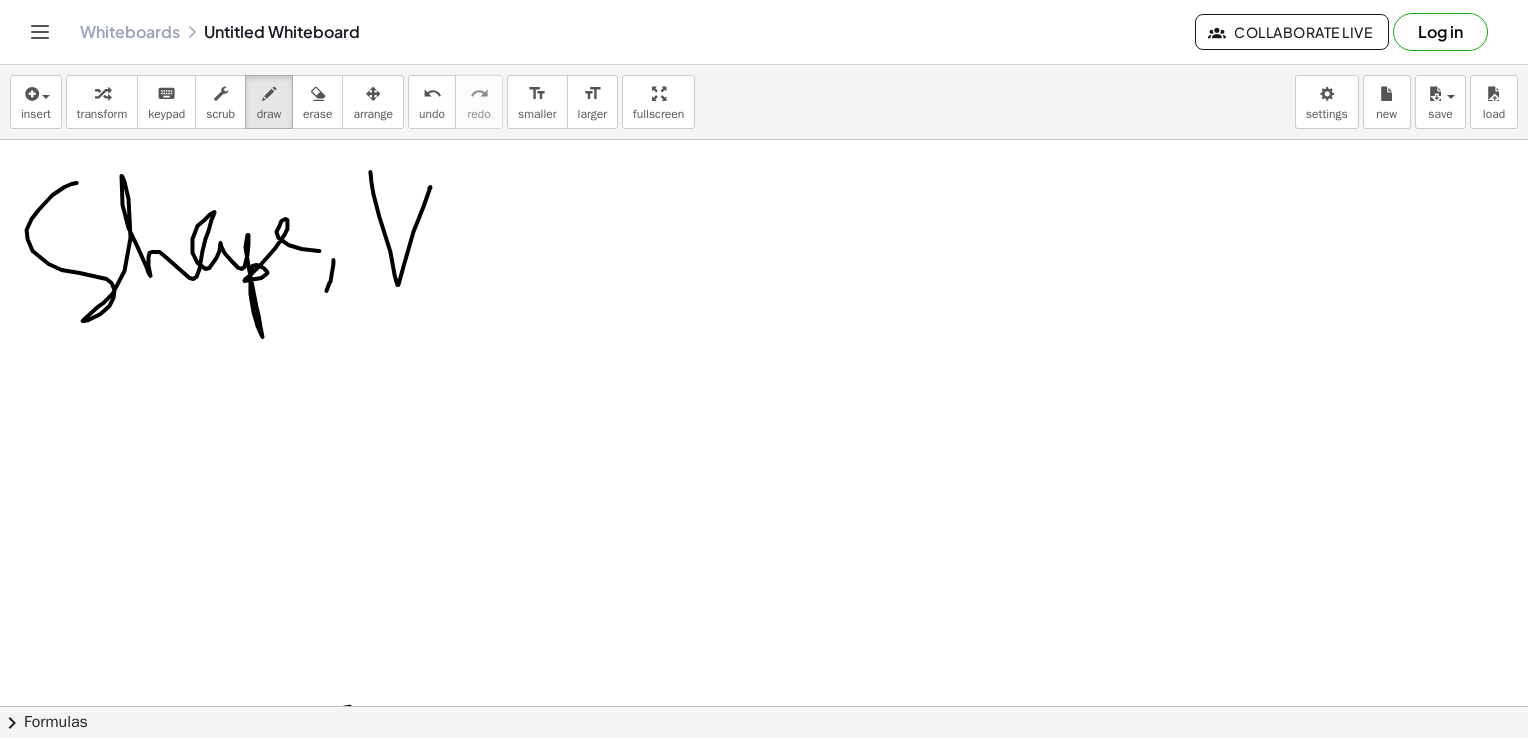 drag, startPoint x: 370, startPoint y: 171, endPoint x: 433, endPoint y: 181, distance: 63.788715 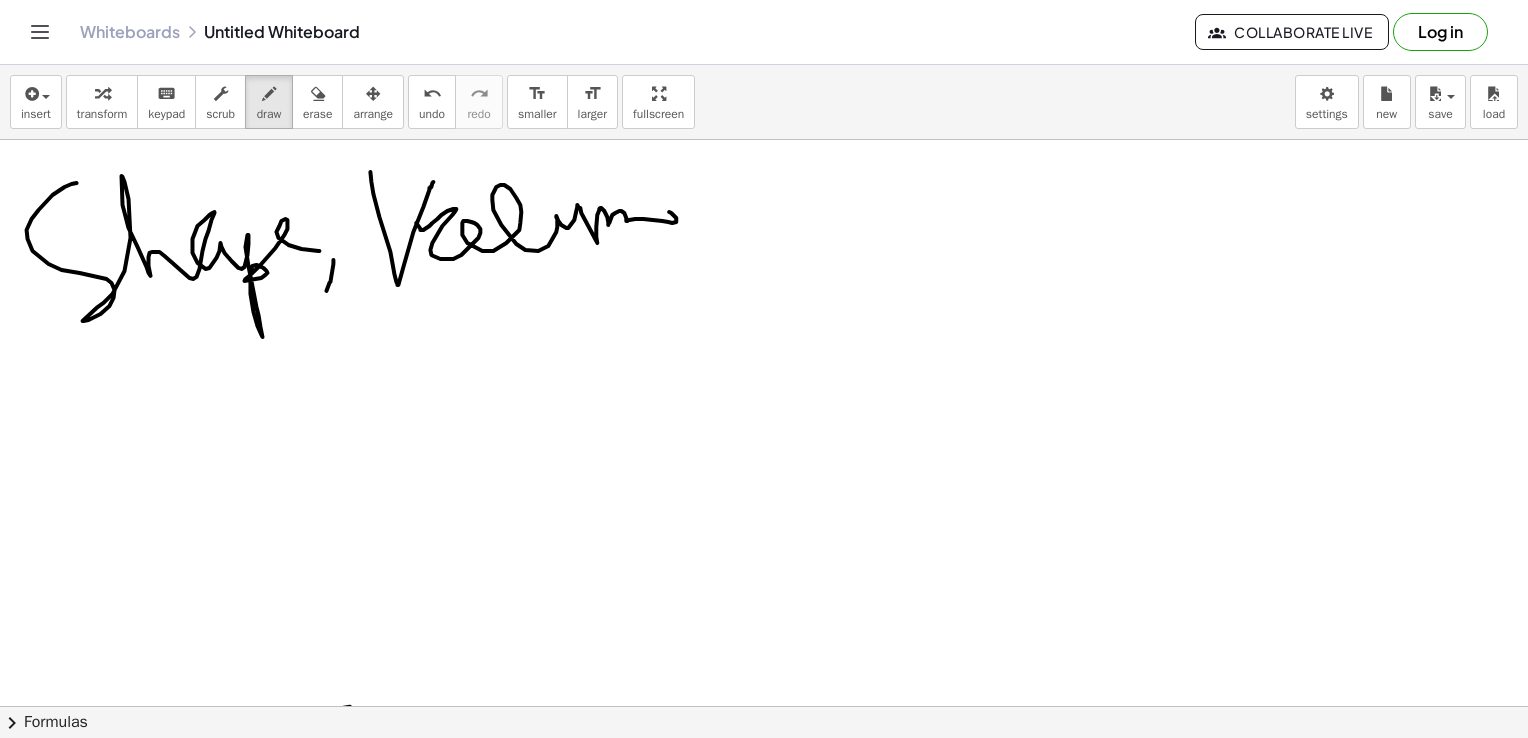drag, startPoint x: 416, startPoint y: 222, endPoint x: 692, endPoint y: 234, distance: 276.26074 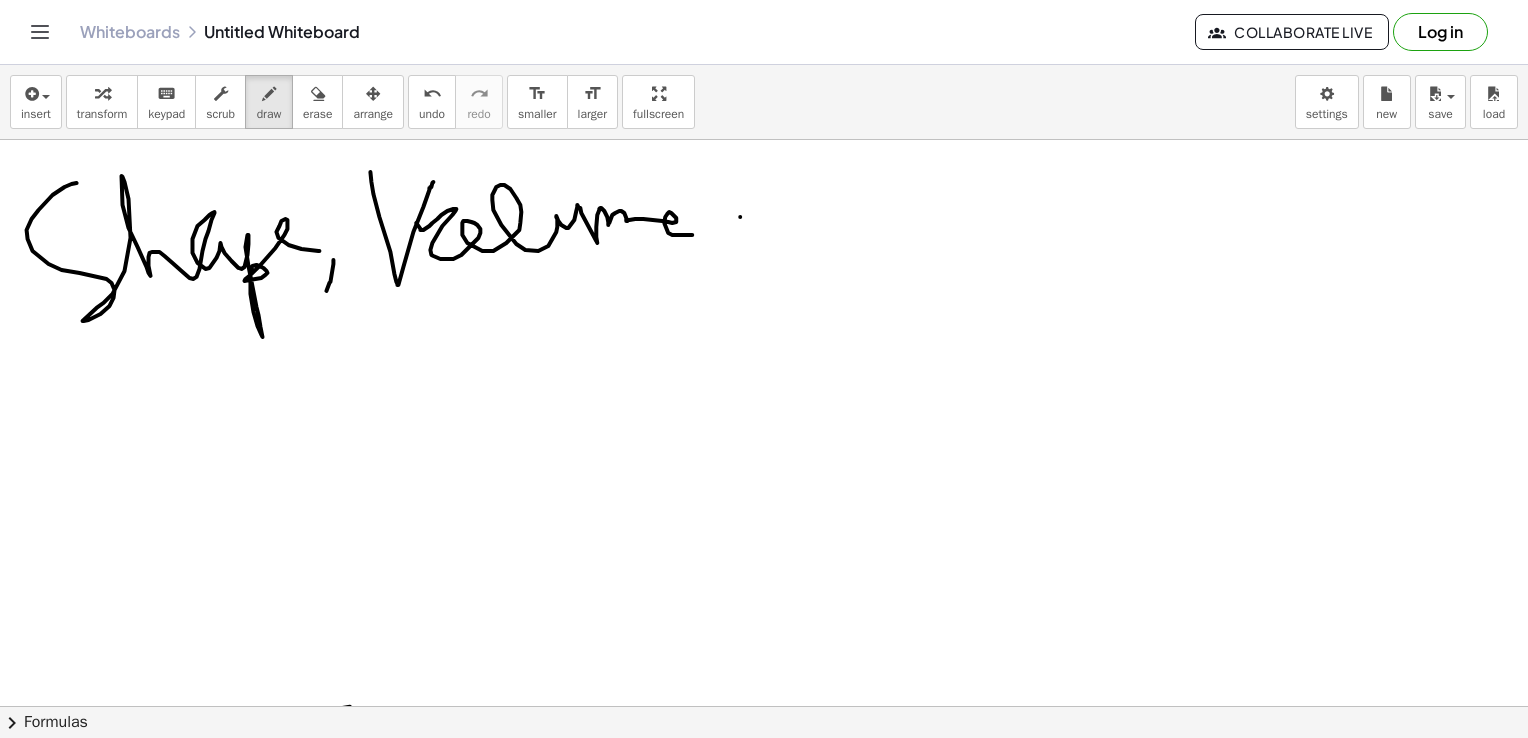 drag, startPoint x: 740, startPoint y: 216, endPoint x: 726, endPoint y: 286, distance: 71.38628 